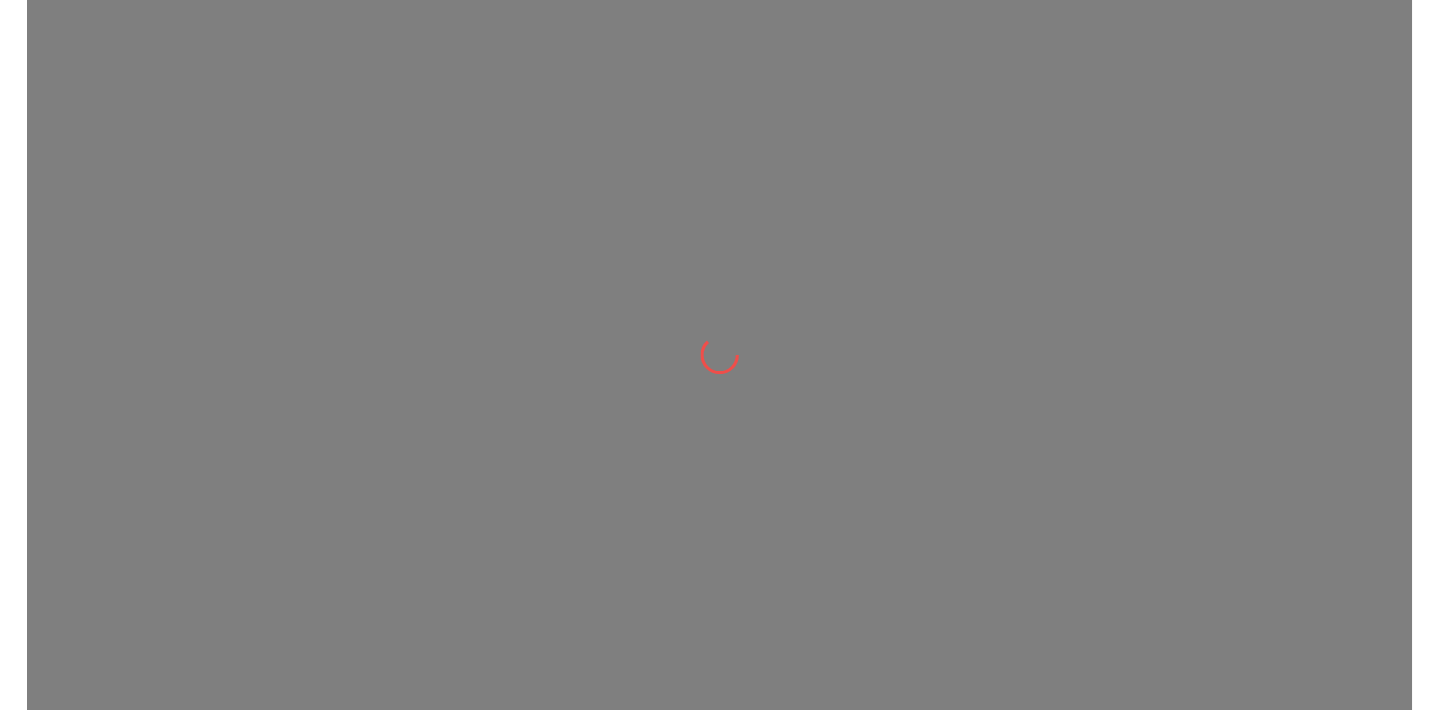 scroll, scrollTop: 0, scrollLeft: 0, axis: both 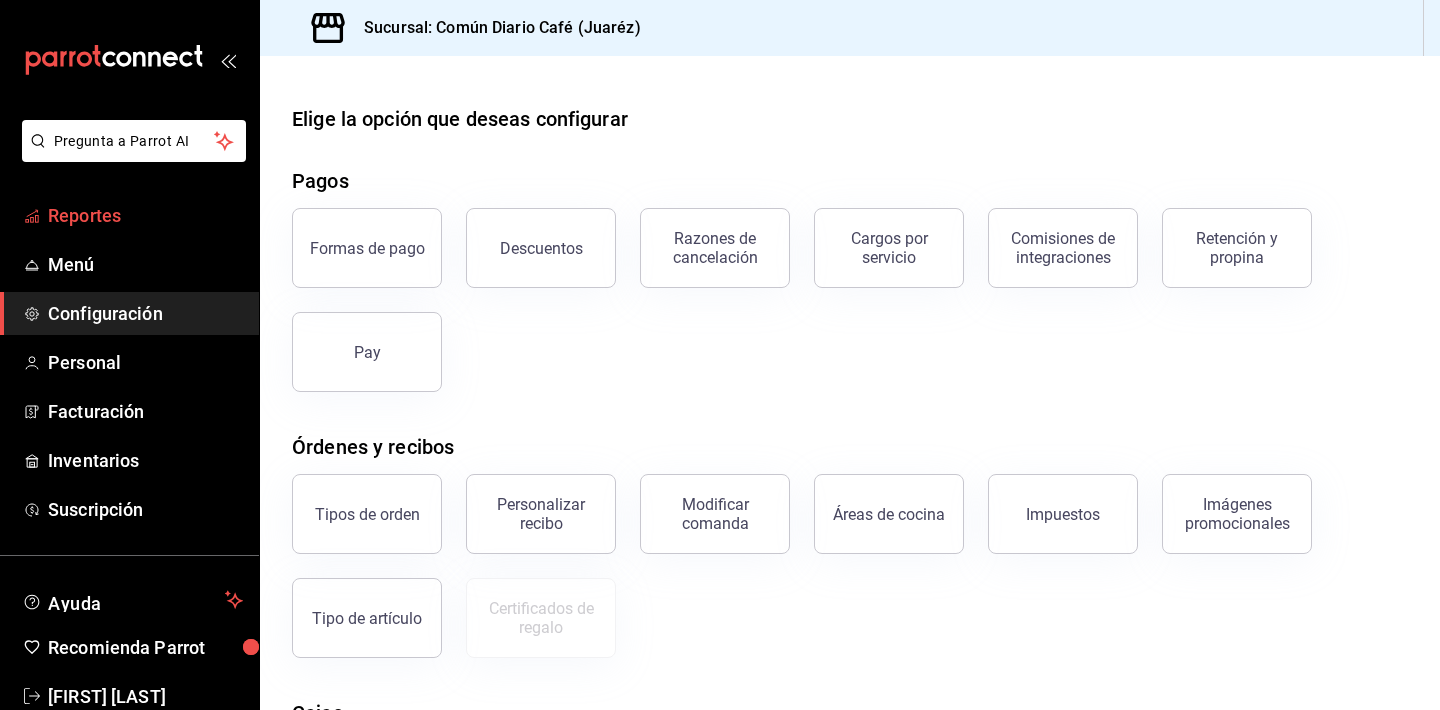 click on "Reportes" at bounding box center [145, 215] 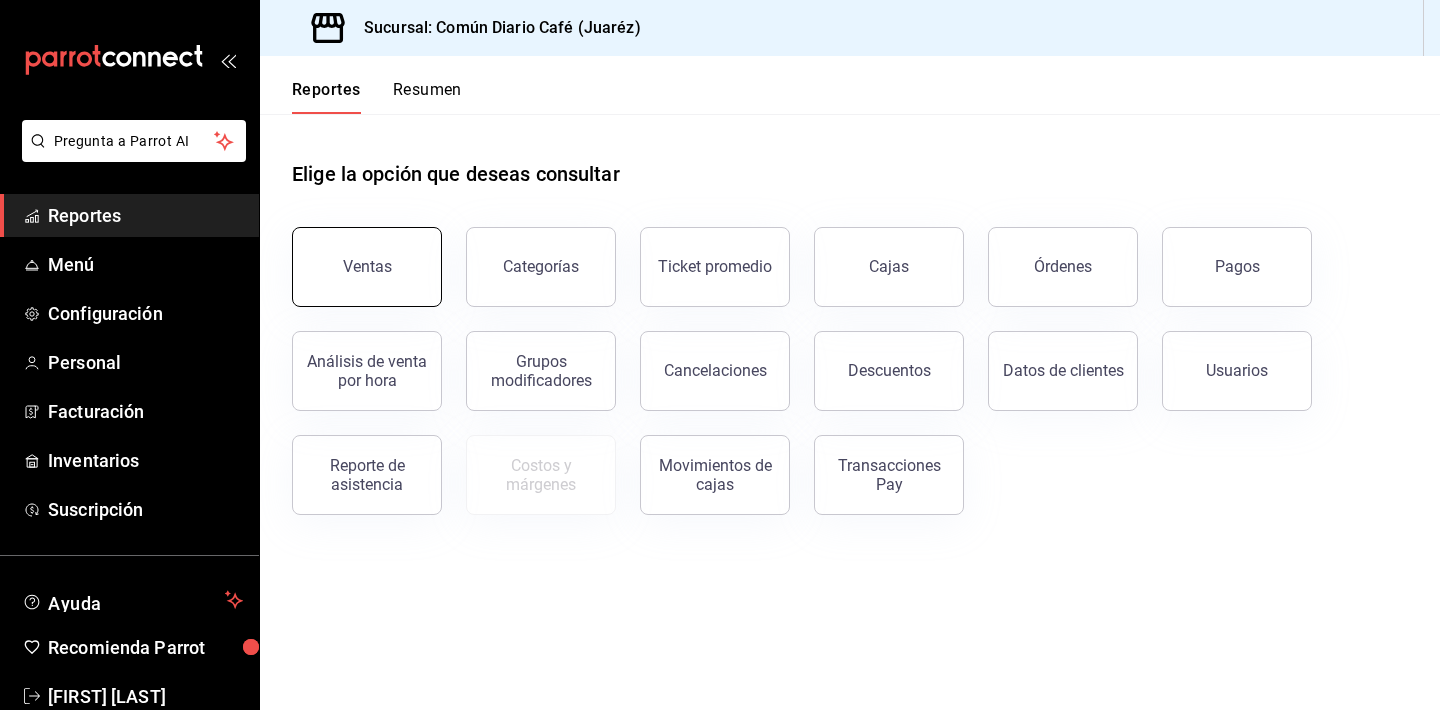 click on "Ventas" at bounding box center [367, 267] 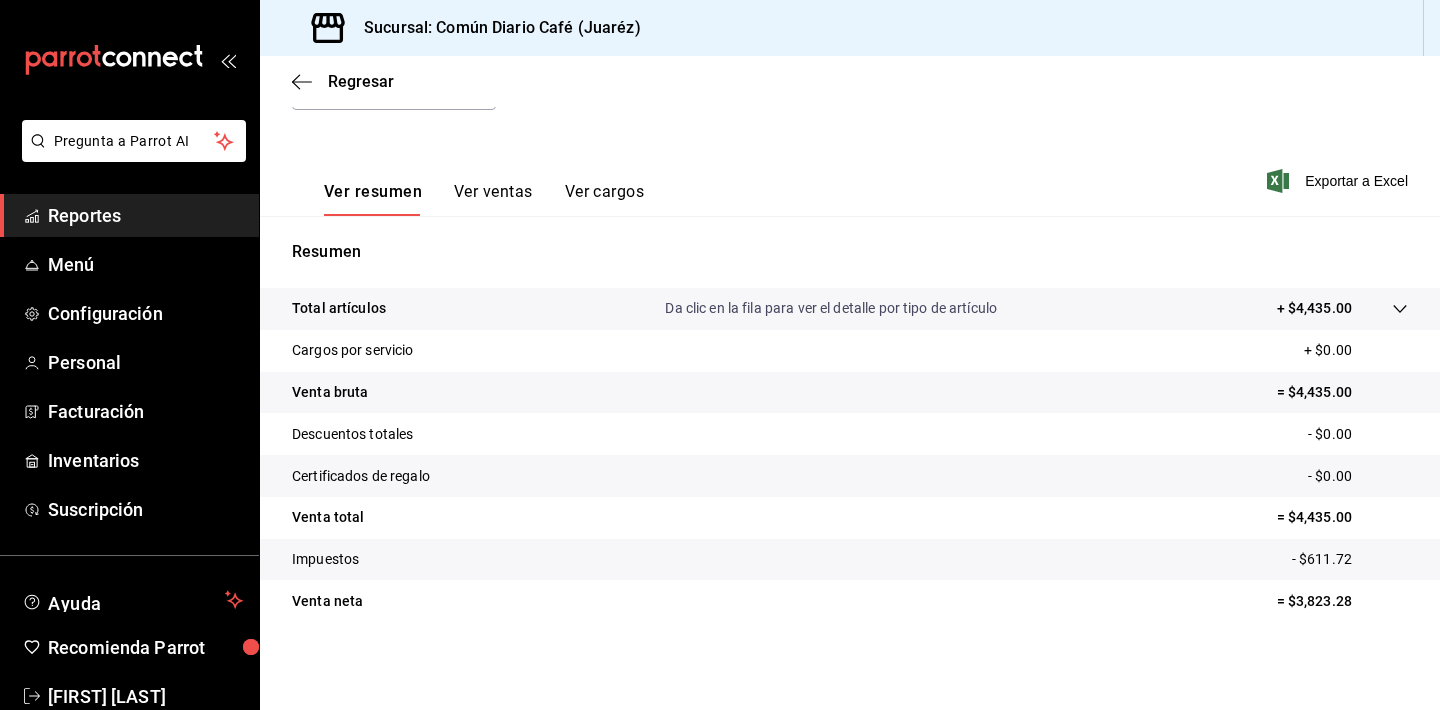 scroll, scrollTop: 248, scrollLeft: 0, axis: vertical 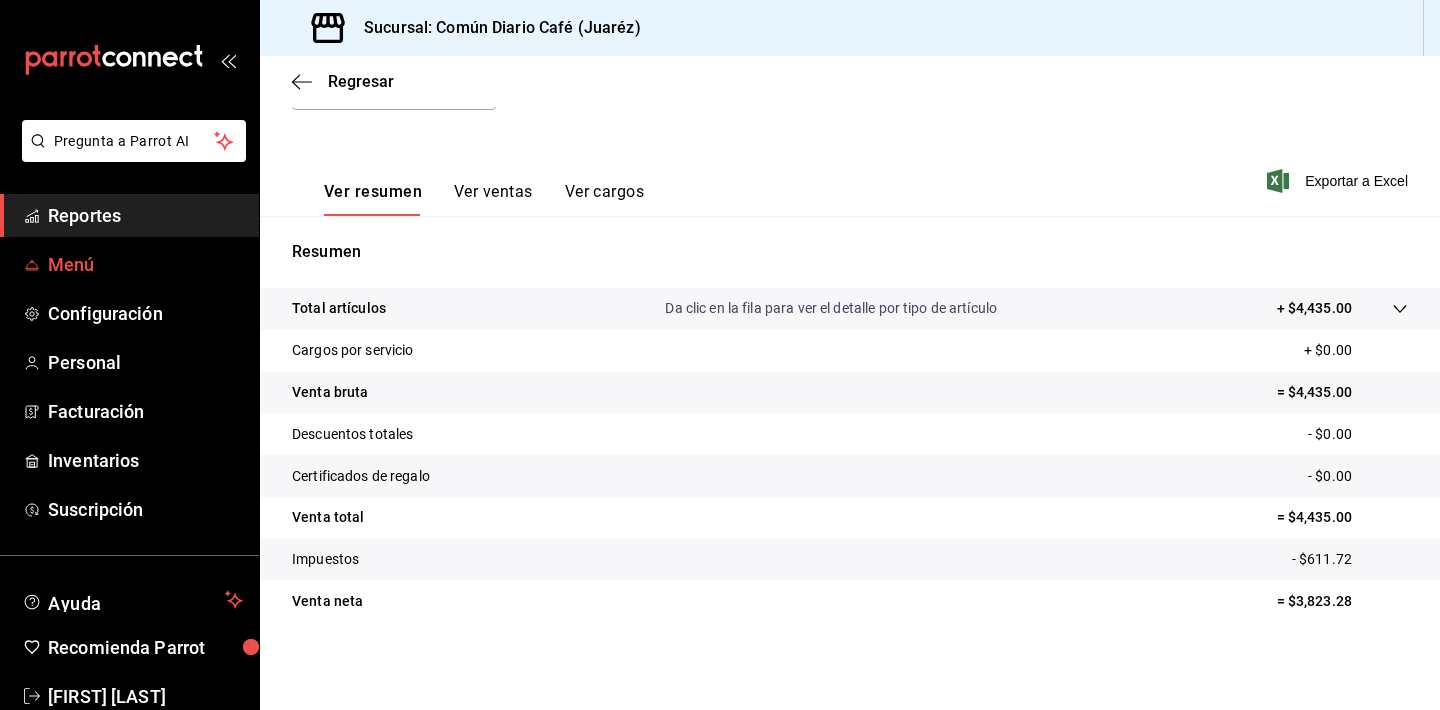 click on "Menú" at bounding box center [145, 264] 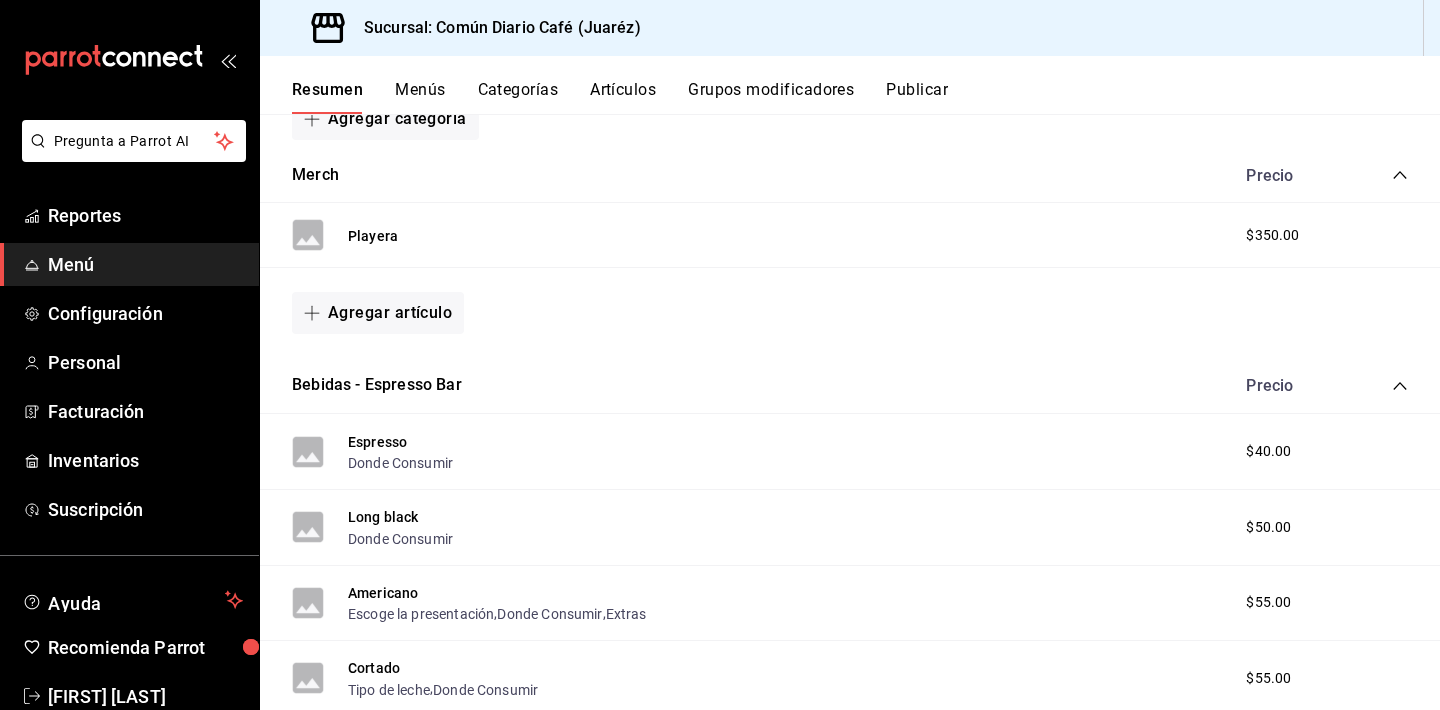 scroll, scrollTop: 320, scrollLeft: 0, axis: vertical 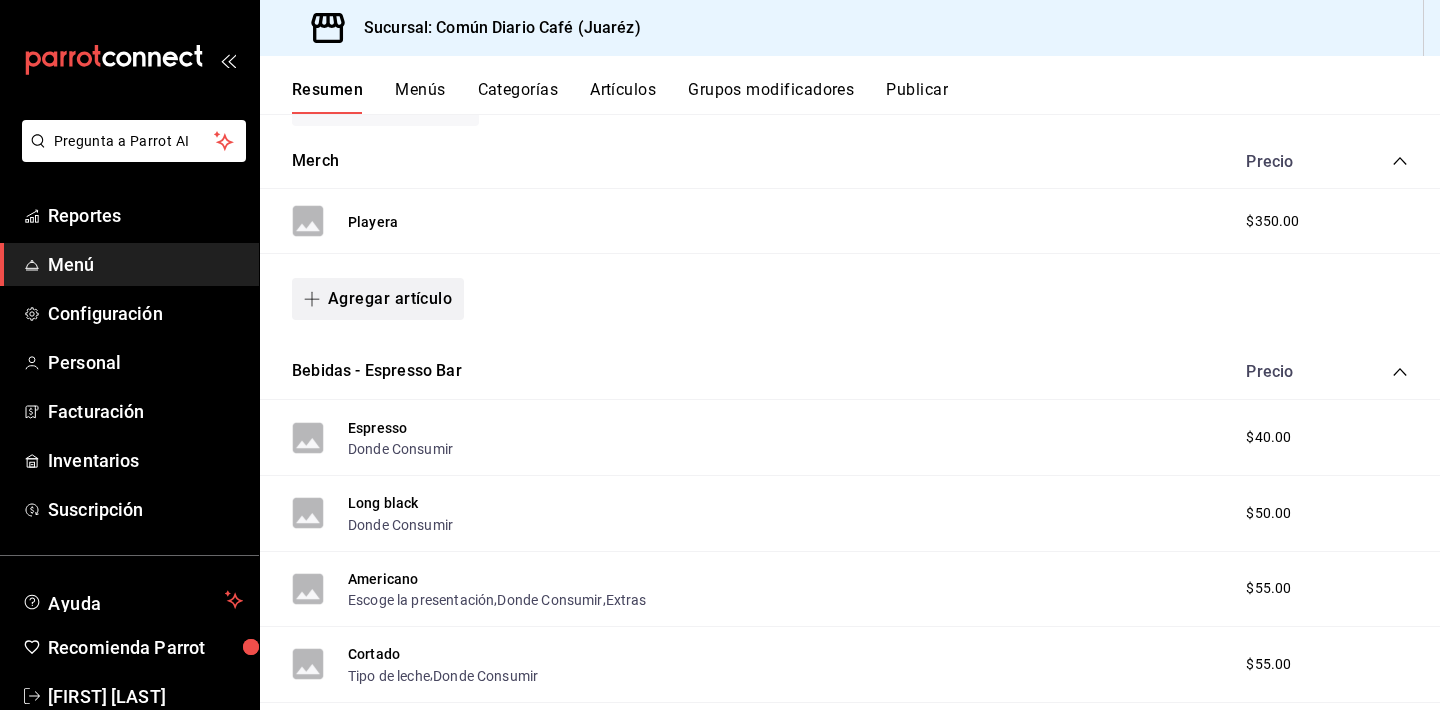 click on "Agregar artículo" at bounding box center [378, 299] 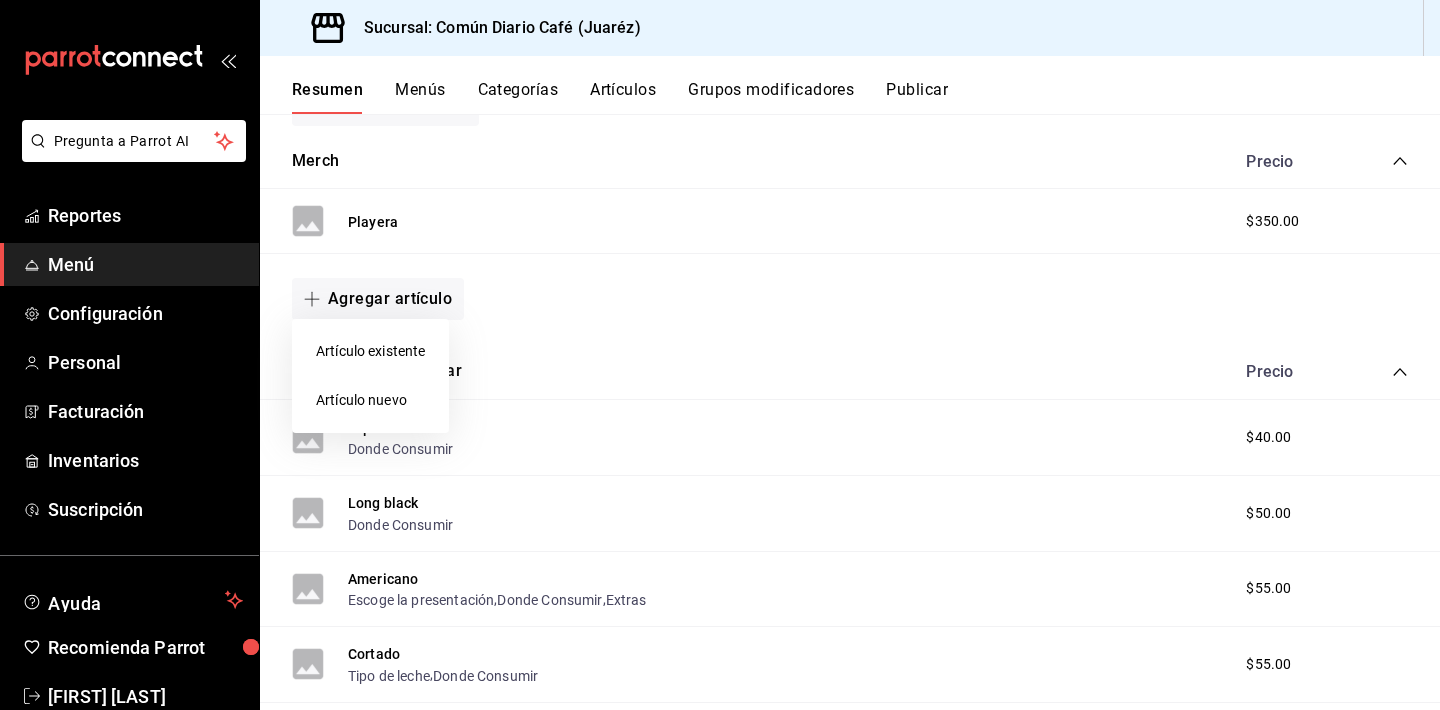 click on "Artículo nuevo" at bounding box center (370, 400) 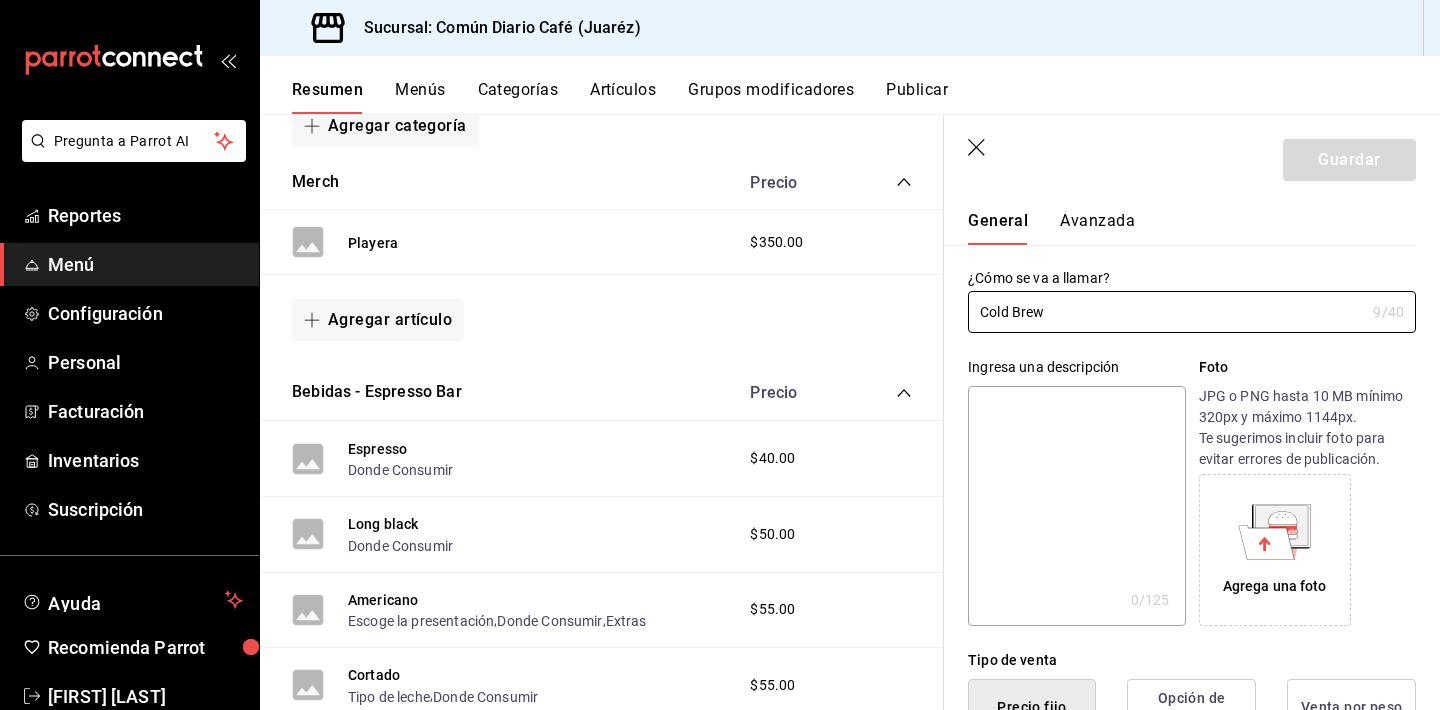 scroll, scrollTop: 43, scrollLeft: 0, axis: vertical 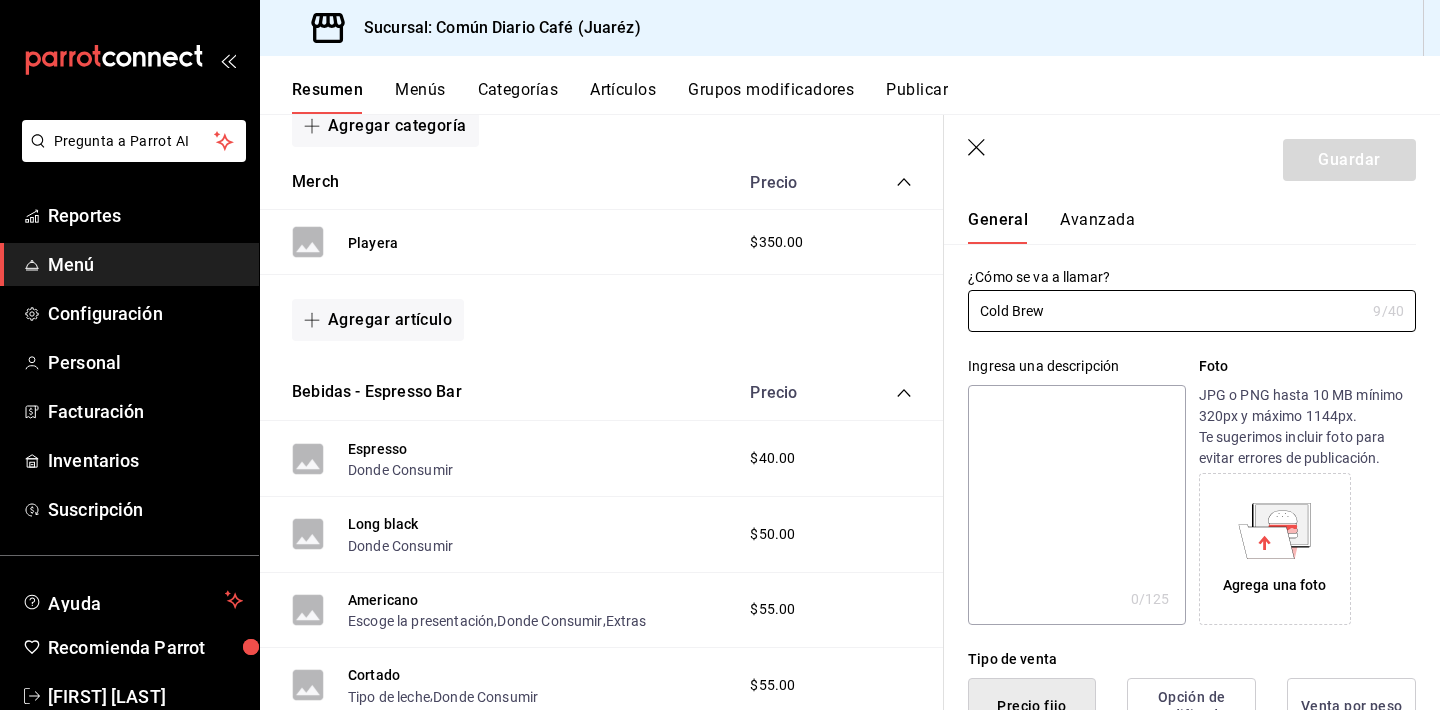 type on "Cold Brew" 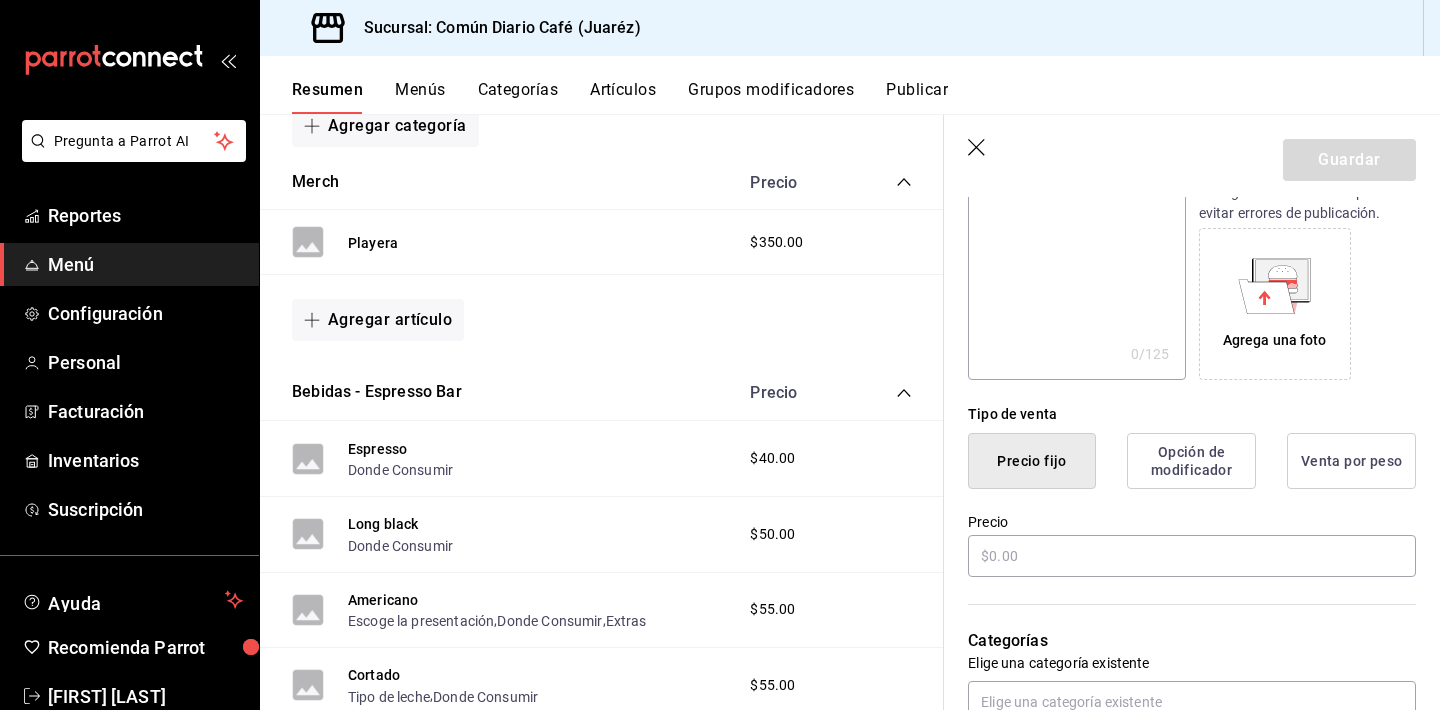 scroll, scrollTop: 308, scrollLeft: 0, axis: vertical 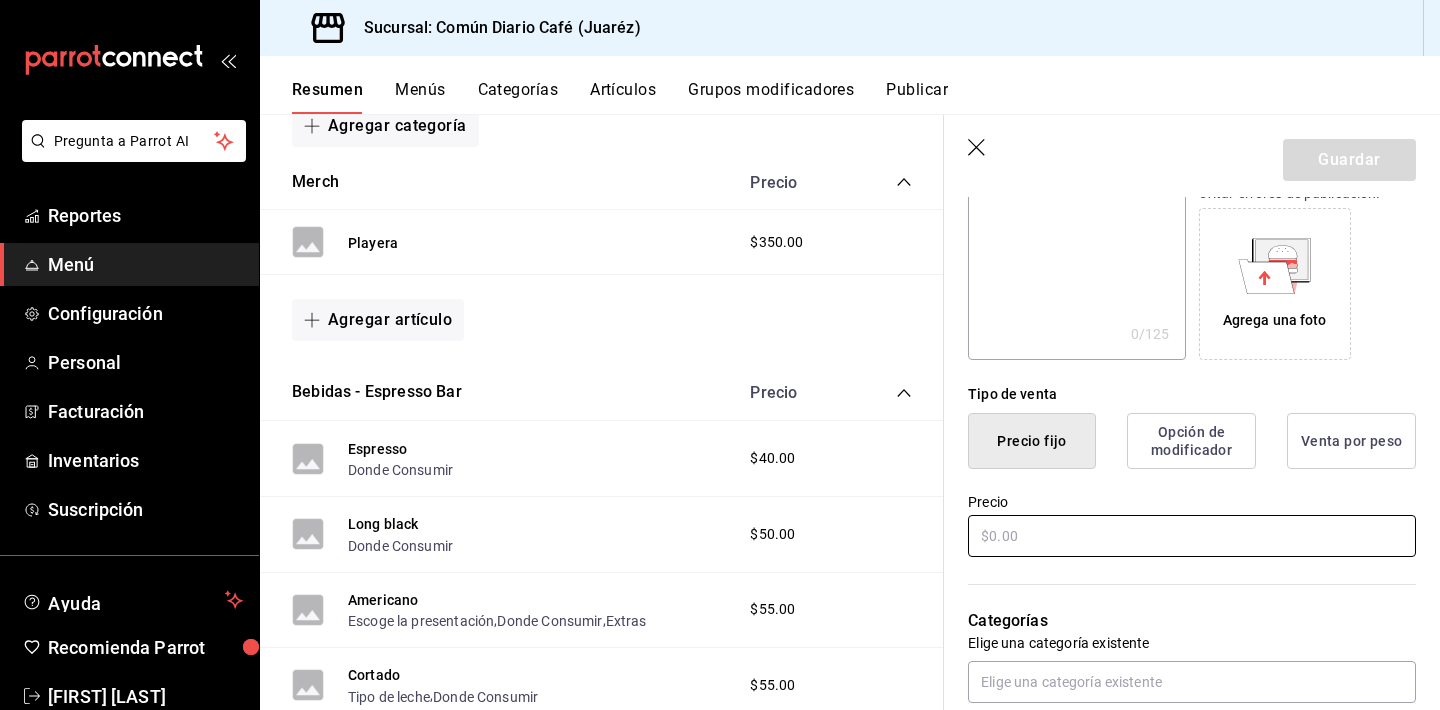 click at bounding box center (1192, 536) 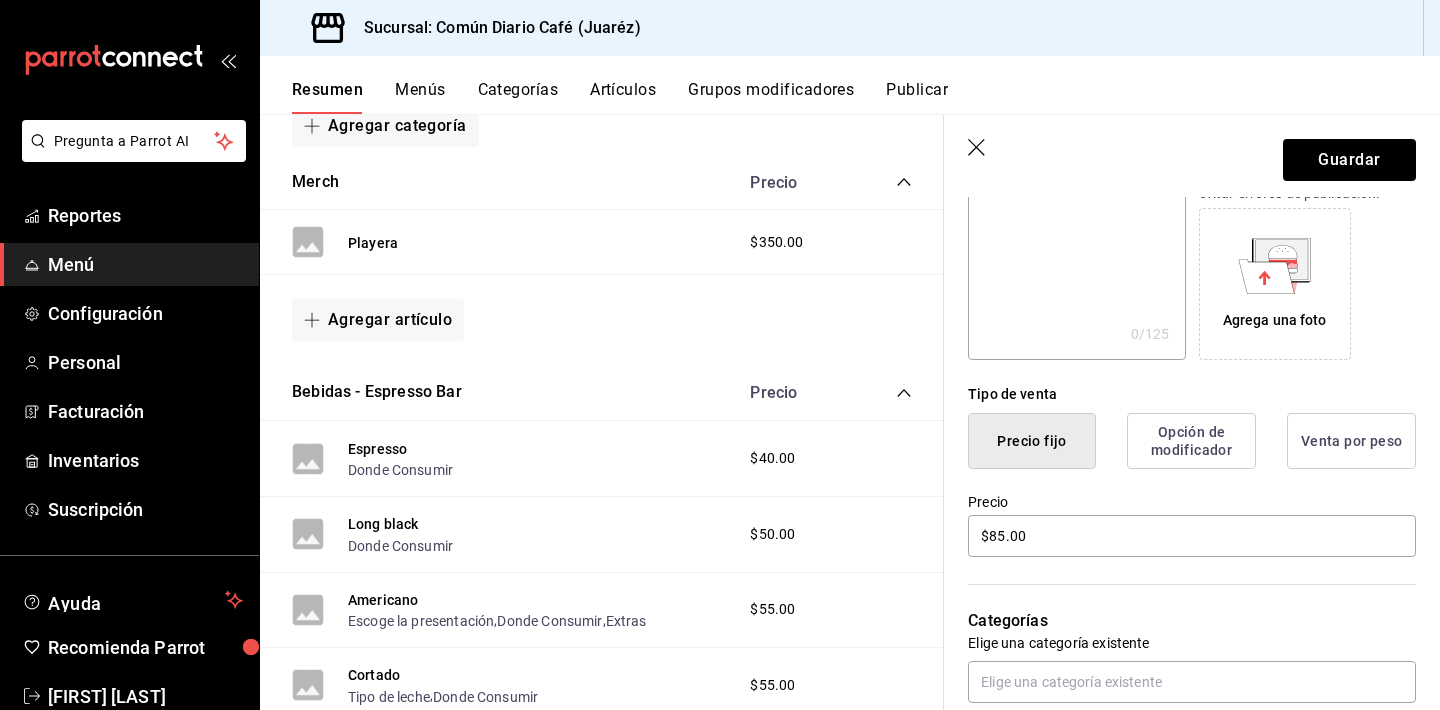 click on "Categorías Elige una categoría existente Merch" at bounding box center [1180, 664] 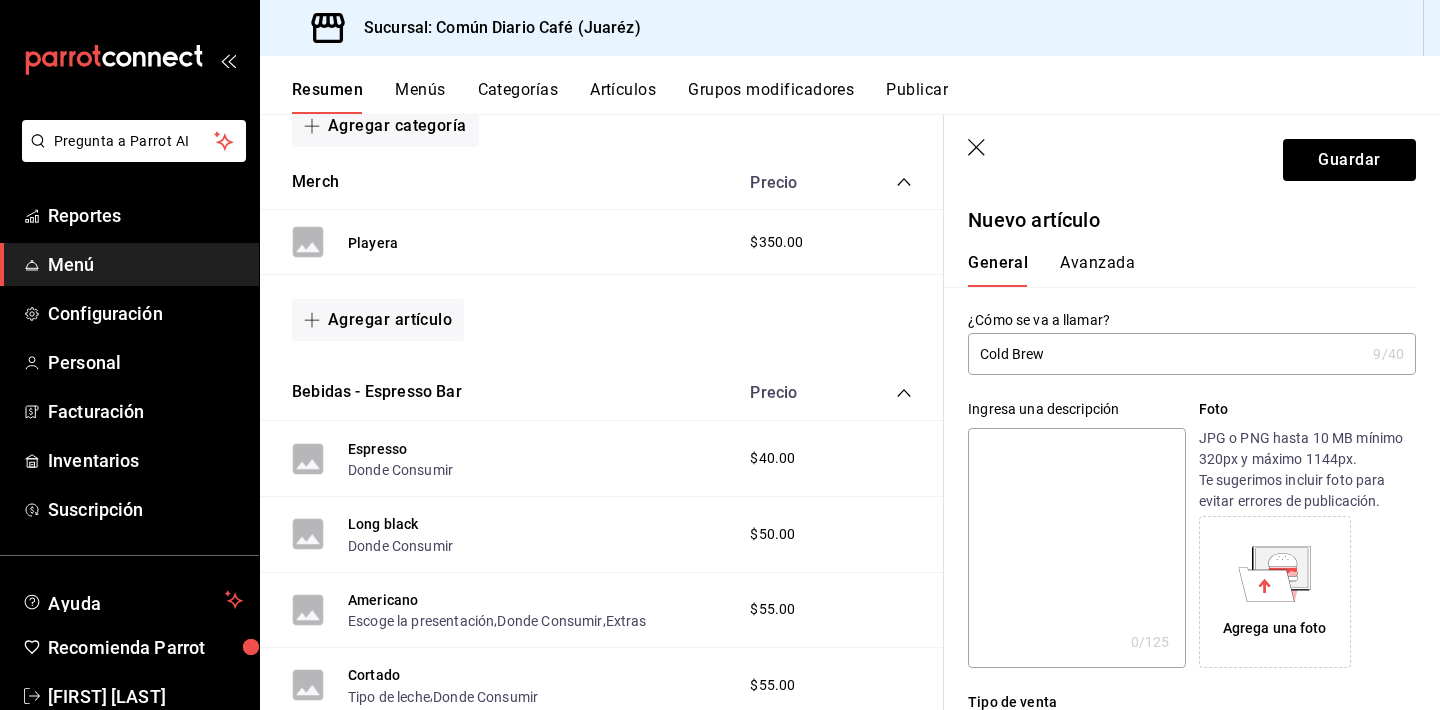 scroll, scrollTop: 0, scrollLeft: 0, axis: both 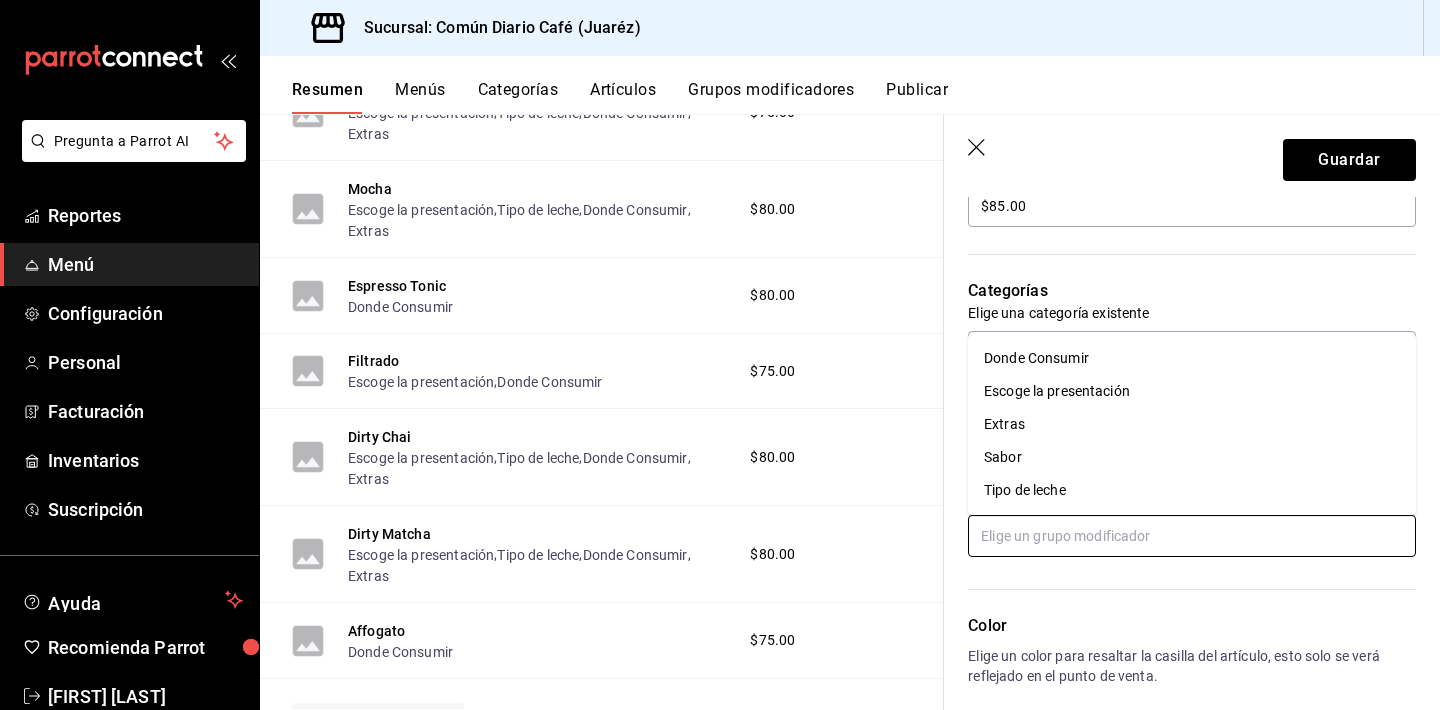 click at bounding box center (1192, 536) 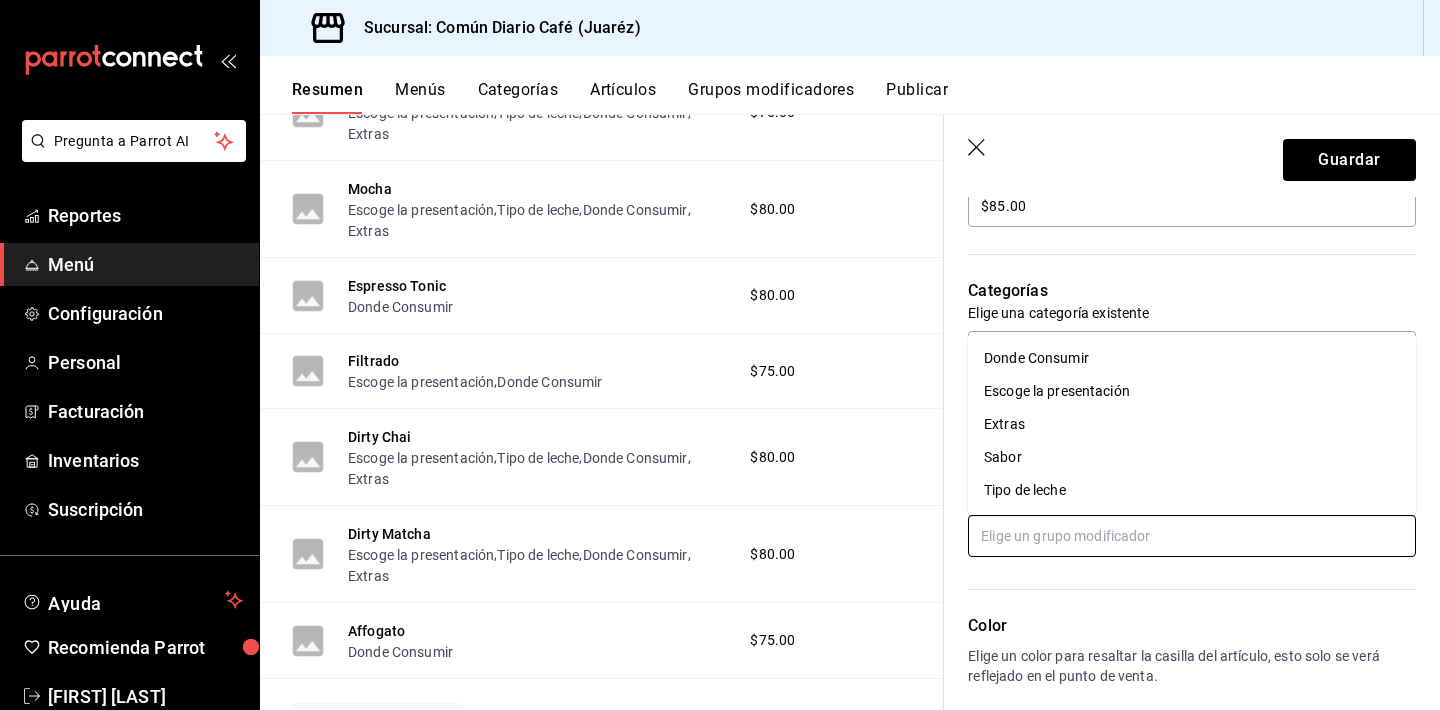 click on "Donde Consumir" at bounding box center [1192, 358] 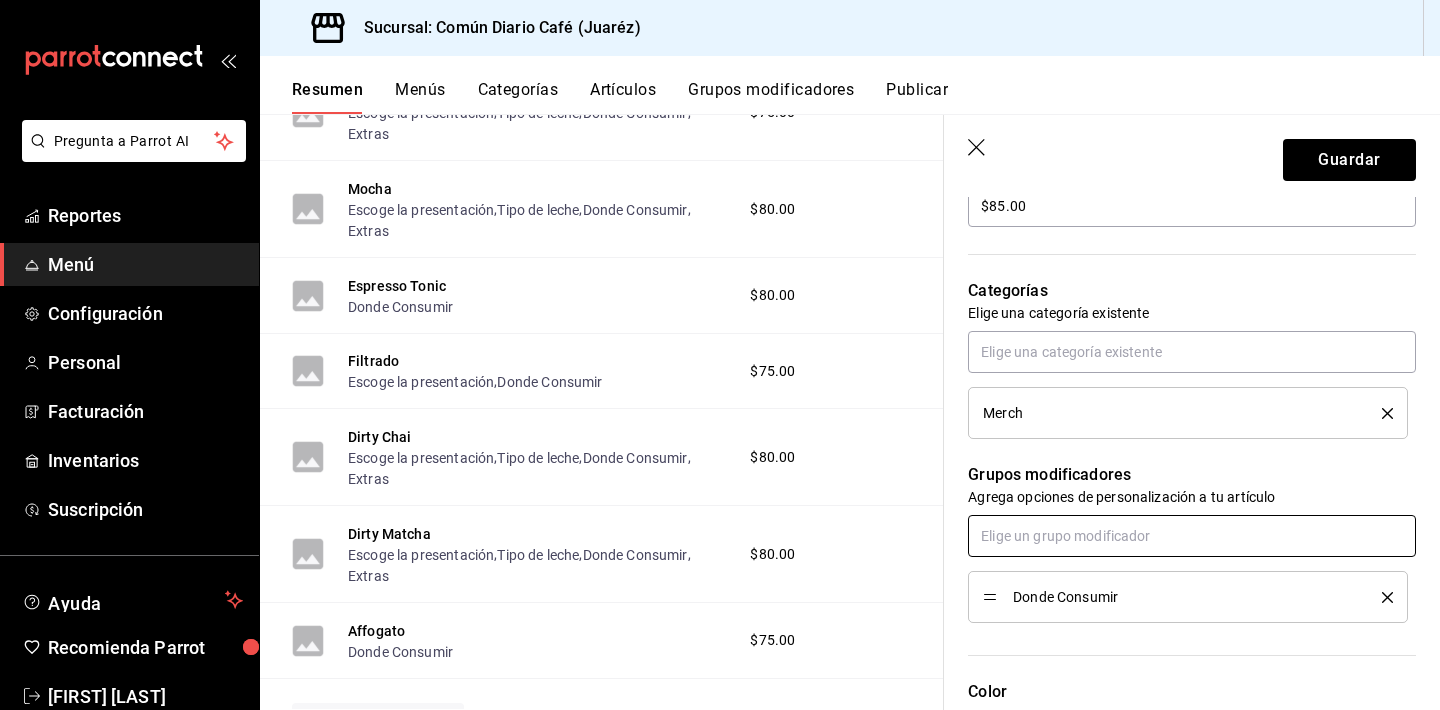 click at bounding box center (1192, 536) 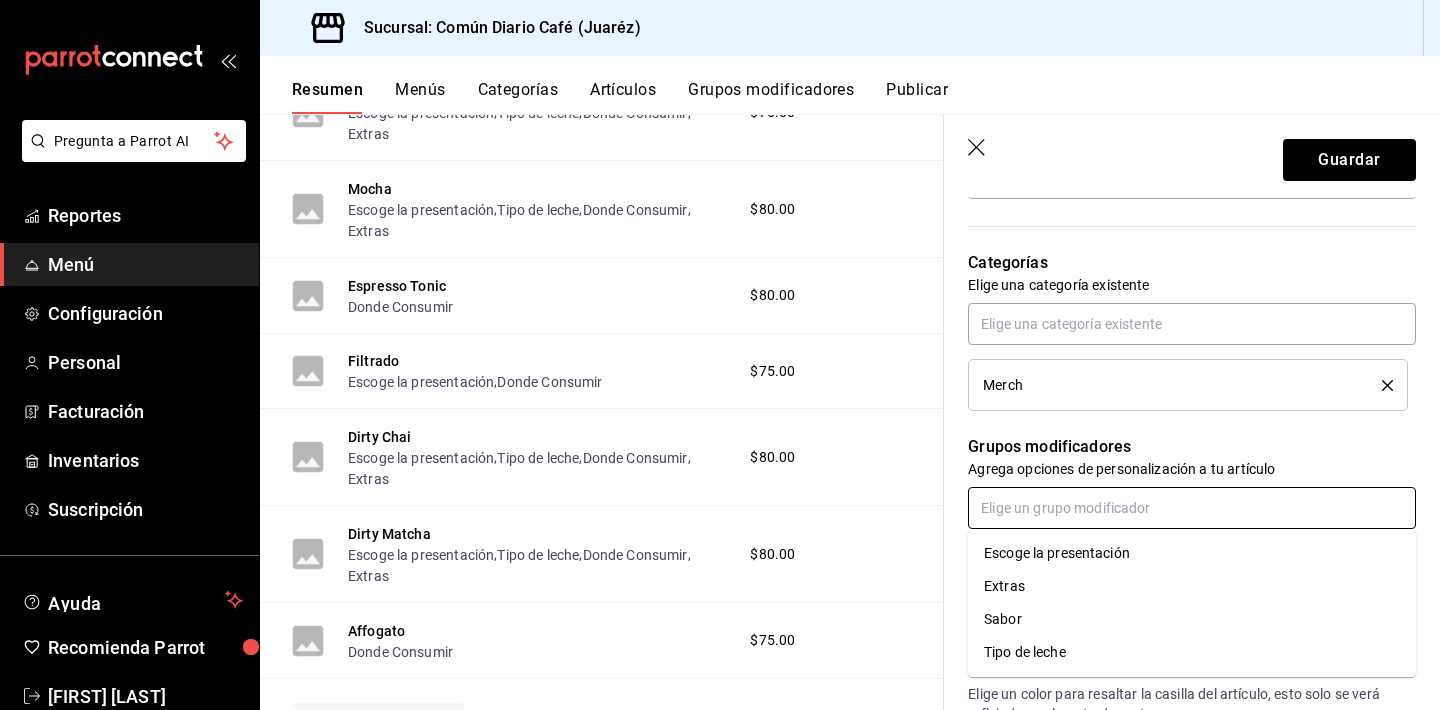 scroll, scrollTop: 672, scrollLeft: 0, axis: vertical 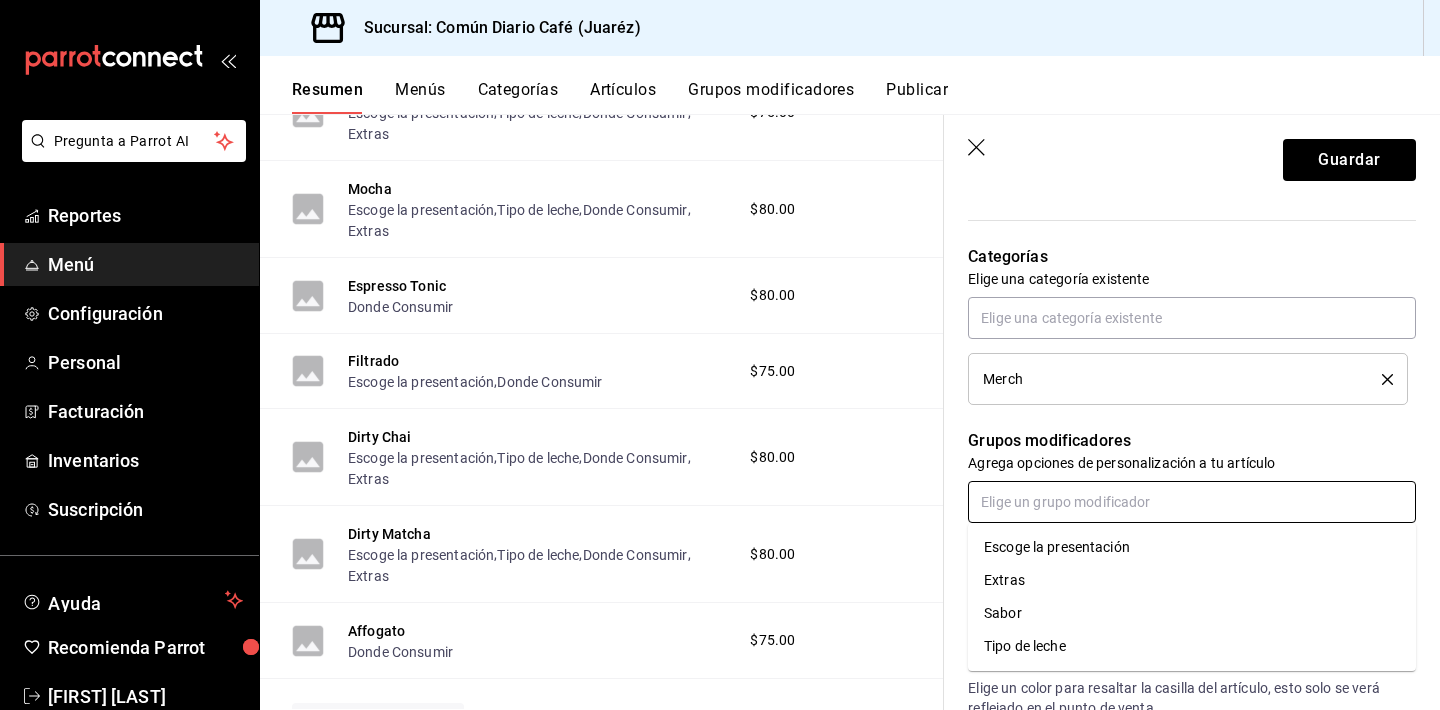 click on "Extras" at bounding box center [1192, 580] 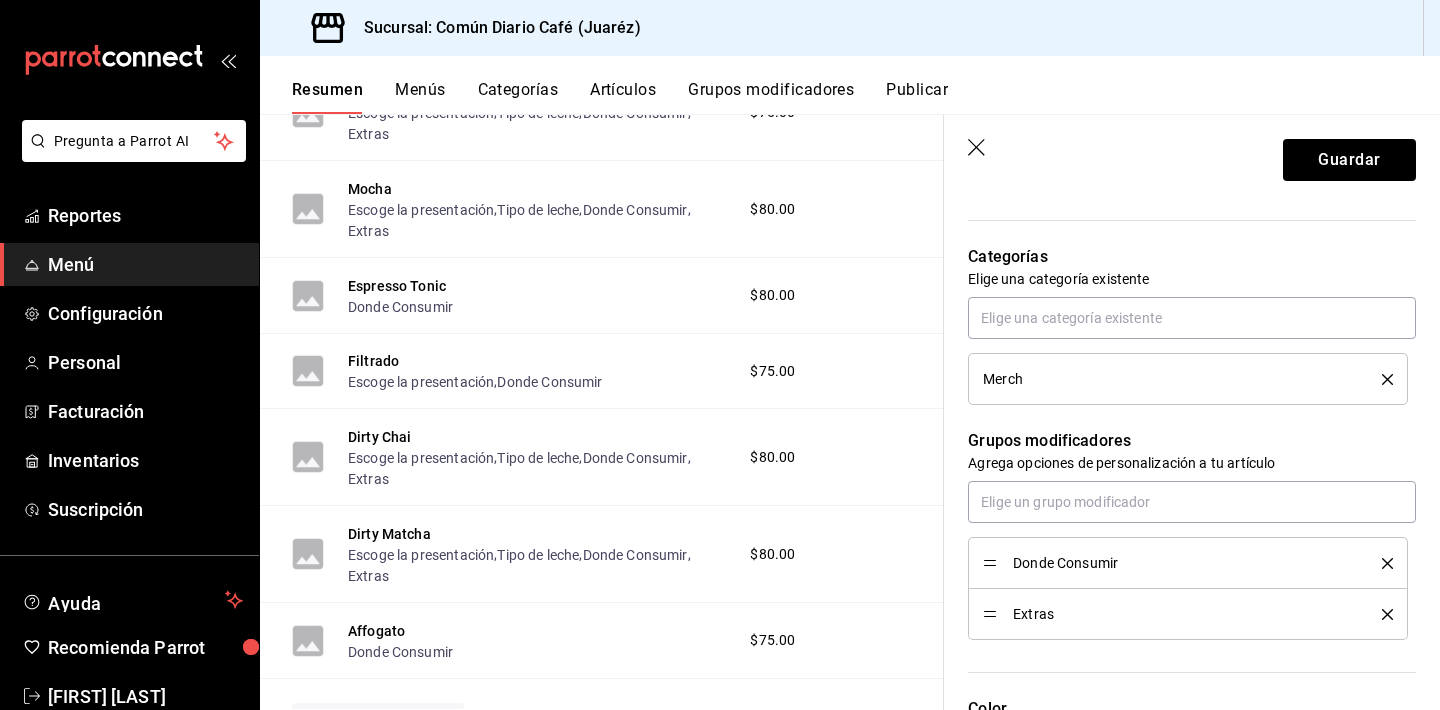 click on "Grupos modificadores Agrega opciones de personalización a tu artículo Donde Consumir Extras" at bounding box center [1180, 522] 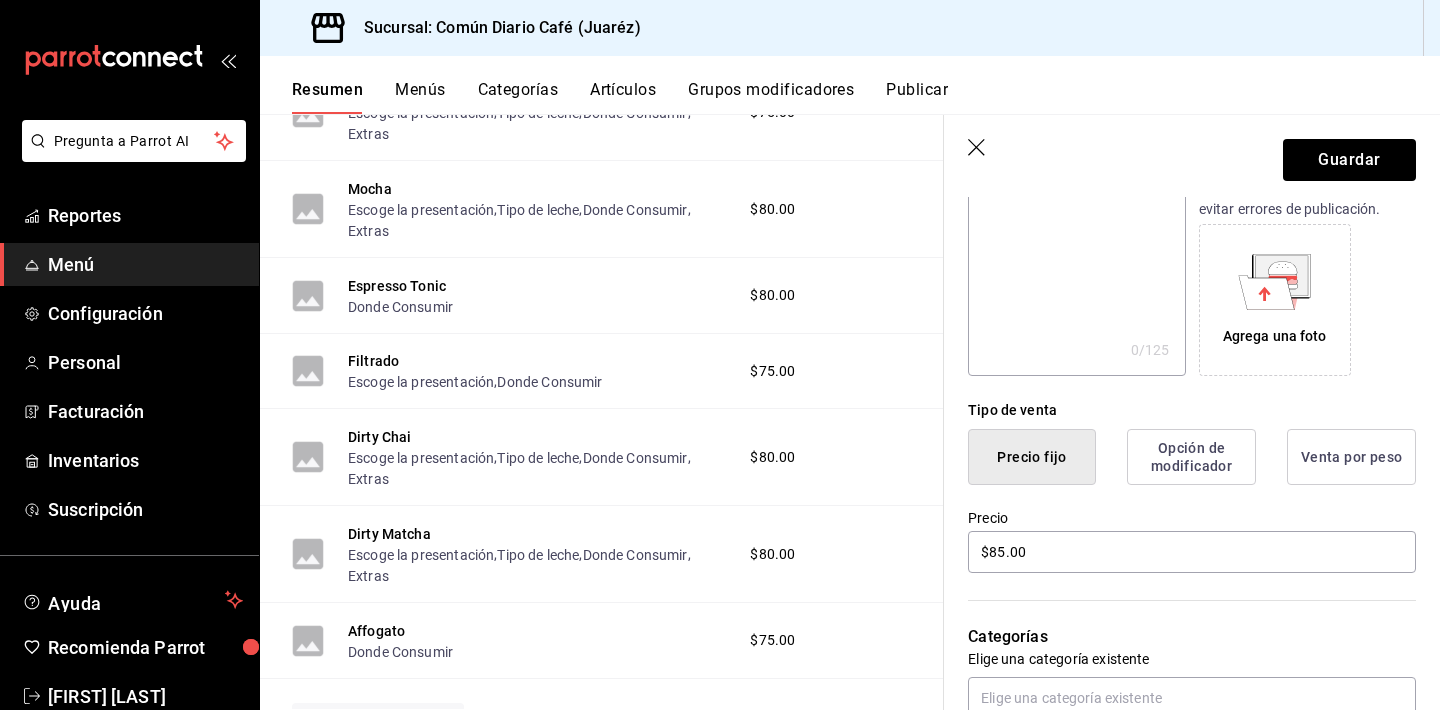 scroll, scrollTop: 296, scrollLeft: 0, axis: vertical 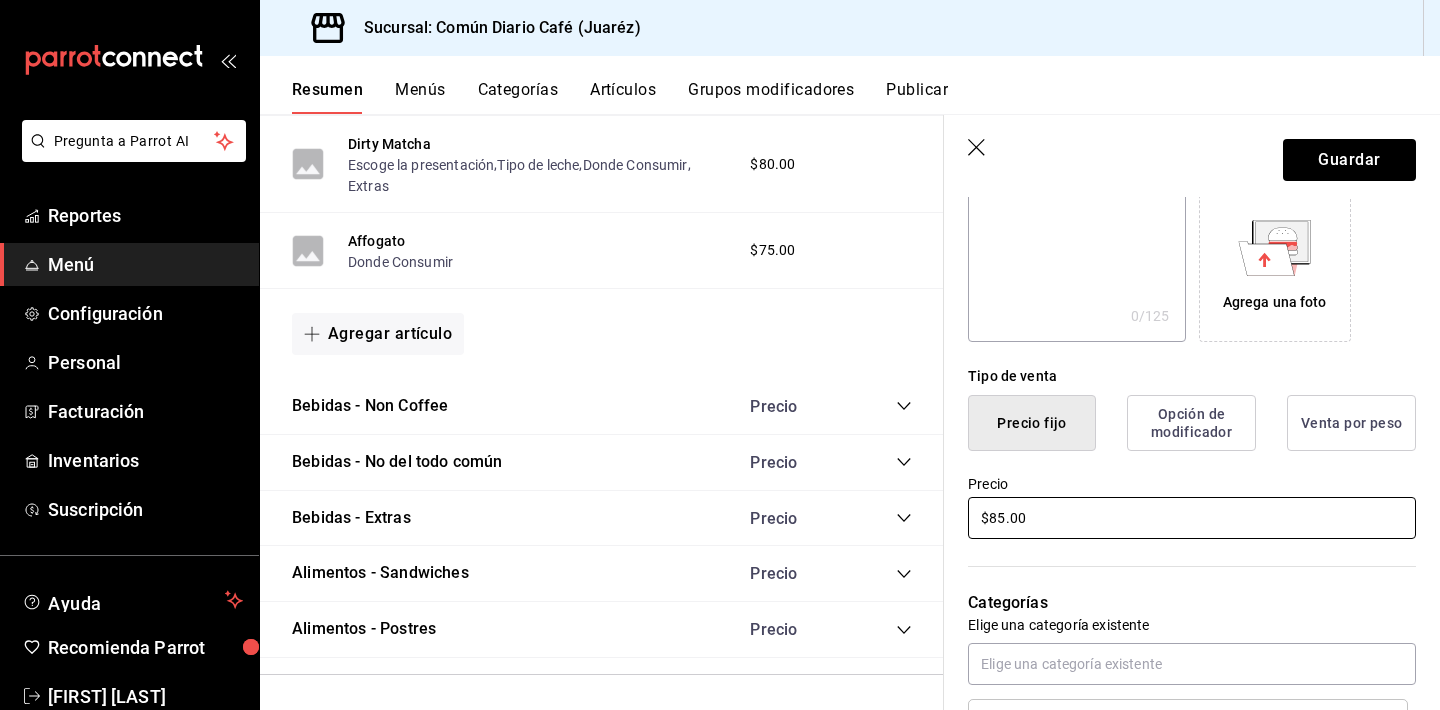 click on "$85.00" at bounding box center [1192, 518] 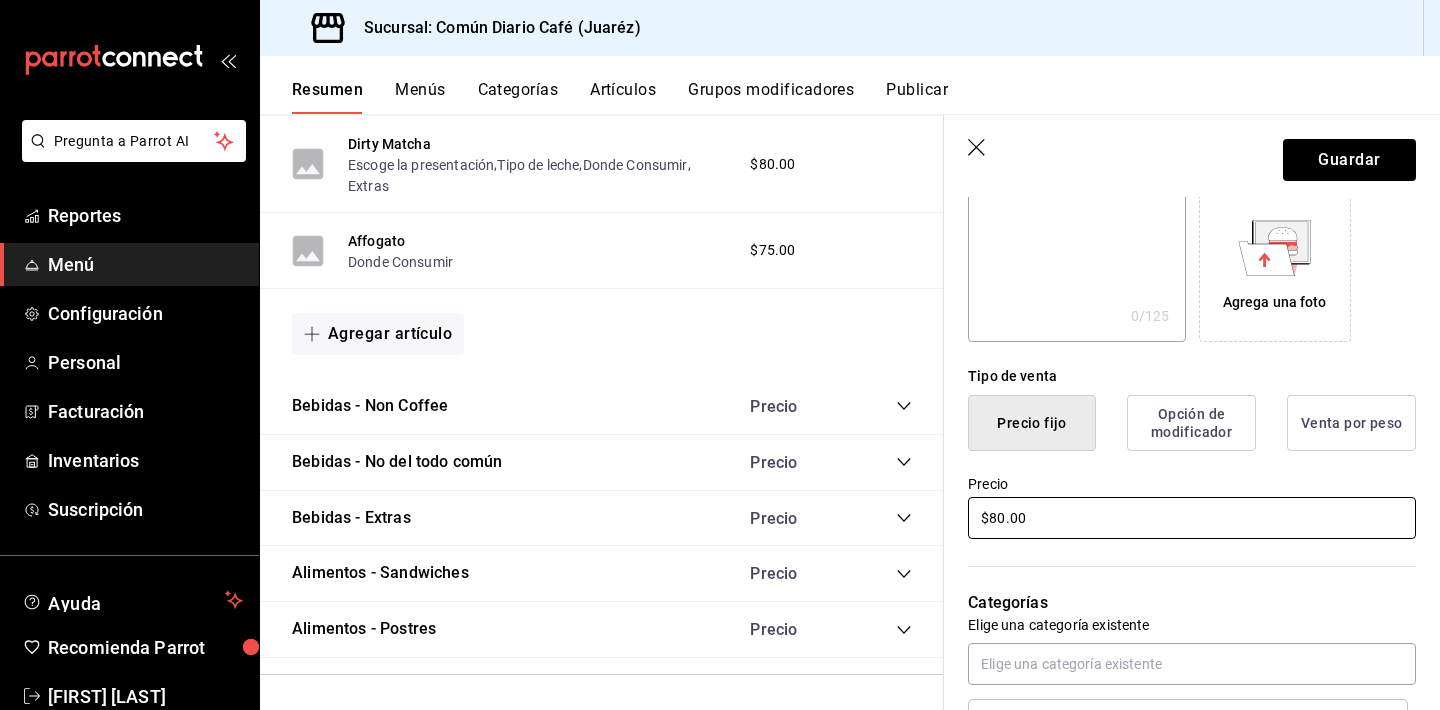 type on "$80.00" 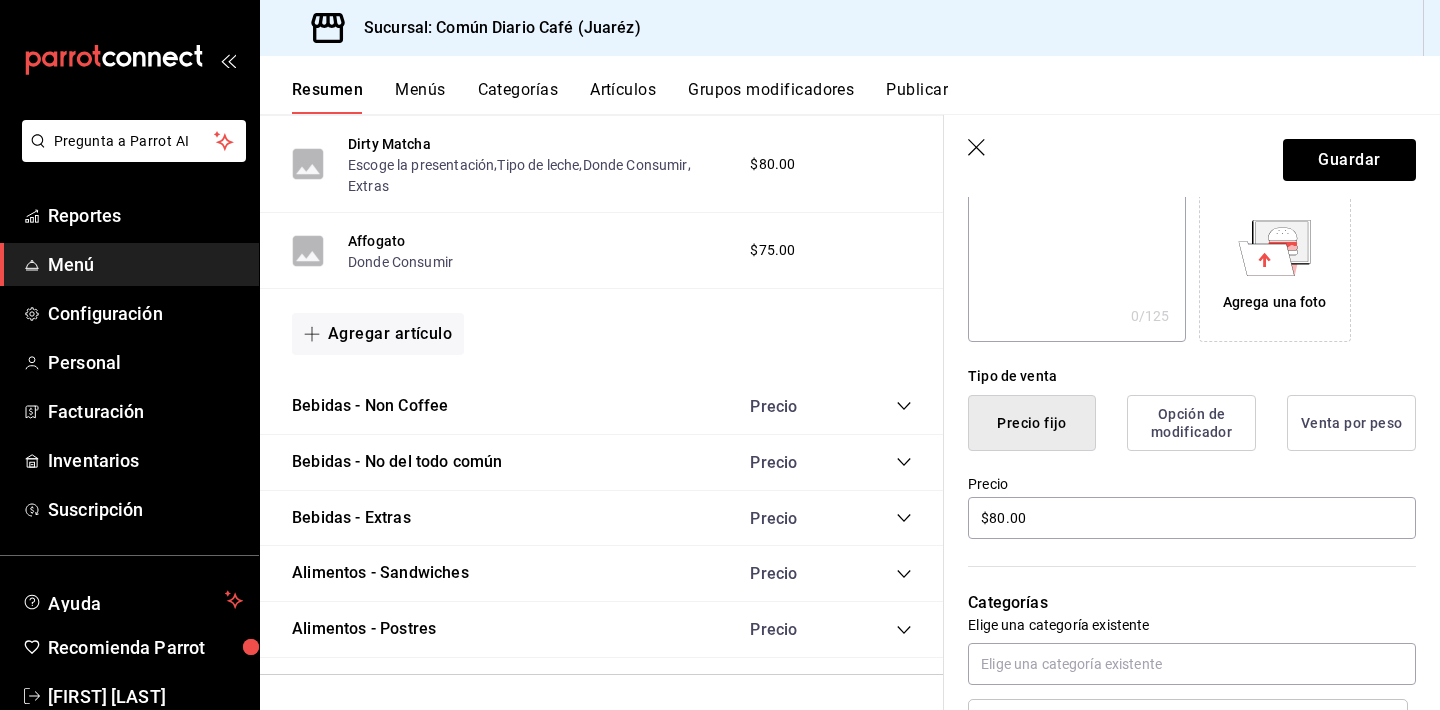 click on "Categorías Elige una categoría existente Merch" at bounding box center [1180, 646] 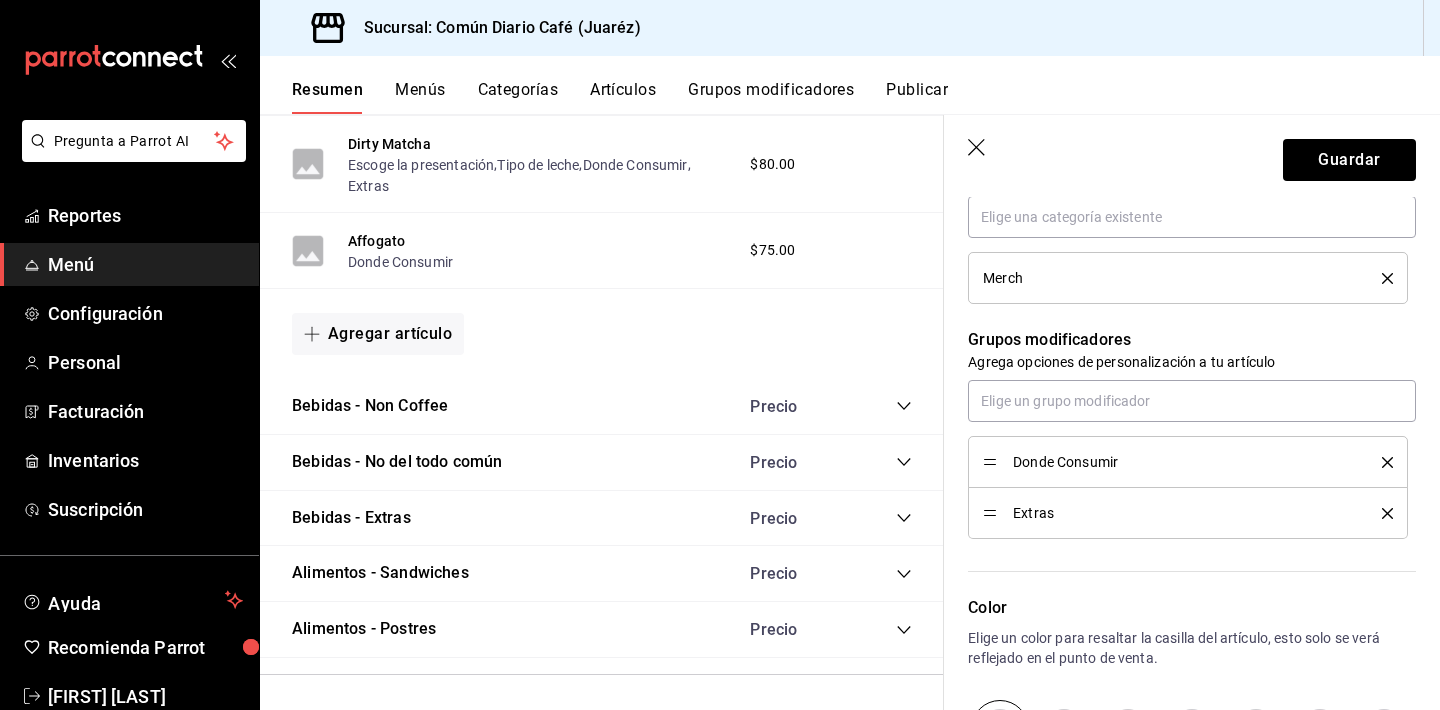 scroll, scrollTop: 783, scrollLeft: 0, axis: vertical 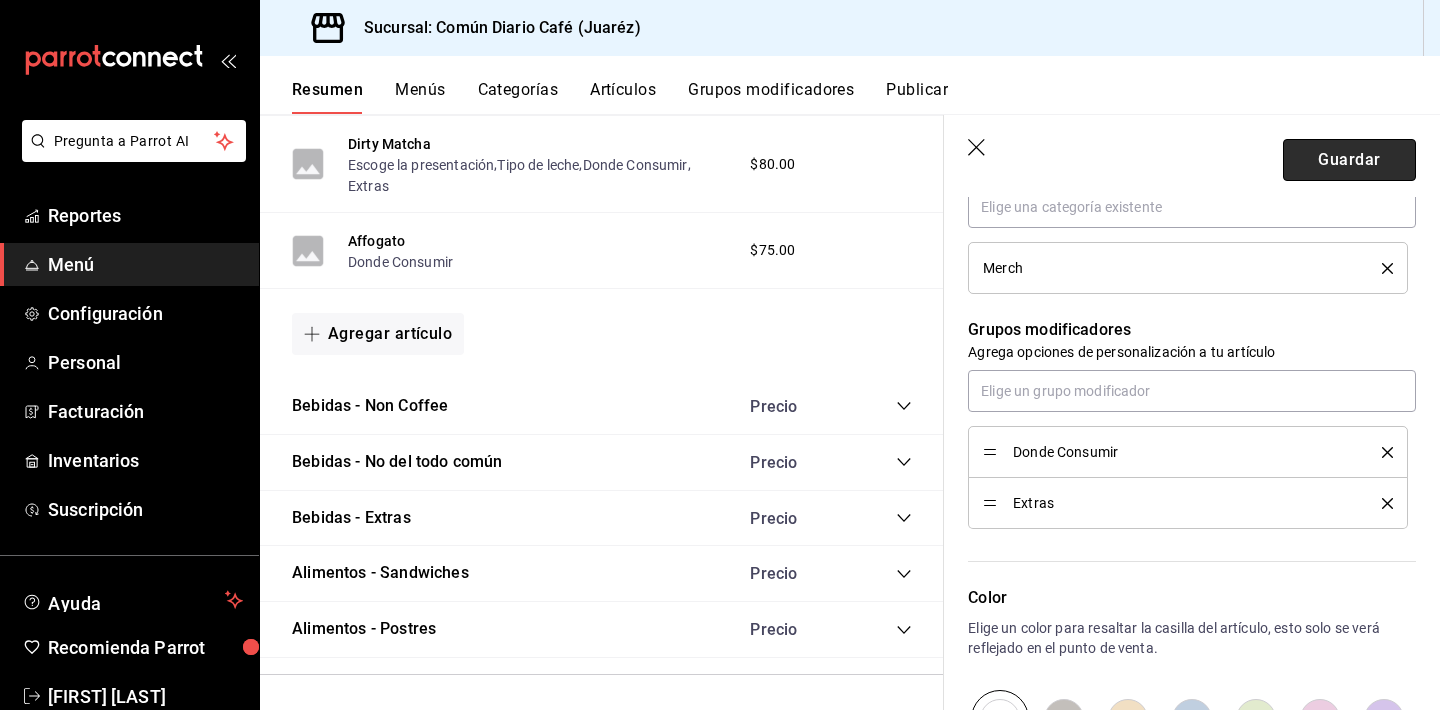 click on "Guardar" at bounding box center [1349, 160] 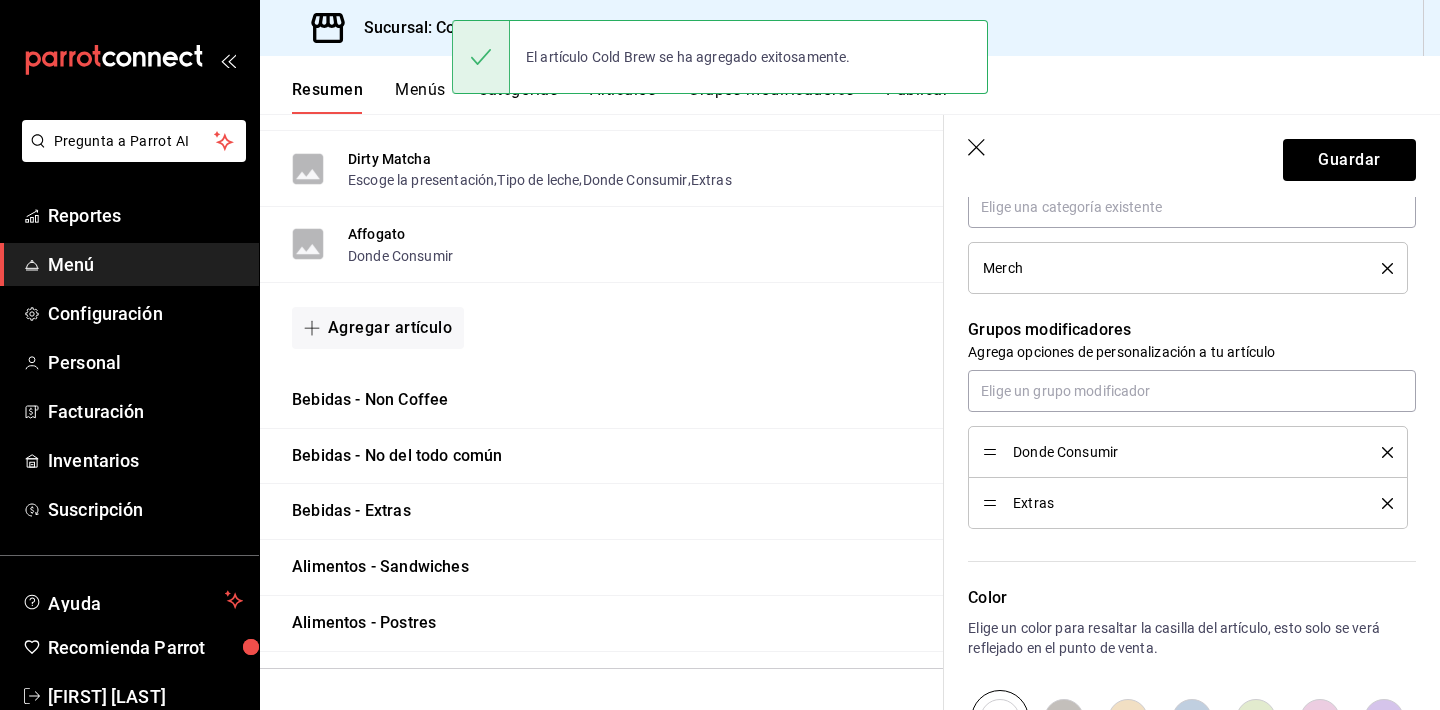 scroll, scrollTop: 1462, scrollLeft: 0, axis: vertical 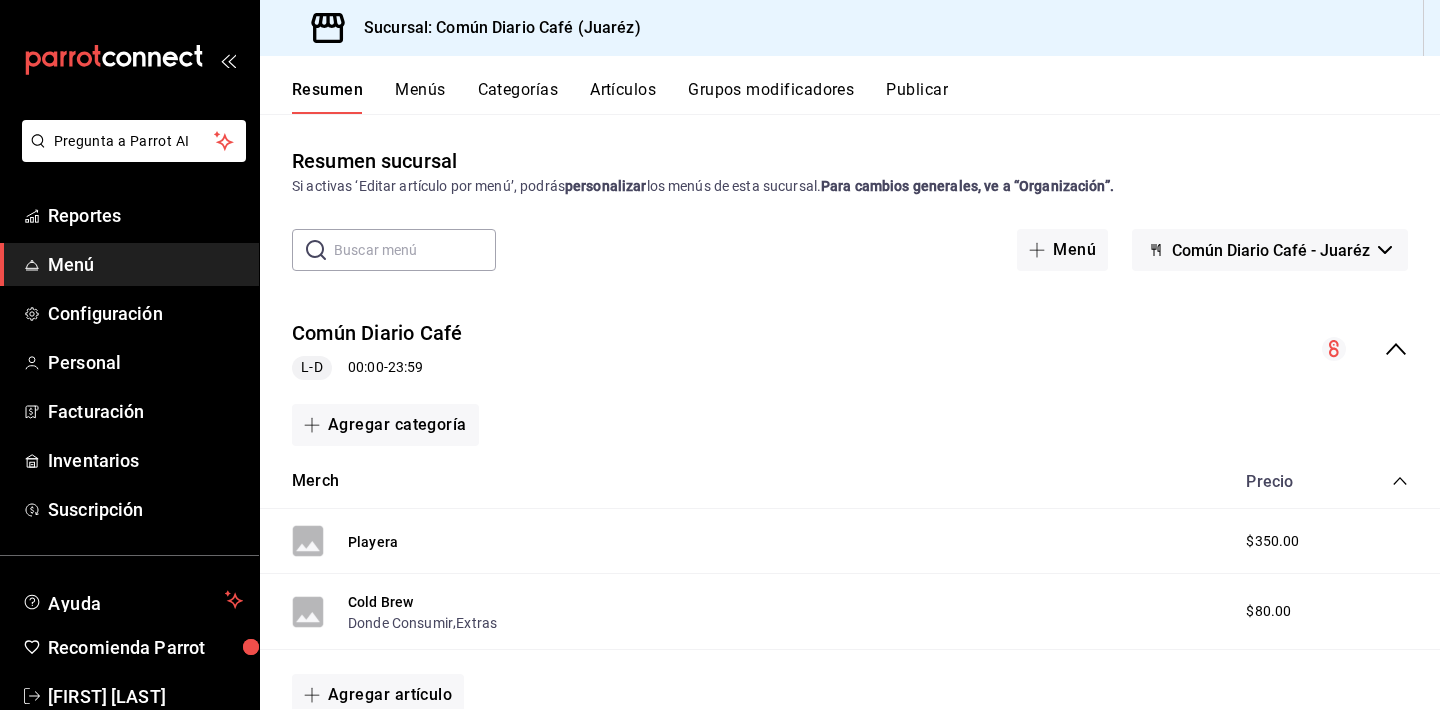 click on "Resumen Menús Categorías Artículos Grupos modificadores Publicar" at bounding box center (850, 85) 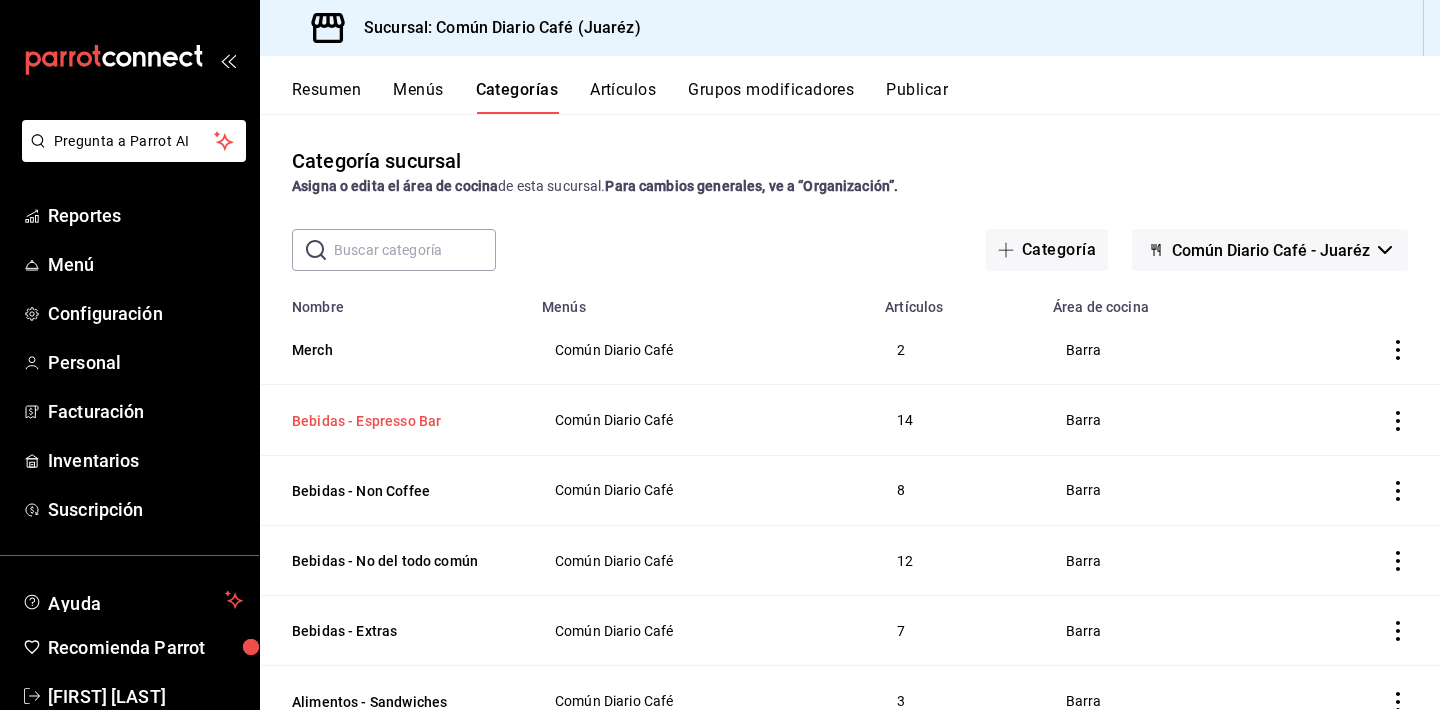 click on "Bebidas - Espresso Bar" at bounding box center [392, 421] 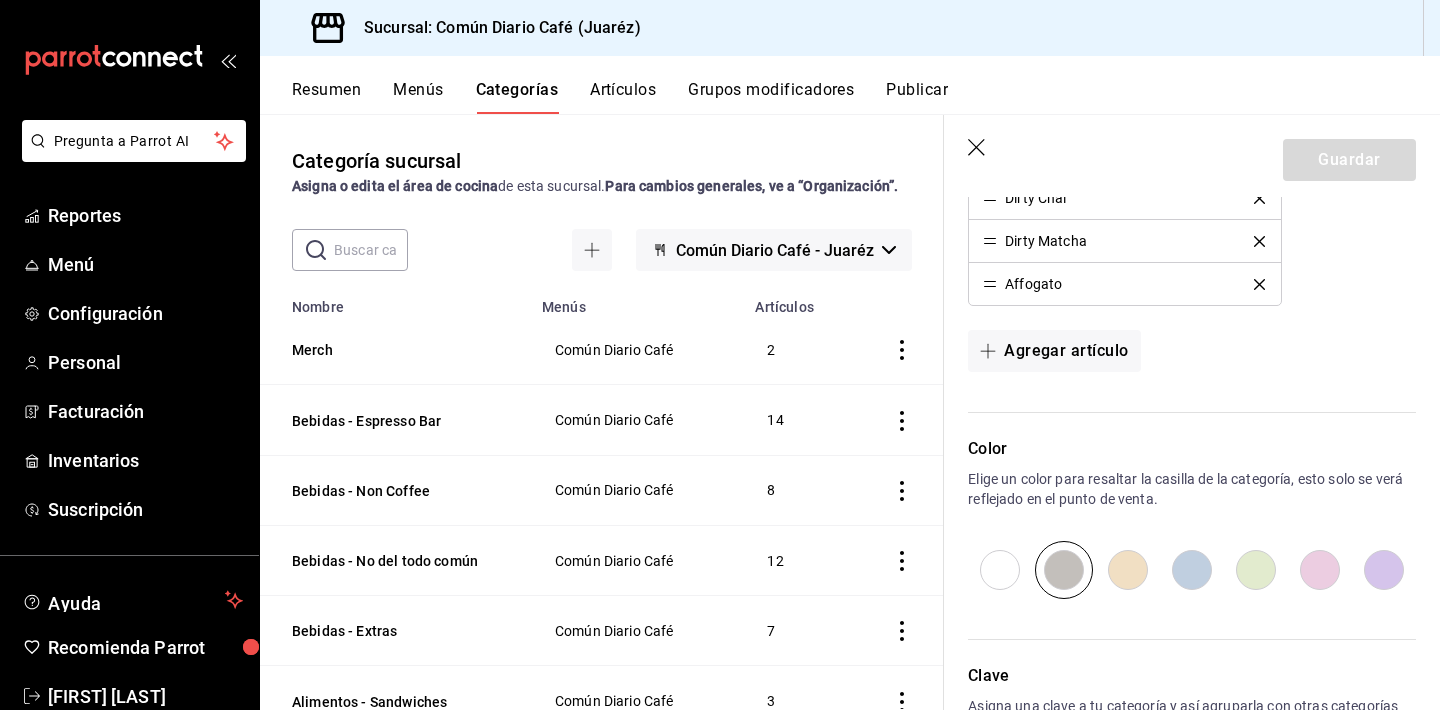 scroll, scrollTop: 1069, scrollLeft: 0, axis: vertical 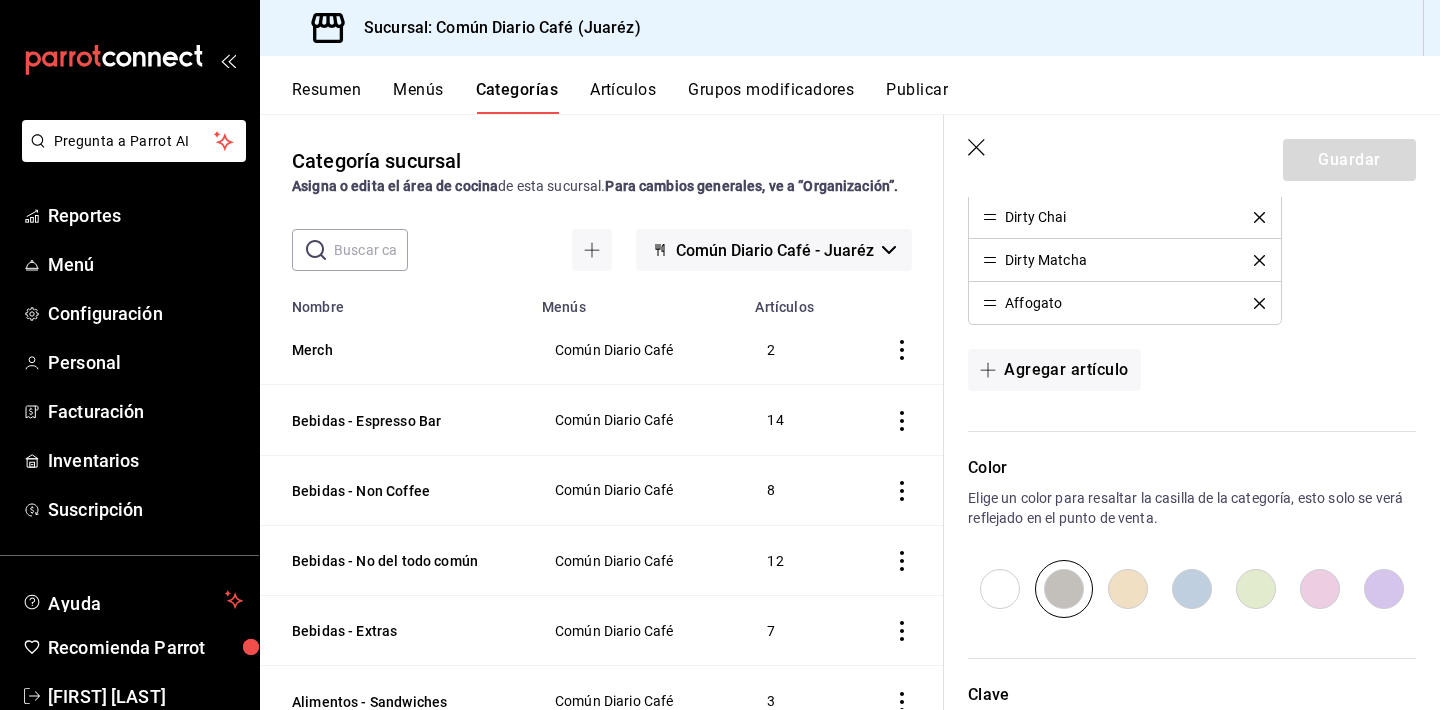 click on "Menús" at bounding box center [418, 97] 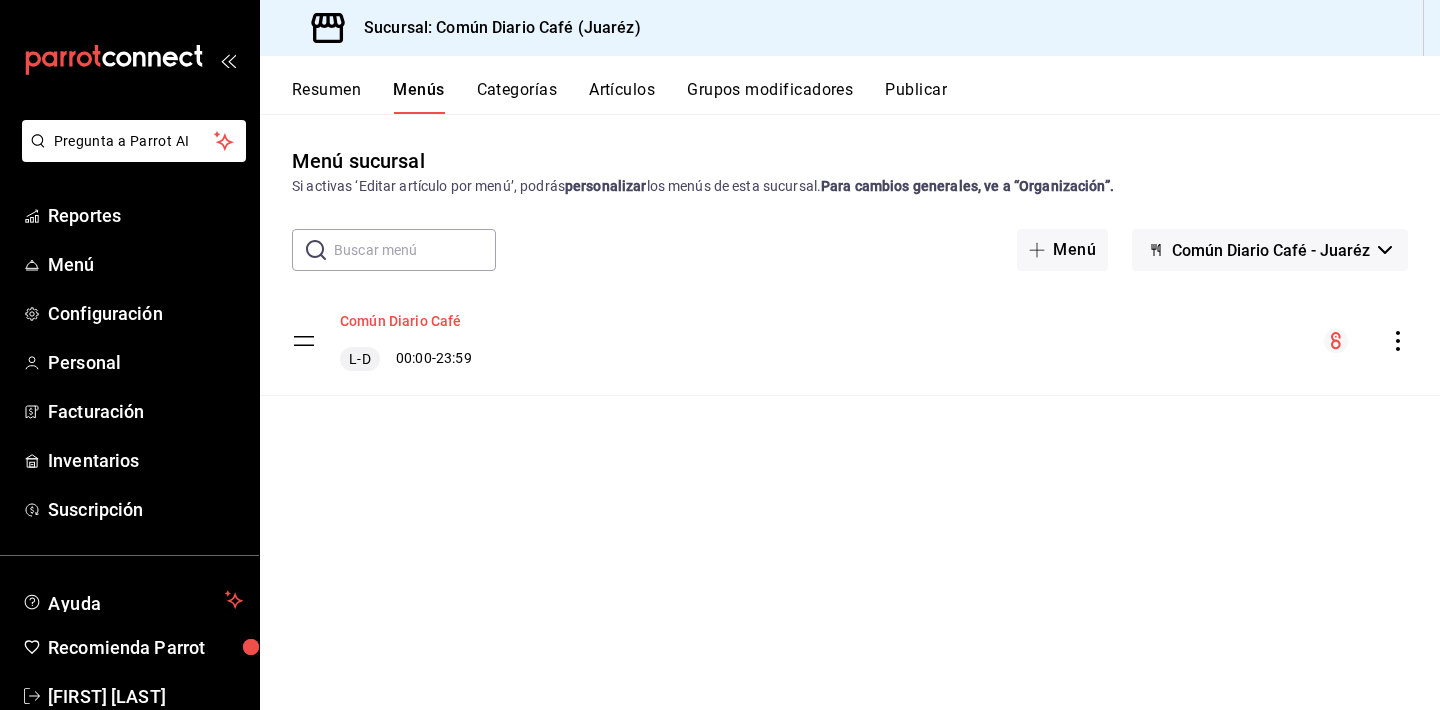 click on "Común Diario Café" at bounding box center (401, 321) 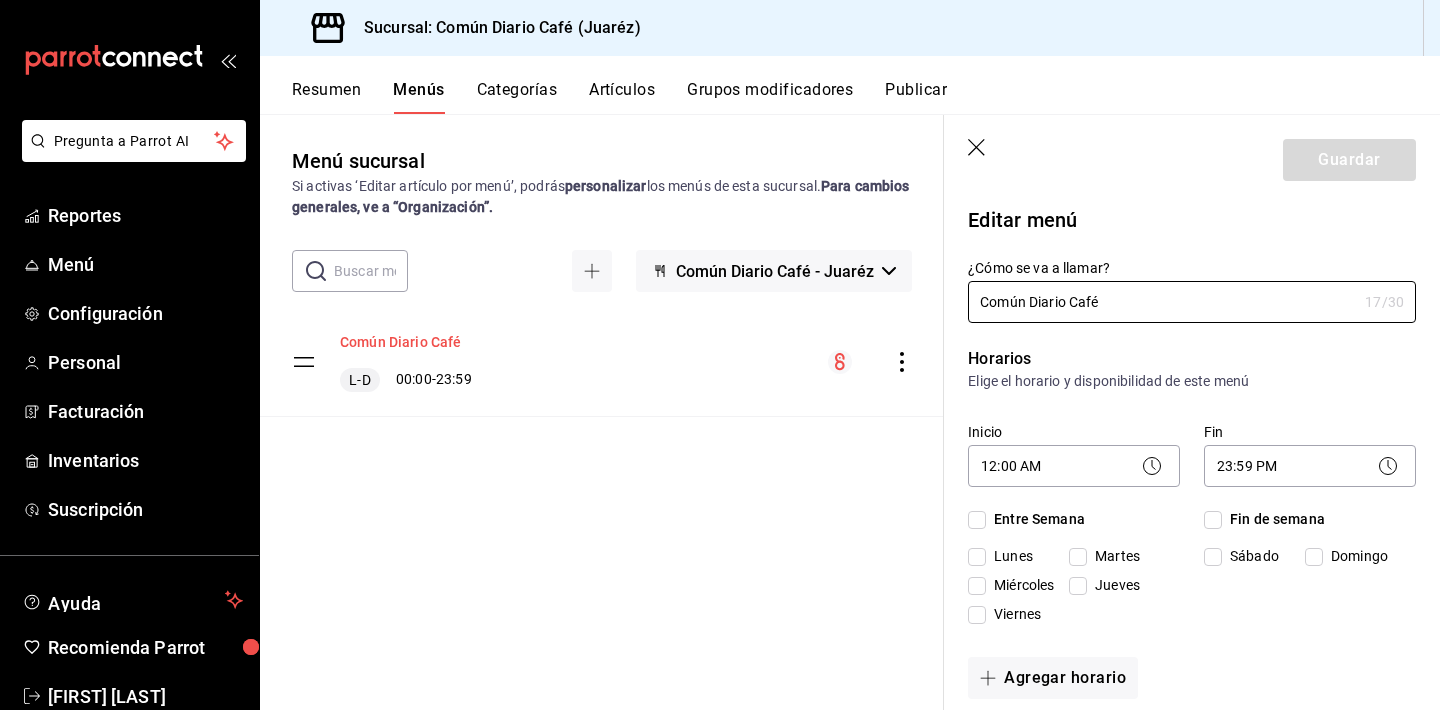 checkbox on "true" 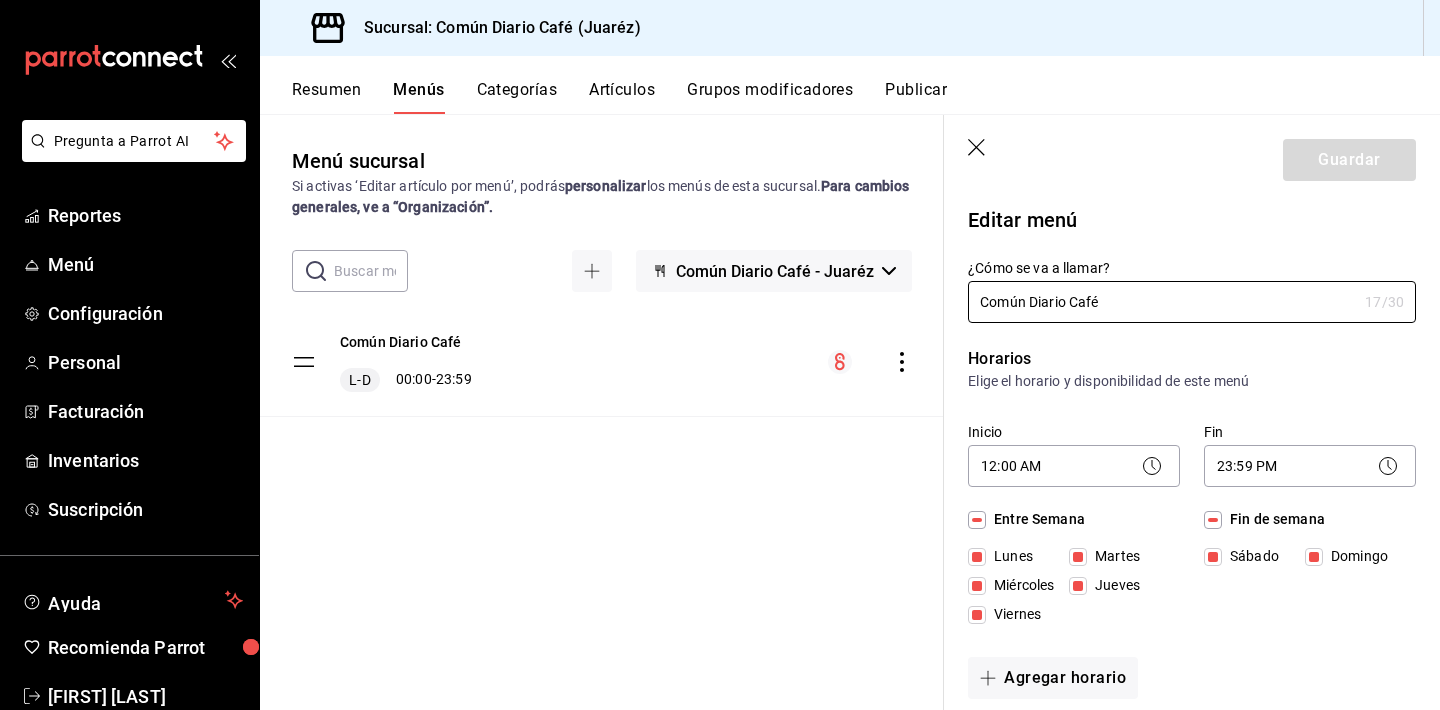 click on "Domingo" at bounding box center [1314, 557] 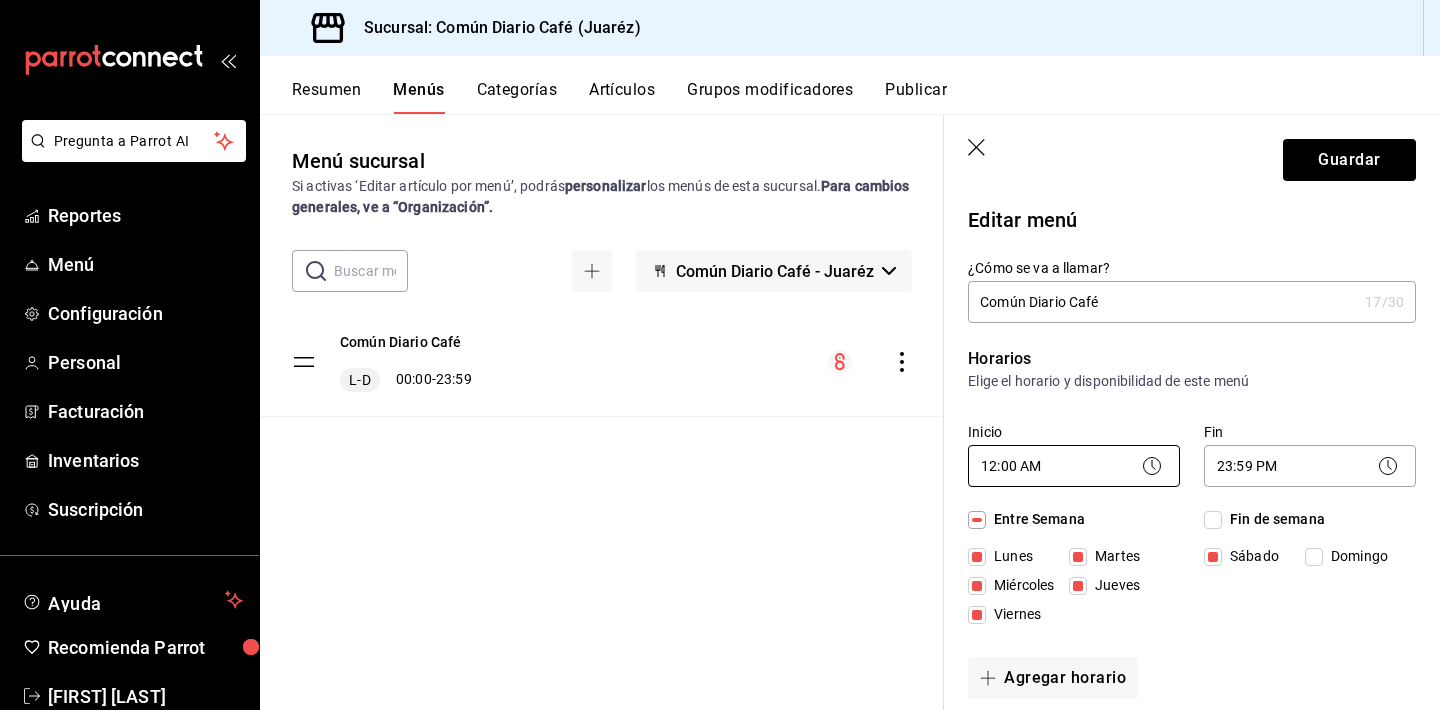 click on "Pregunta a Parrot AI Reportes   Menú   Configuración   Personal   Facturación   Inventarios   Suscripción   Ayuda Recomienda Parrot   [FIRST] [LAST]   Sugerir nueva función   Sucursal: Común Diario Café ([CITY]) Resumen Menús Categorías Artículos Grupos modificadores Publicar Menú sucursal Si activas ‘Editar artículo por menú’, podrás  personalizar  los menús de esta sucursal.  Para cambios generales, ve a “Organización”. ​ ​ Común Diario Café - [CITY] Común Diario Café L-D 00:00  -  23:59 Guardar Editar menú ¿Cómo se va a llamar? Común Diario Café 17 /30 ¿Cómo se va a llamar? Horarios Elige el horario y disponibilidad de este menú Inicio 12:00 AM 00:00 Fin 23:59 PM 23:59 Entre Semana Lunes Martes Miércoles Jueves Viernes Fin de semana Sábado Domingo Agregar horario Categorías Selecciona una categoría existente Merch Bebidas - Espresso Bar Bebidas - Non Coffee Bebidas - No del todo común Bebidas - Extras Alimentos - Sandwiches Alimentos - Postres Punto de venta" at bounding box center [720, 355] 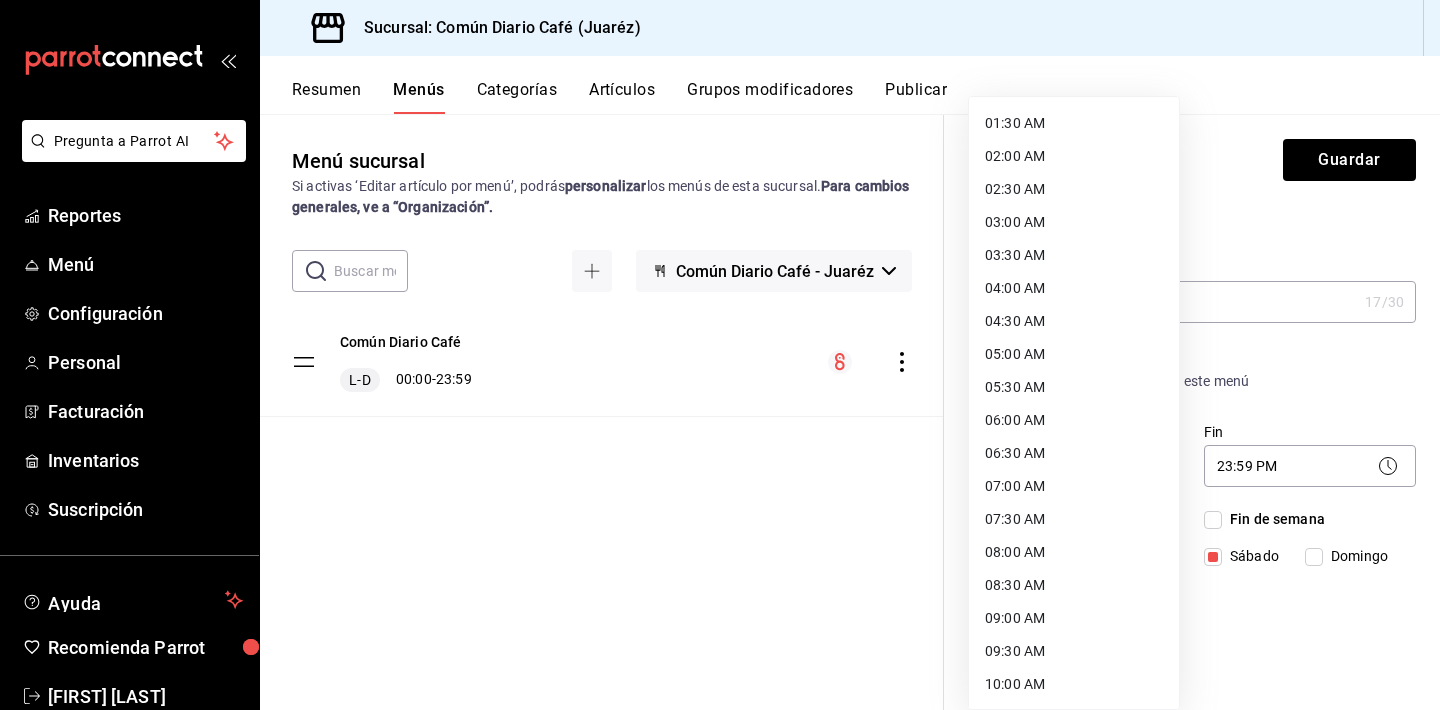 scroll, scrollTop: 113, scrollLeft: 0, axis: vertical 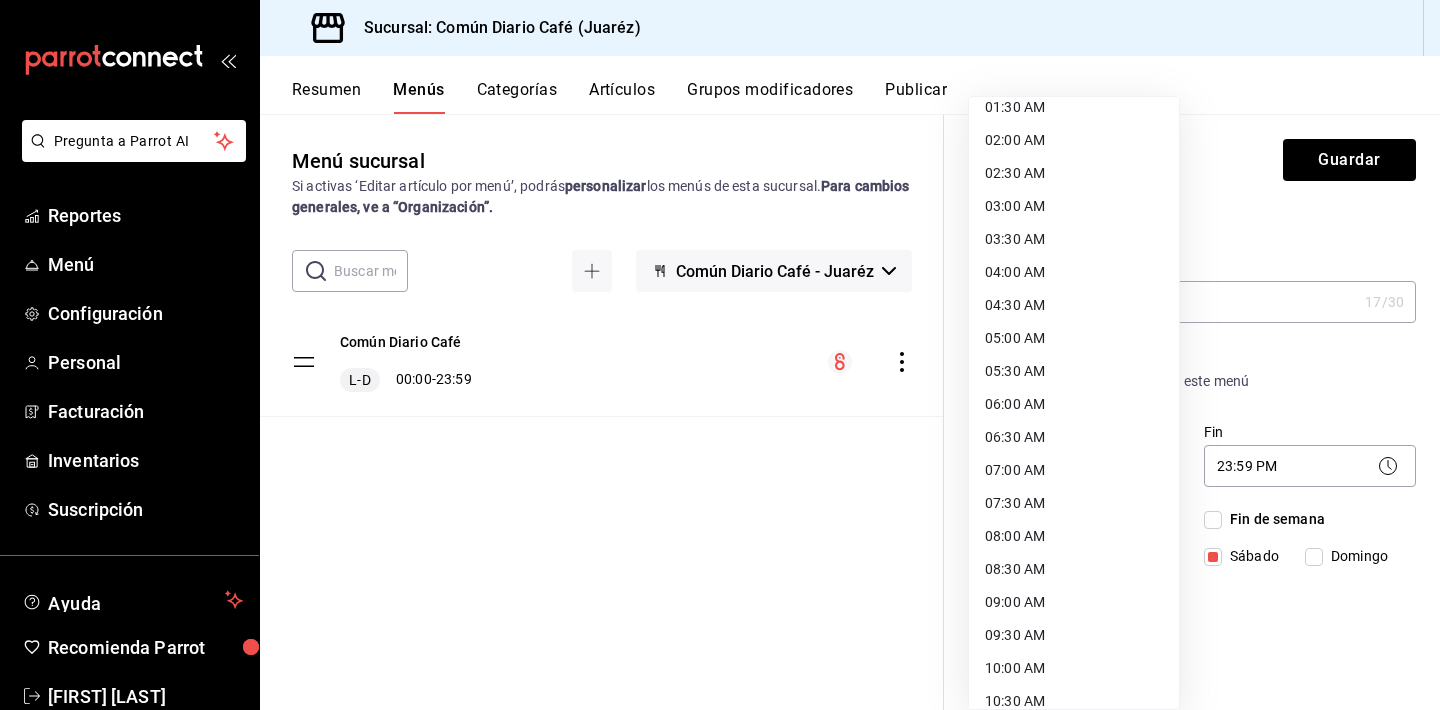 click on "09:00 AM" at bounding box center (1074, 602) 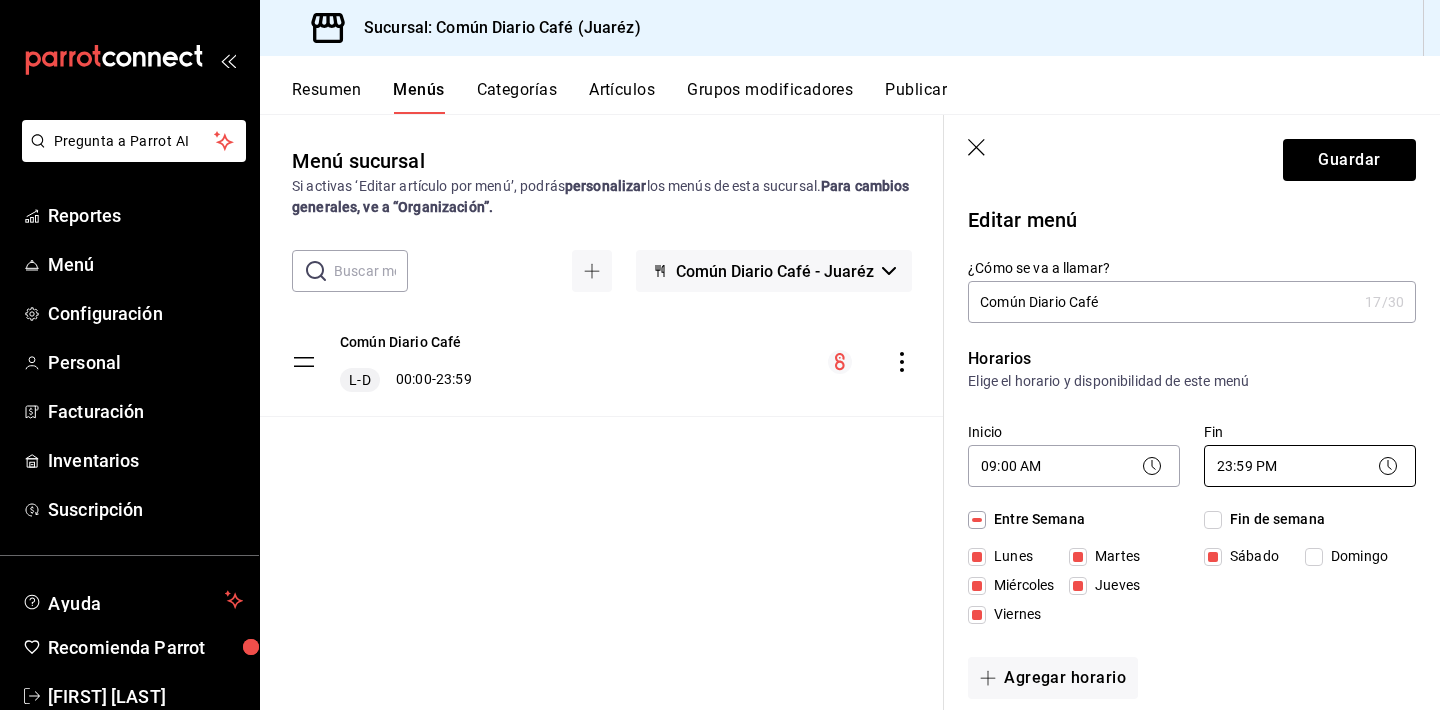 click on "Pregunta a Parrot AI Reportes   Menú   Configuración   Personal   Facturación   Inventarios   Suscripción   Ayuda Recomienda Parrot   [FIRST] [LAST]   Sugerir nueva función   Sucursal: Común Diario Café ([CITY]) Resumen Menús Categorías Artículos Grupos modificadores Publicar Menú sucursal Si activas ‘Editar artículo por menú’, podrás  personalizar  los menús de esta sucursal.  Para cambios generales, ve a “Organización”. ​ ​ Común Diario Café - [CITY] Común Diario Café L-D 00:00  -  23:59 Guardar Editar menú ¿Cómo se va a llamar? Común Diario Café 17 /30 ¿Cómo se va a llamar? Horarios Elige el horario y disponibilidad de este menú Inicio 09:00 AM 09:00 Fin 23:59 PM 23:59 Entre Semana Lunes Martes Miércoles Jueves Viernes Fin de semana Sábado Domingo Agregar horario Categorías Selecciona una categoría existente Merch Bebidas - Espresso Bar Bebidas - Non Coffee Bebidas - No del todo común Bebidas - Extras Alimentos - Sandwiches Alimentos - Postres Punto de venta" at bounding box center (720, 355) 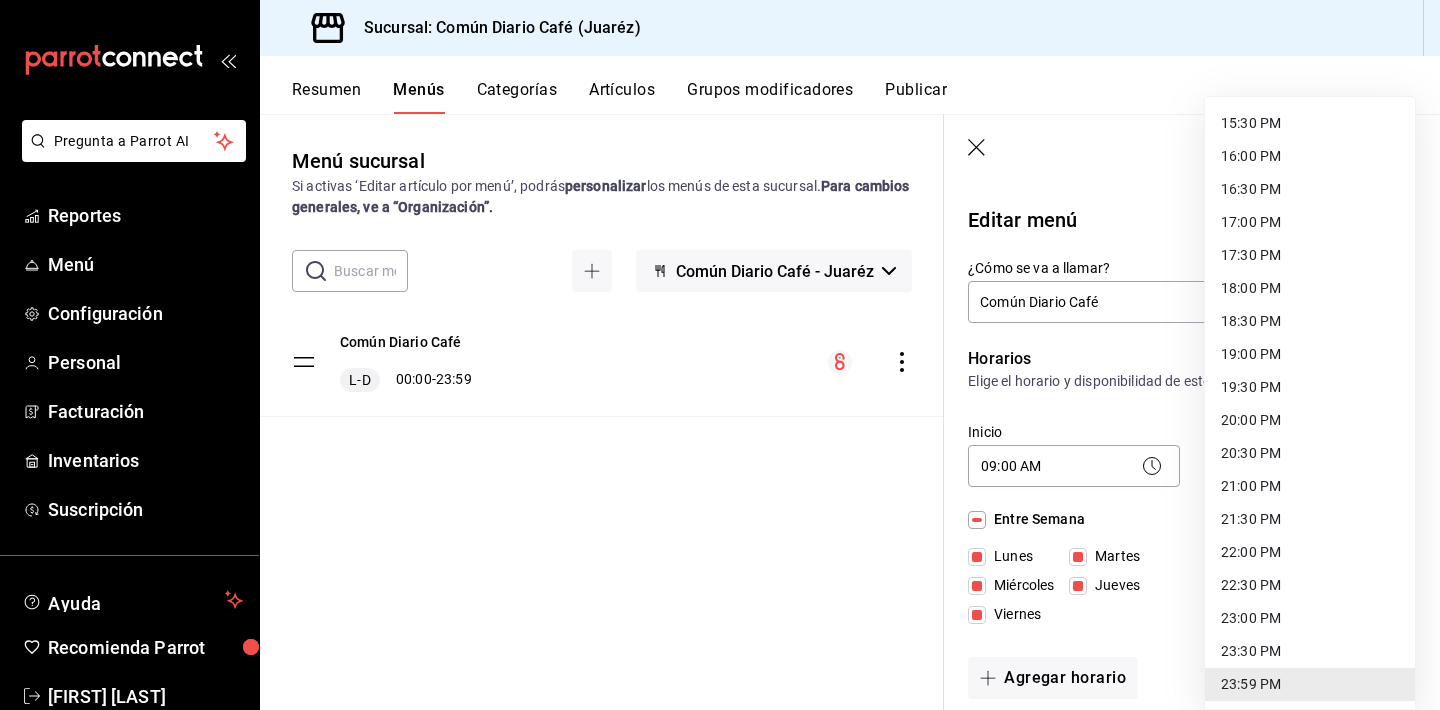 scroll, scrollTop: 1021, scrollLeft: 0, axis: vertical 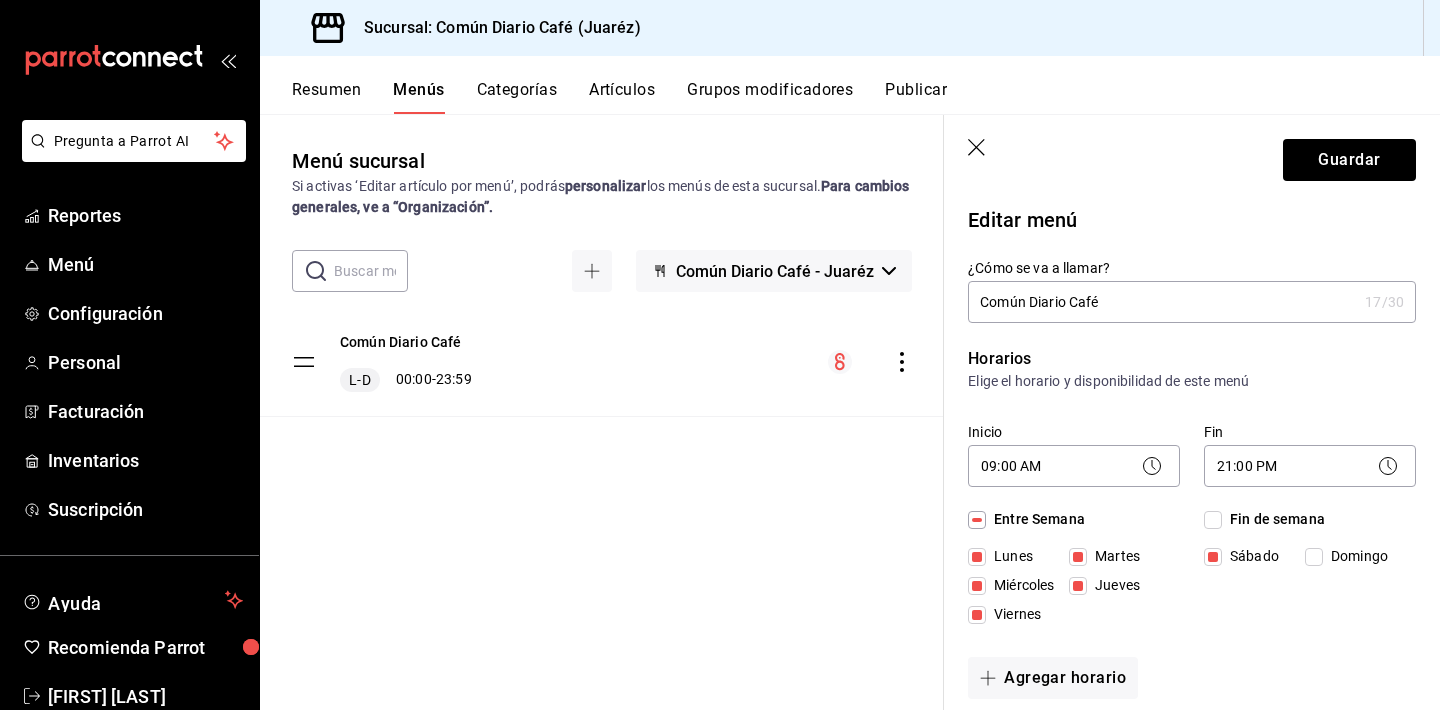click on "Fin de semana Sábado Domingo" at bounding box center (1310, 571) 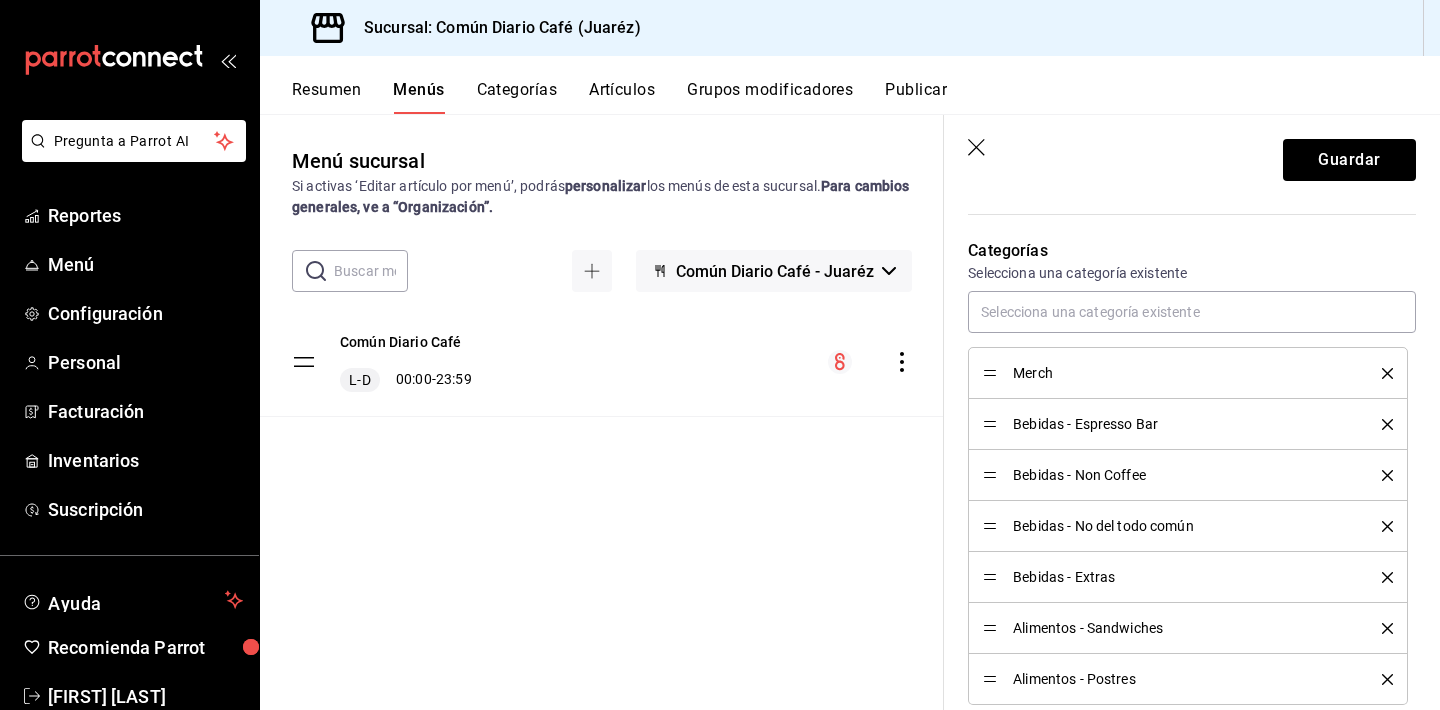 scroll, scrollTop: 518, scrollLeft: 0, axis: vertical 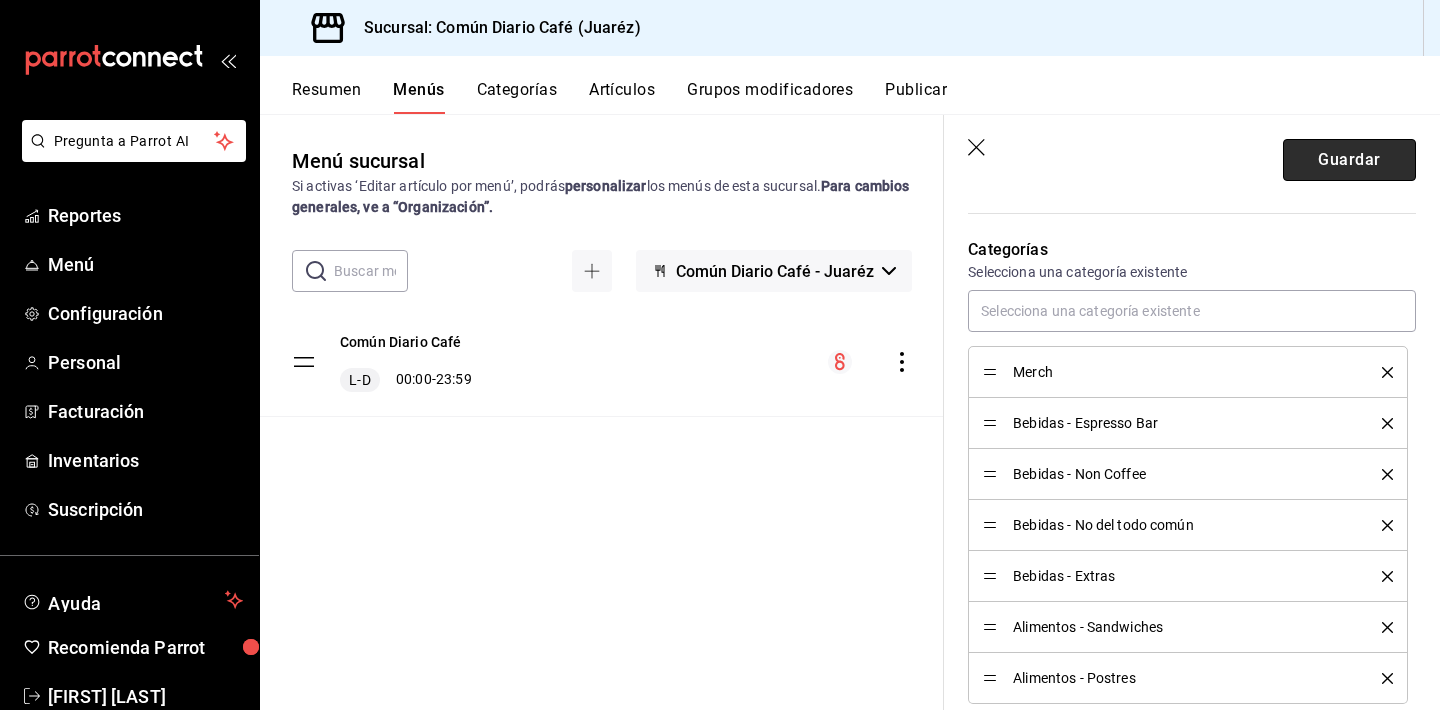 click on "Guardar" at bounding box center [1349, 160] 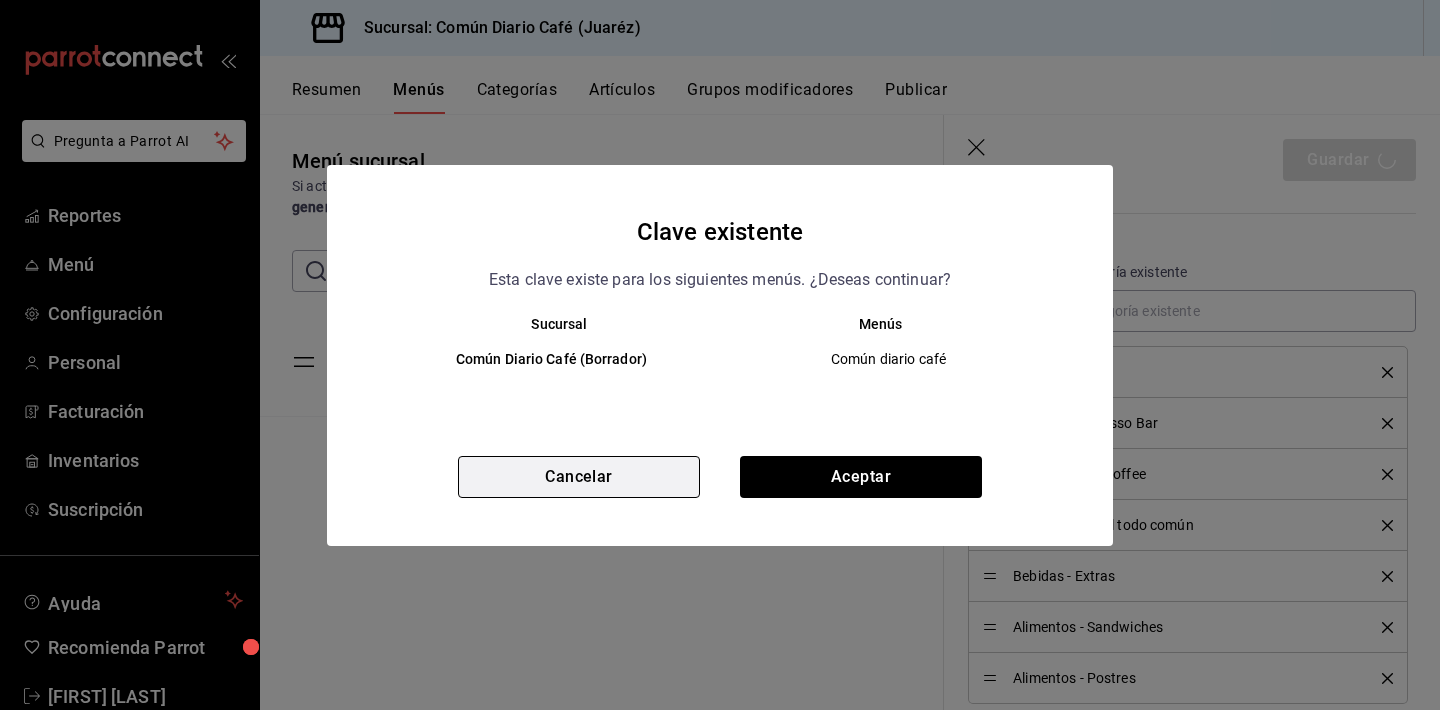 click on "Cancelar" at bounding box center [579, 477] 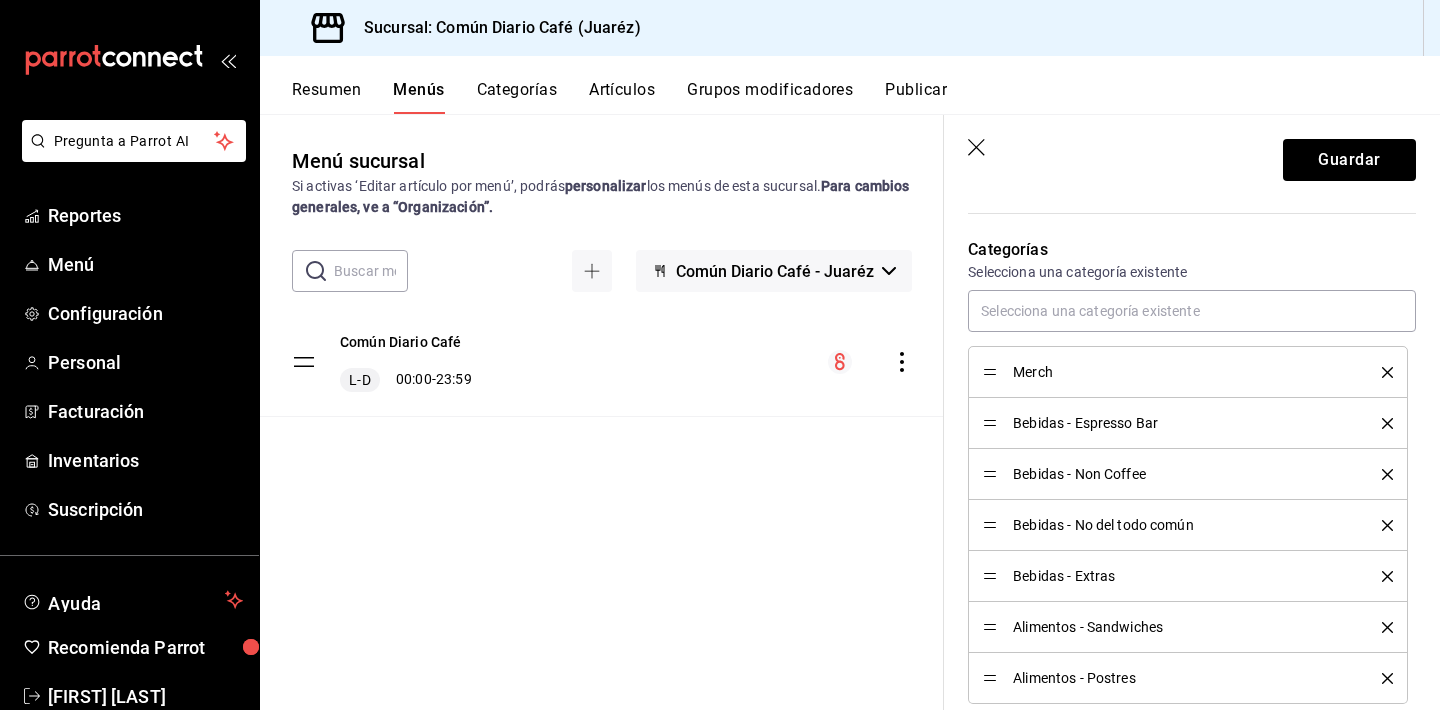 click 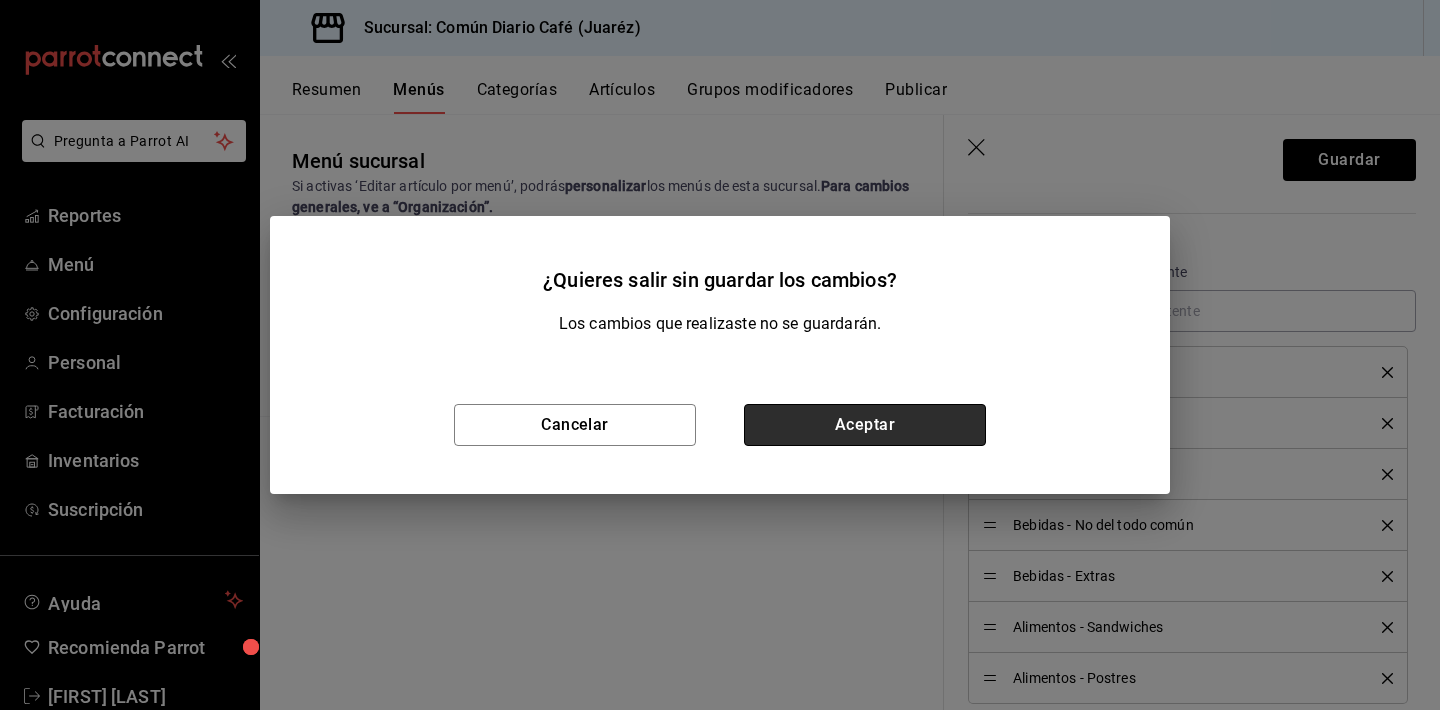 click on "Aceptar" at bounding box center (865, 425) 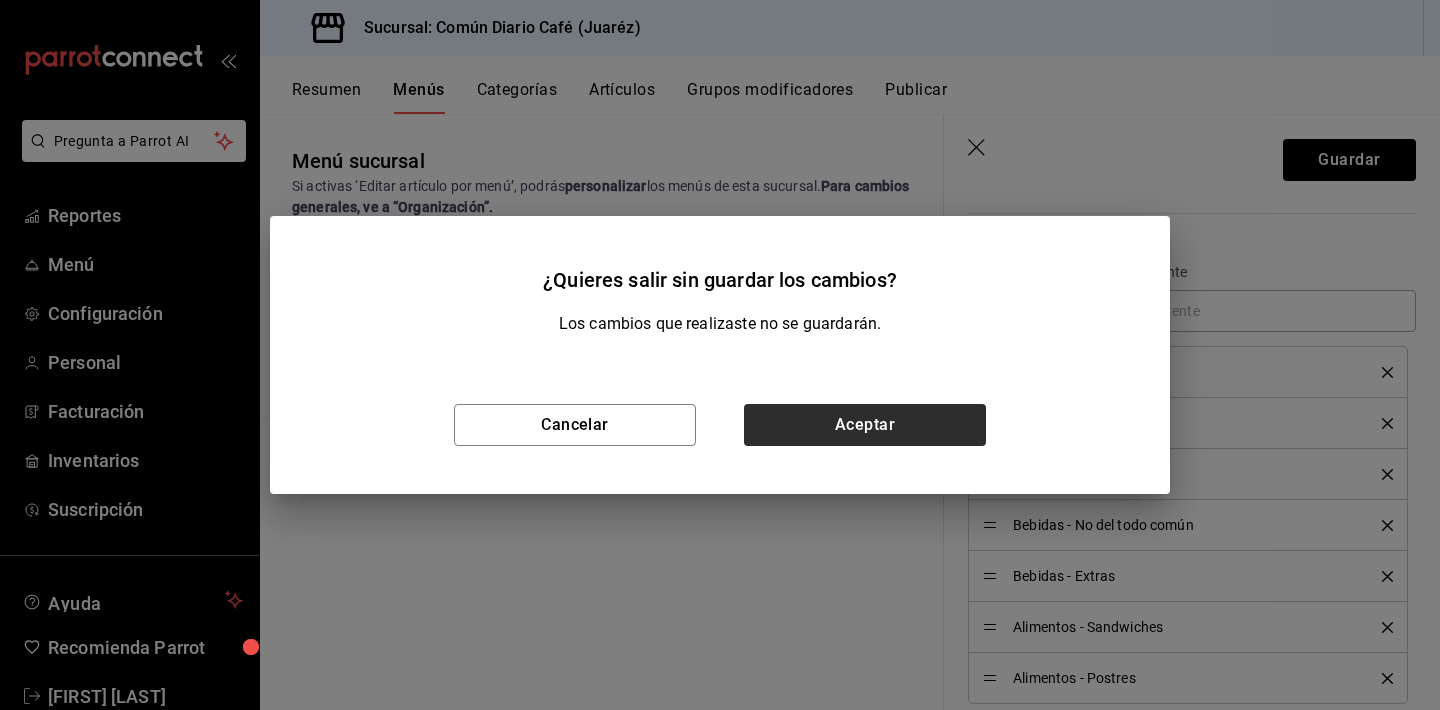 type 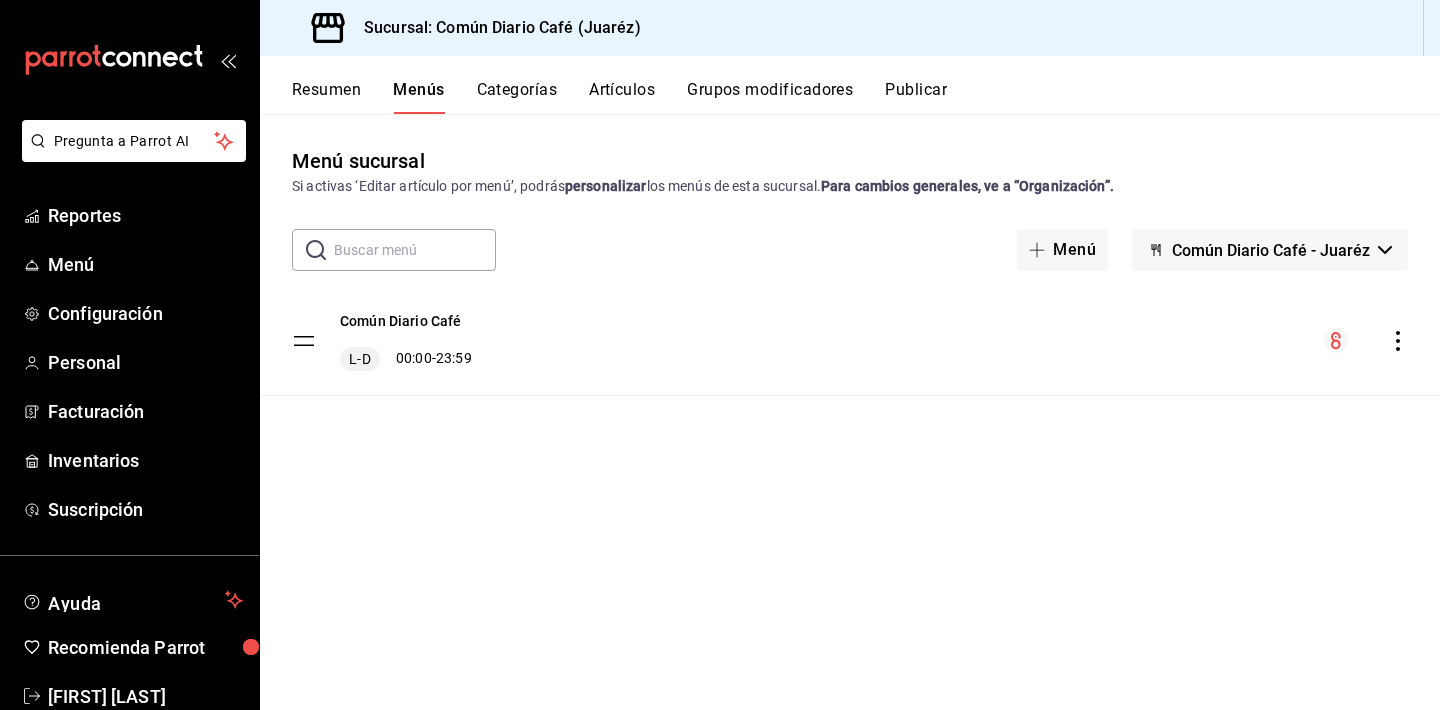click on "Menús" at bounding box center (418, 97) 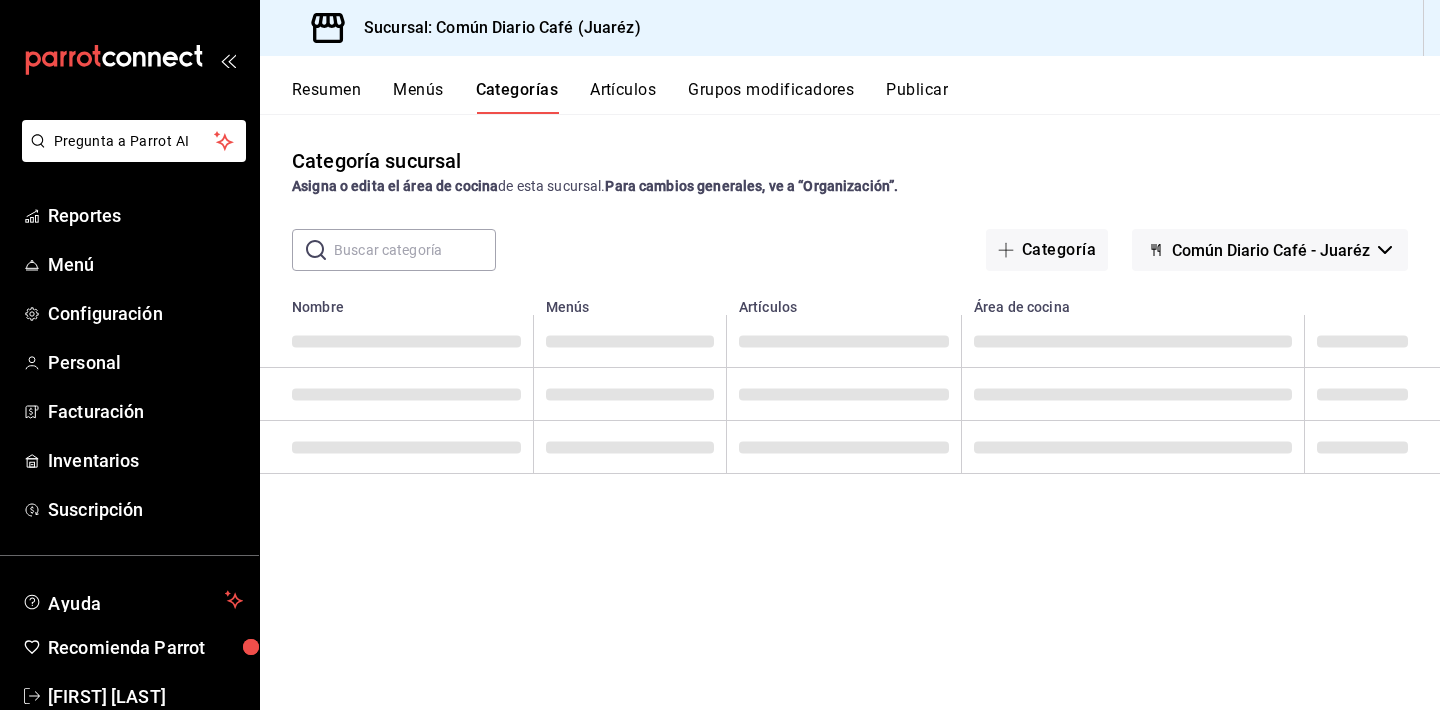 click on "Menús" at bounding box center (418, 97) 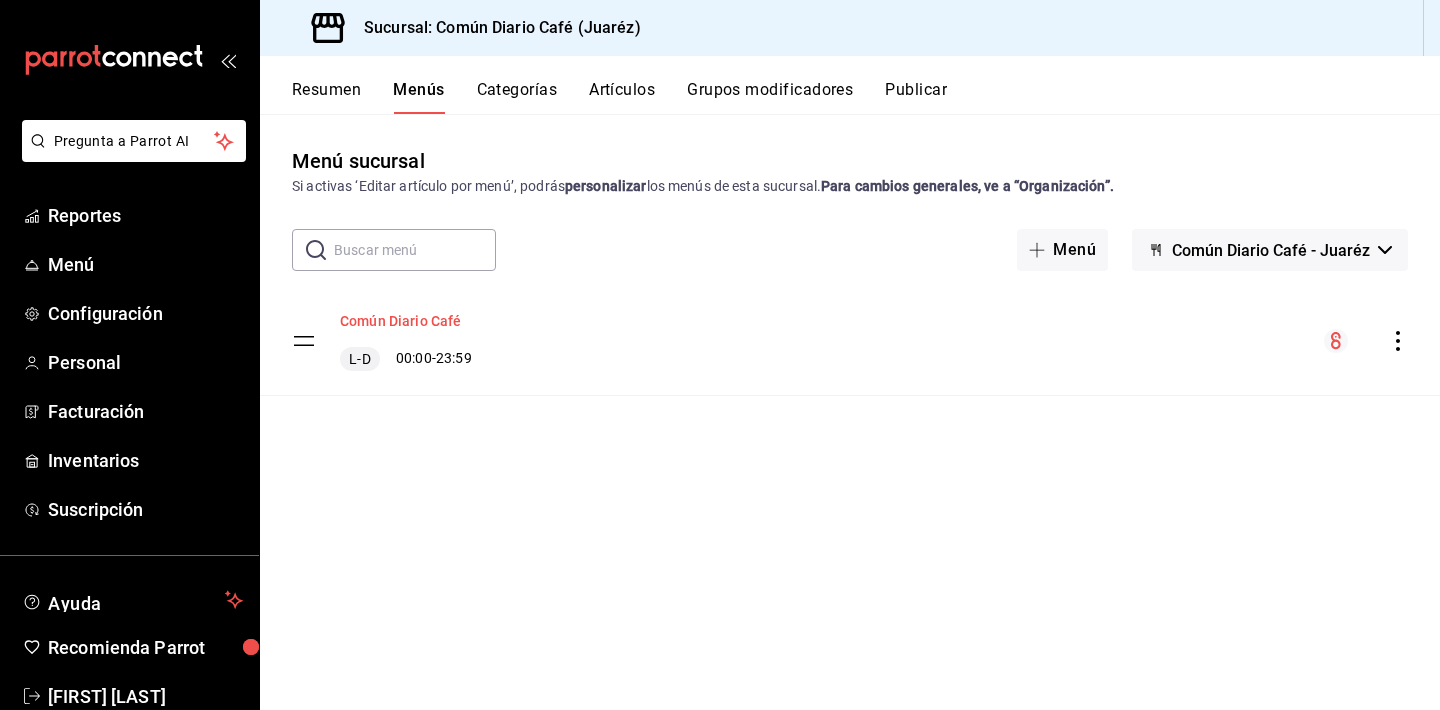click on "Común Diario Café" at bounding box center (401, 321) 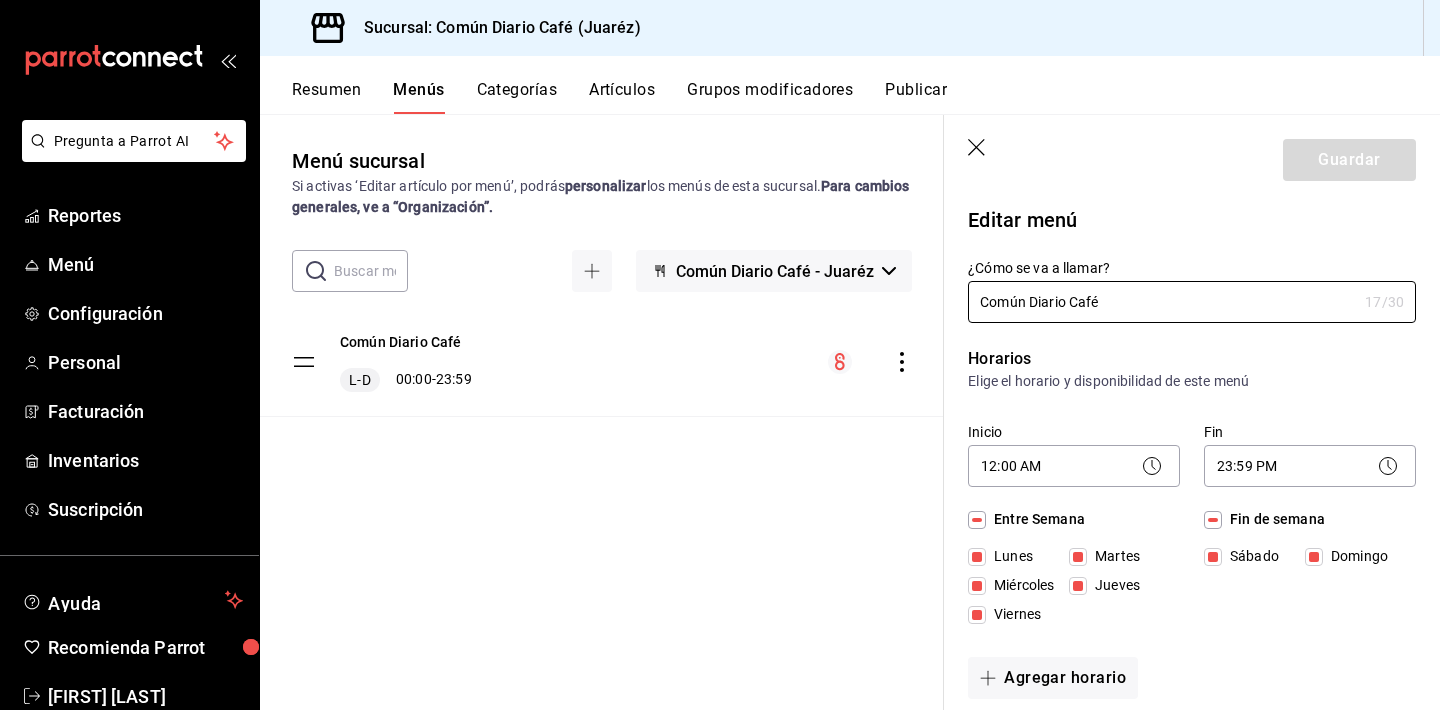 scroll, scrollTop: 0, scrollLeft: 0, axis: both 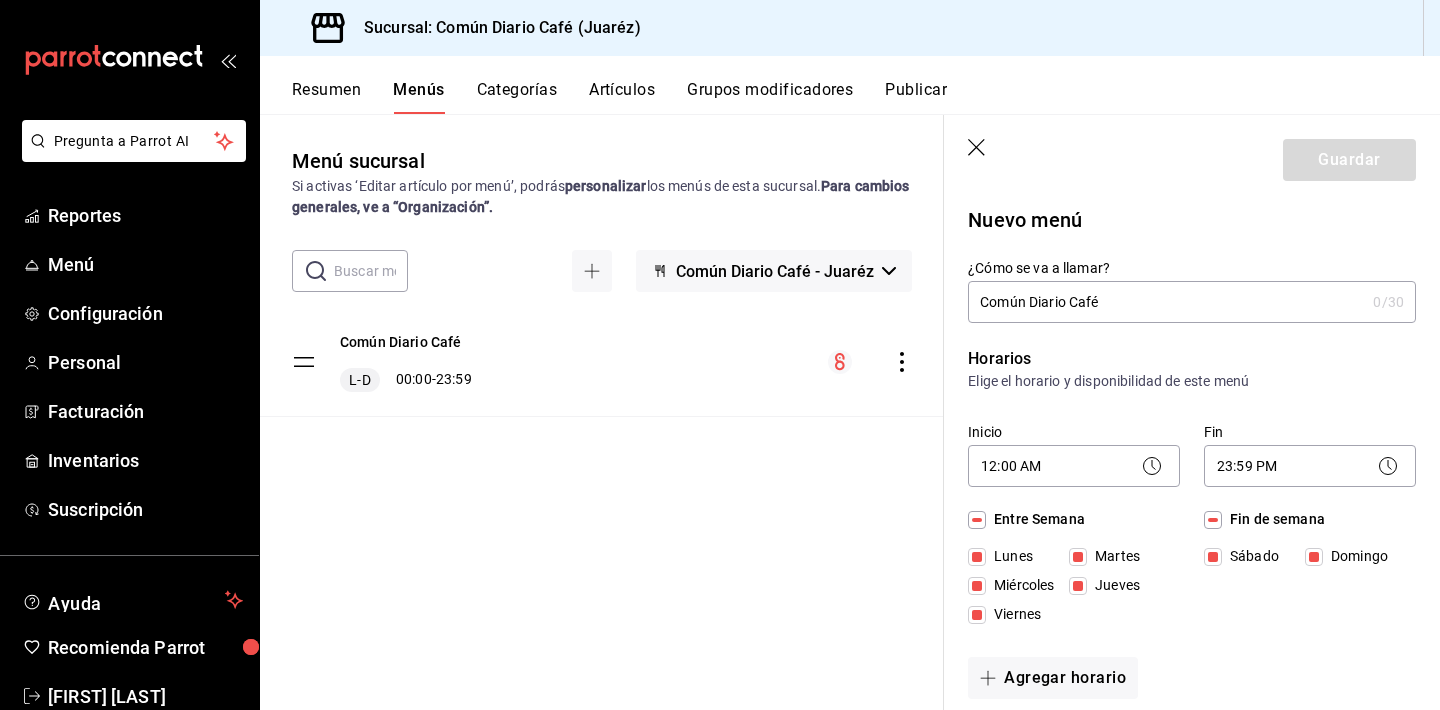 type 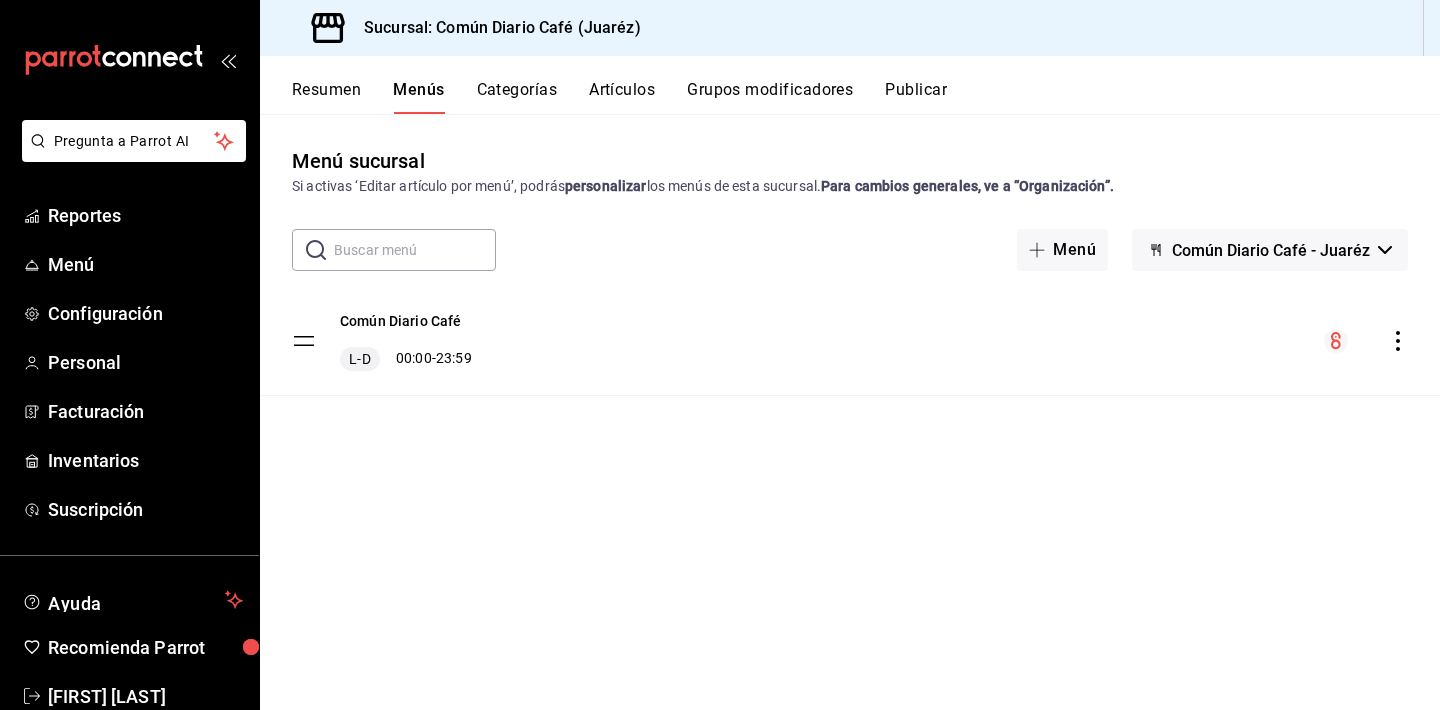 click on "Común Diario Café L-D 00:00  -  23:59" at bounding box center (850, 341) 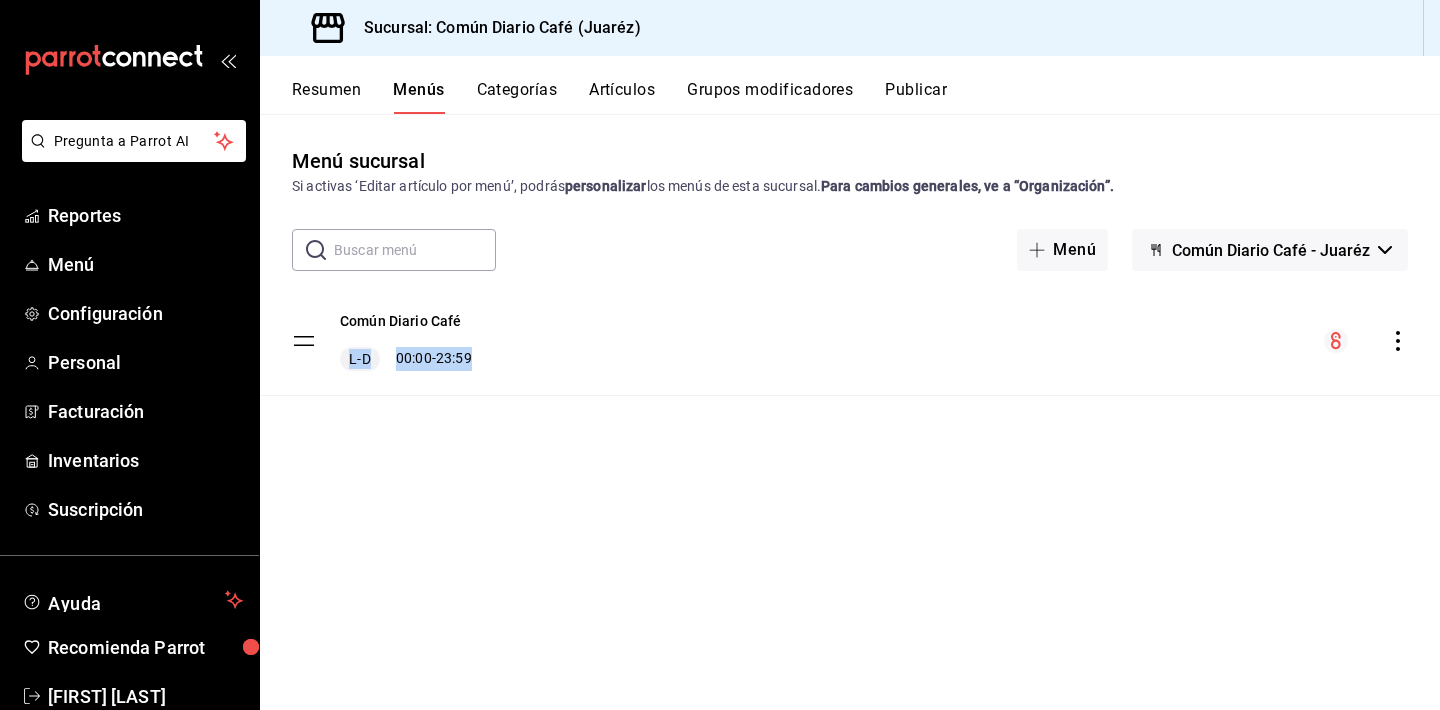 drag, startPoint x: 732, startPoint y: 358, endPoint x: 702, endPoint y: 358, distance: 30 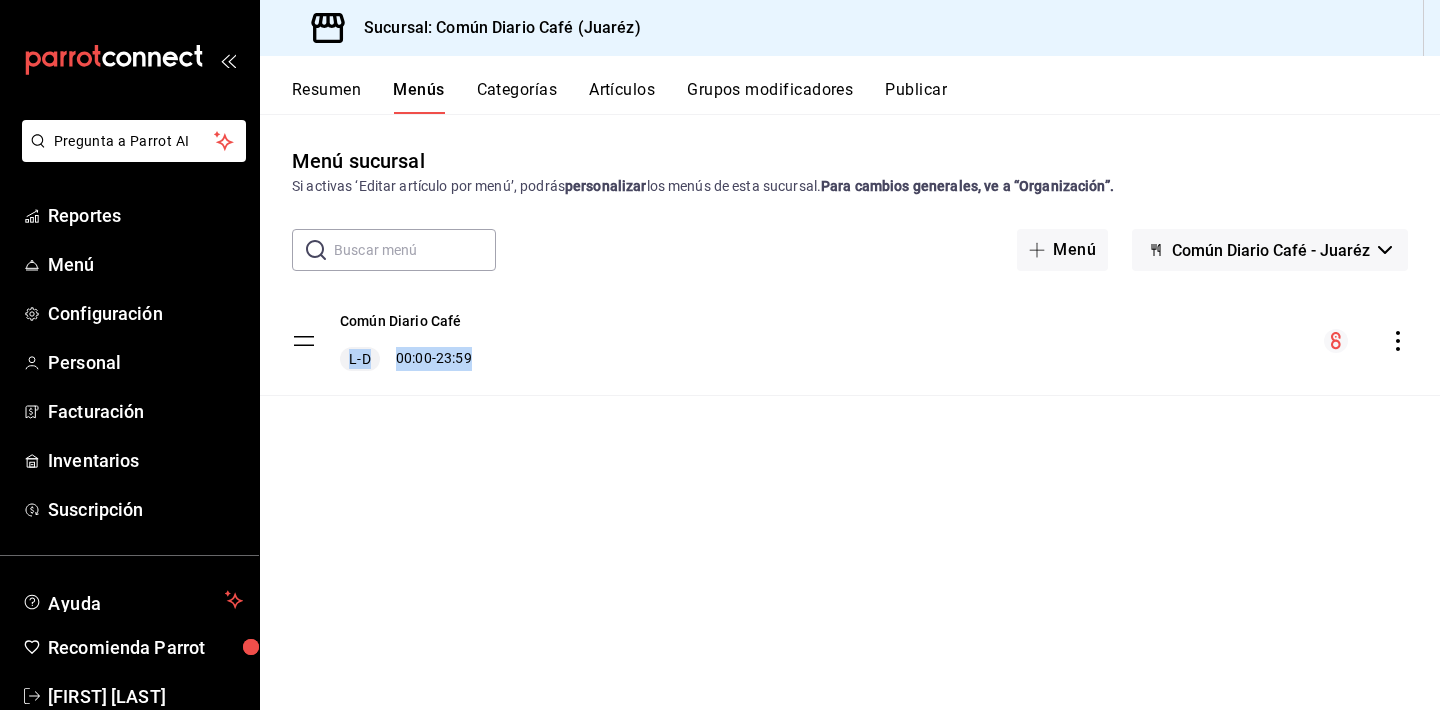click on "Común Diario Café L-D 00:00  -  23:59" at bounding box center [850, 341] 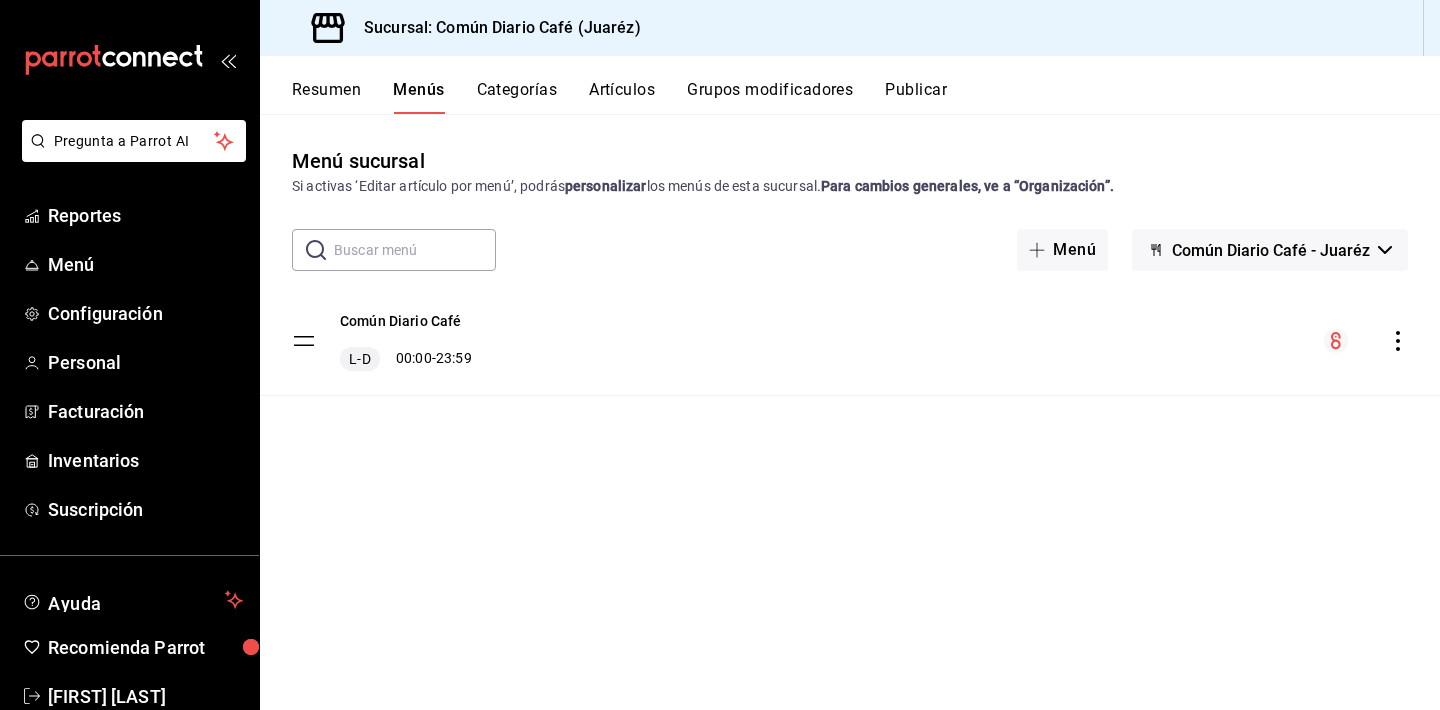 click on "Común Diario Café L-D 00:00  -  23:59" at bounding box center [850, 341] 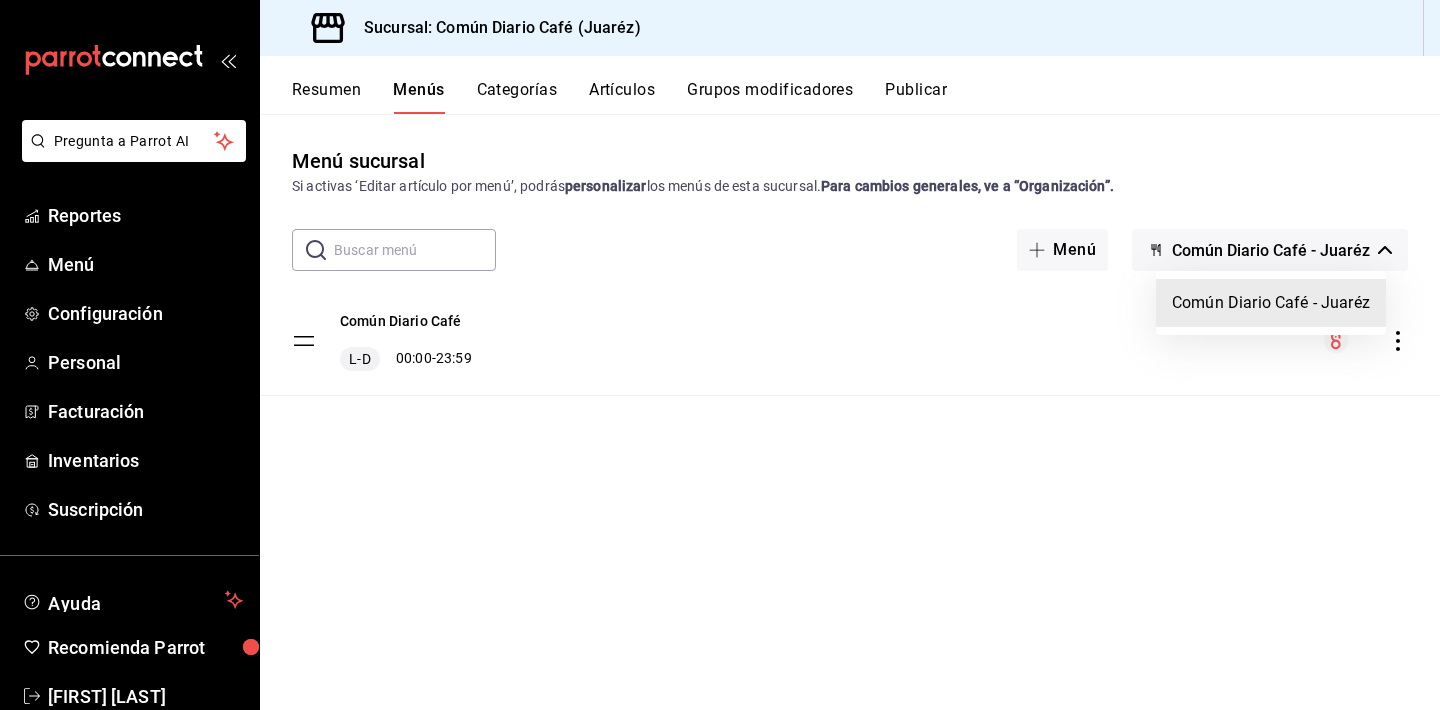 click on "Común Diario Café - Juaréz" at bounding box center [1271, 303] 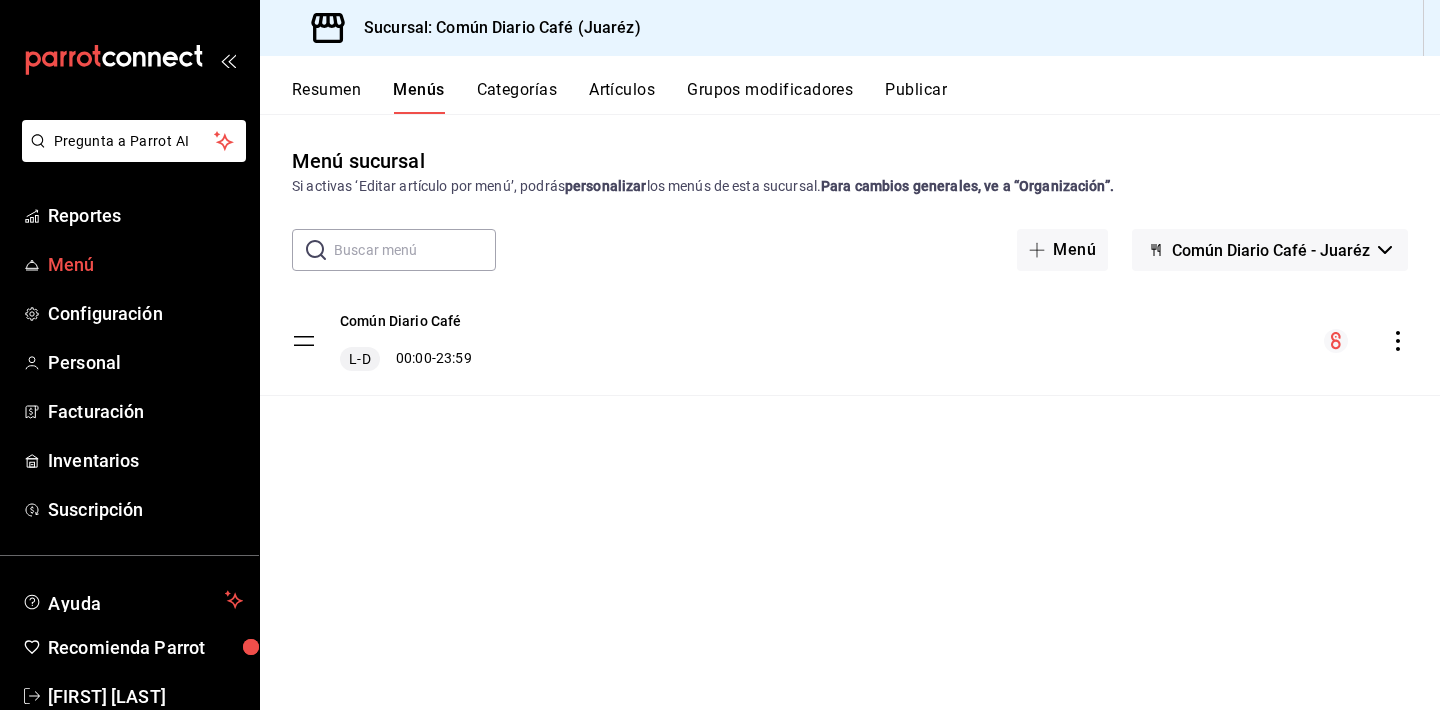 click on "Menú" at bounding box center [145, 264] 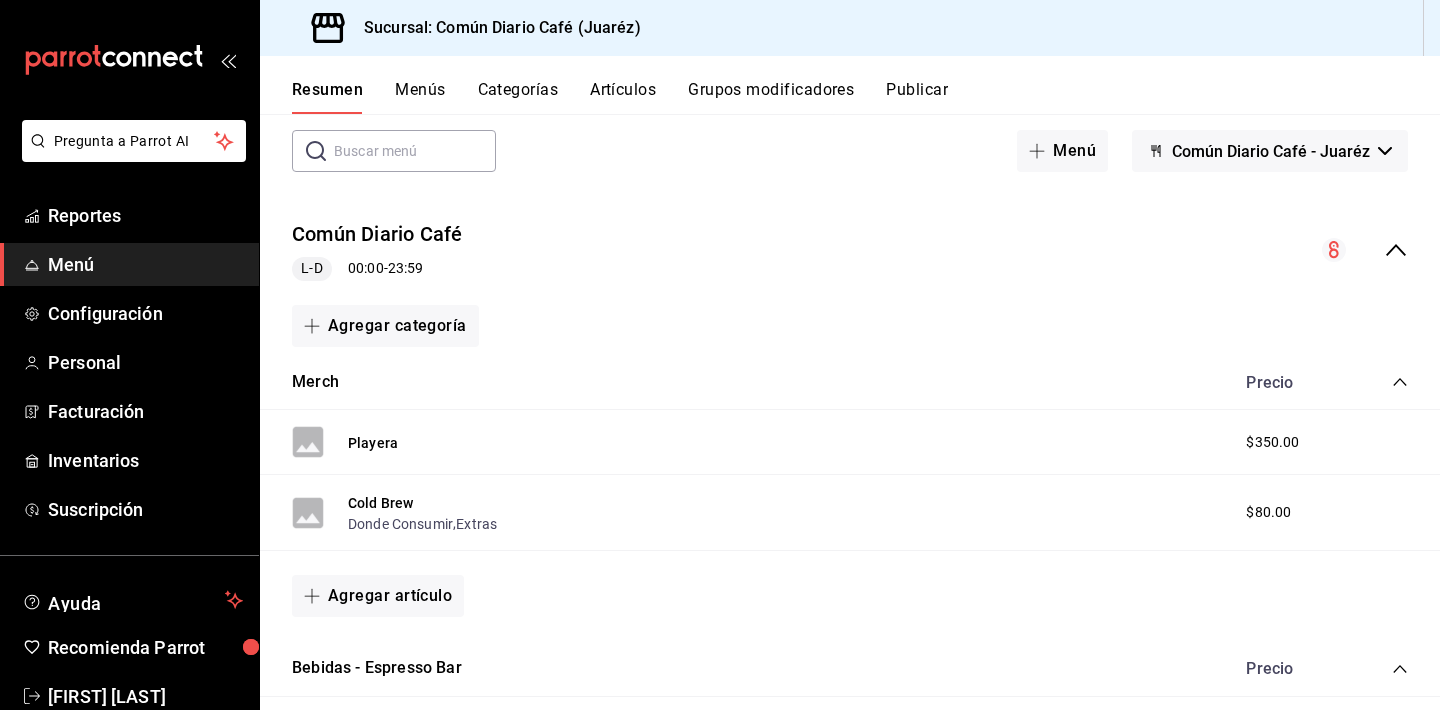 scroll, scrollTop: 86, scrollLeft: 0, axis: vertical 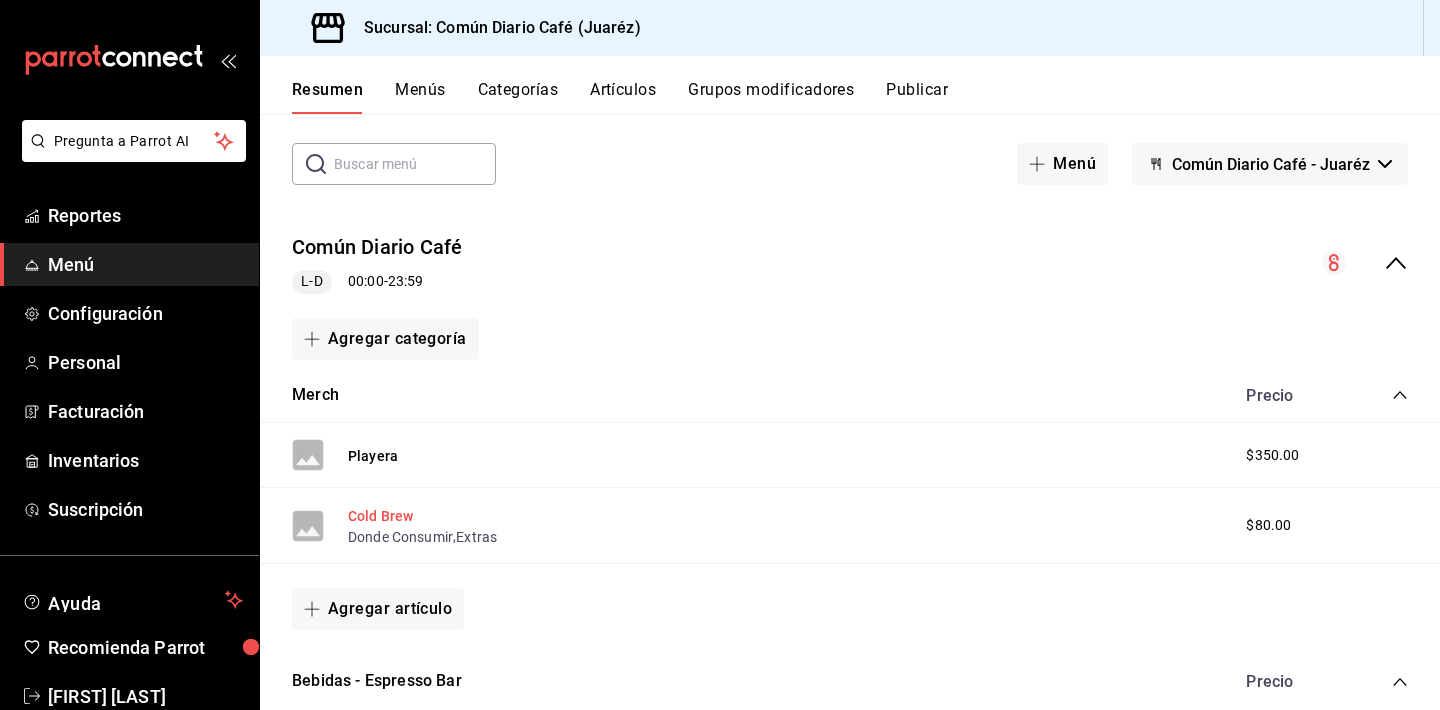 click on "Cold Brew" at bounding box center (380, 516) 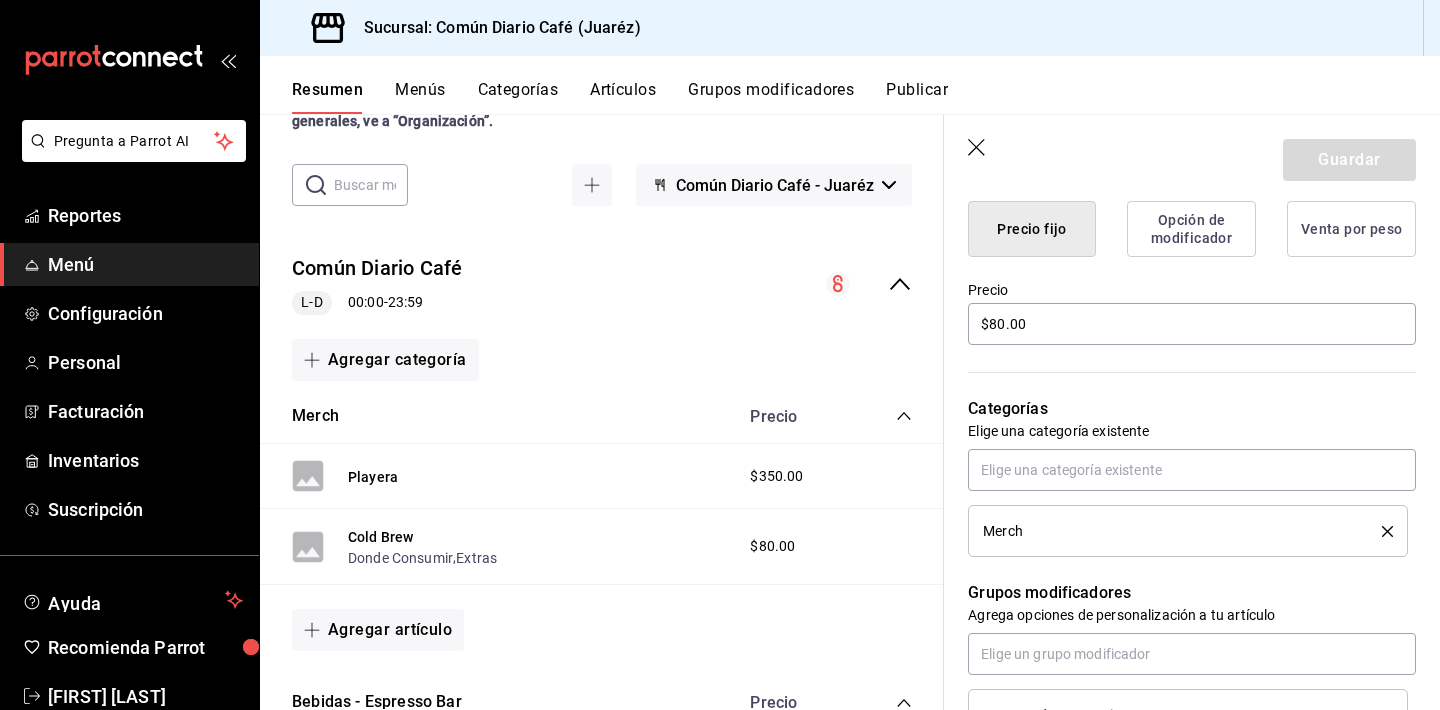 scroll, scrollTop: 555, scrollLeft: 0, axis: vertical 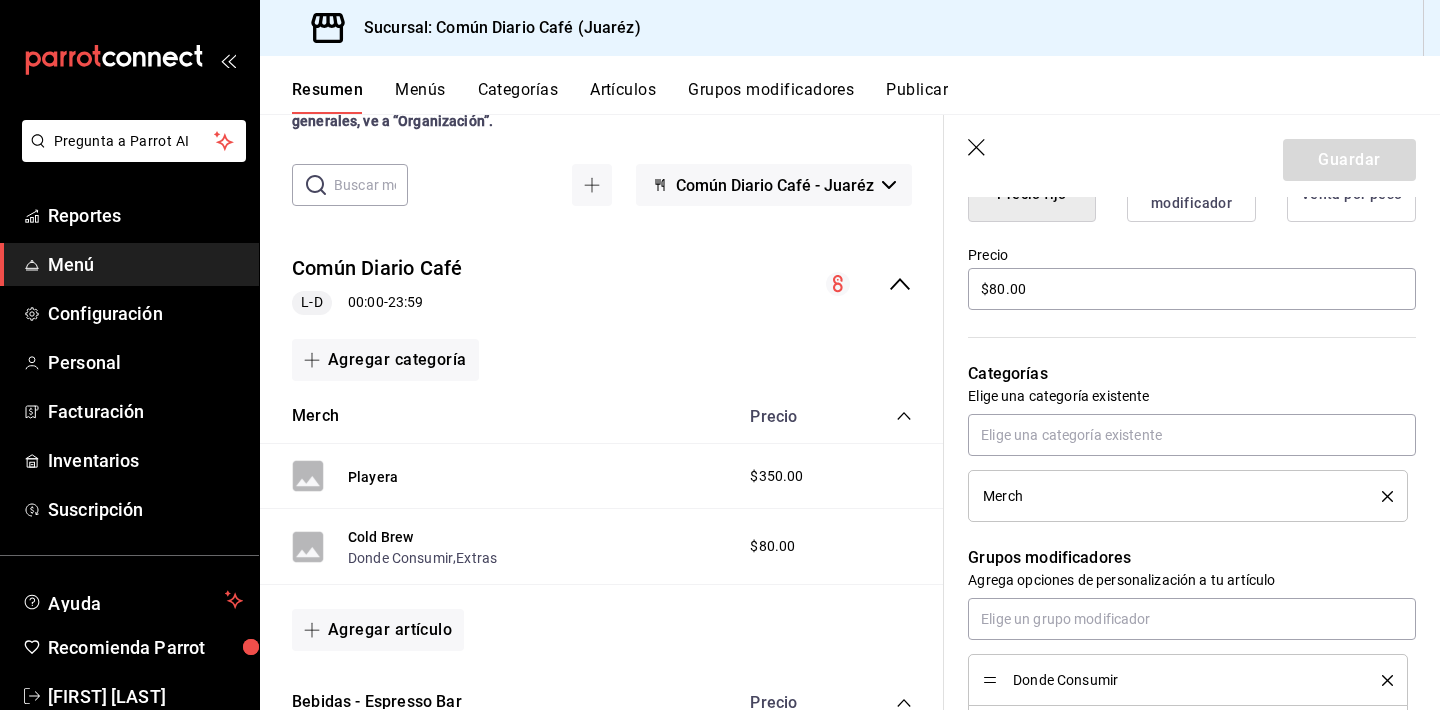 click on "Merch" at bounding box center (1167, 496) 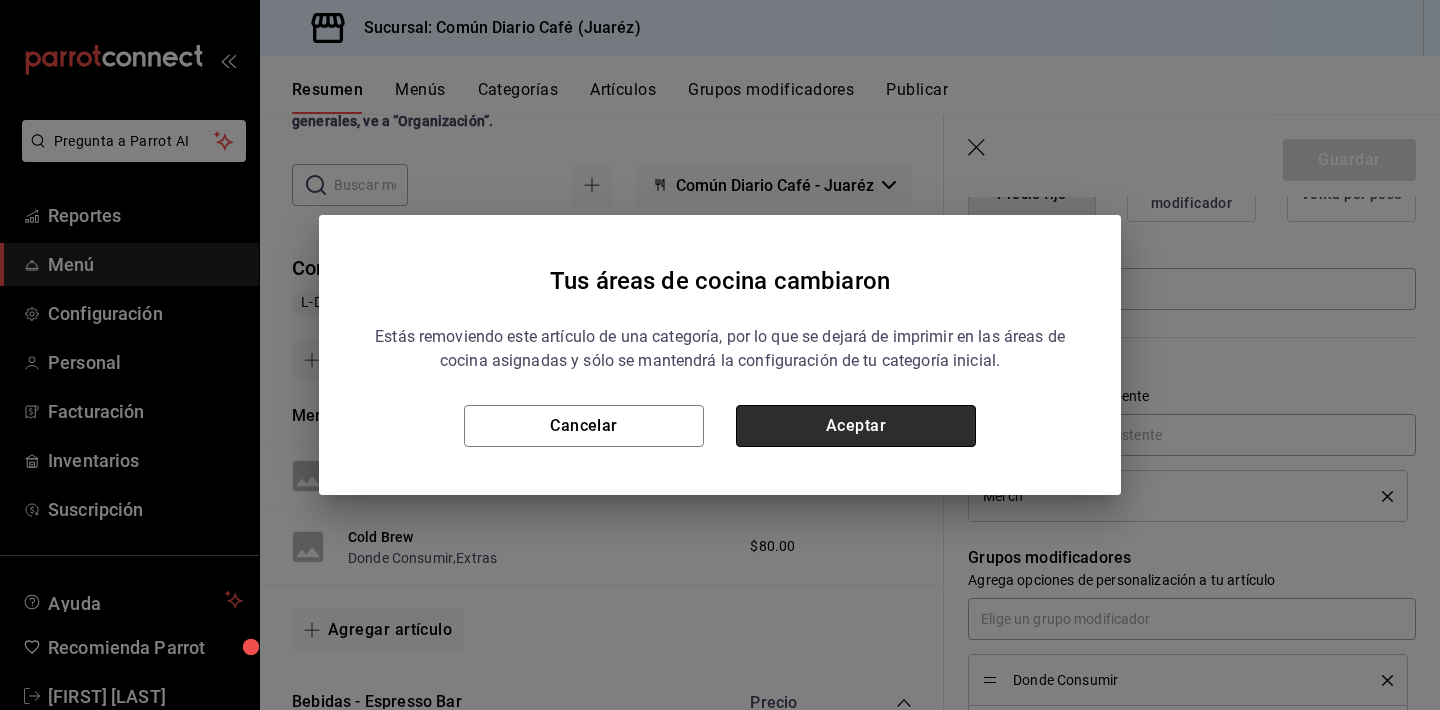 click on "Aceptar" at bounding box center (856, 426) 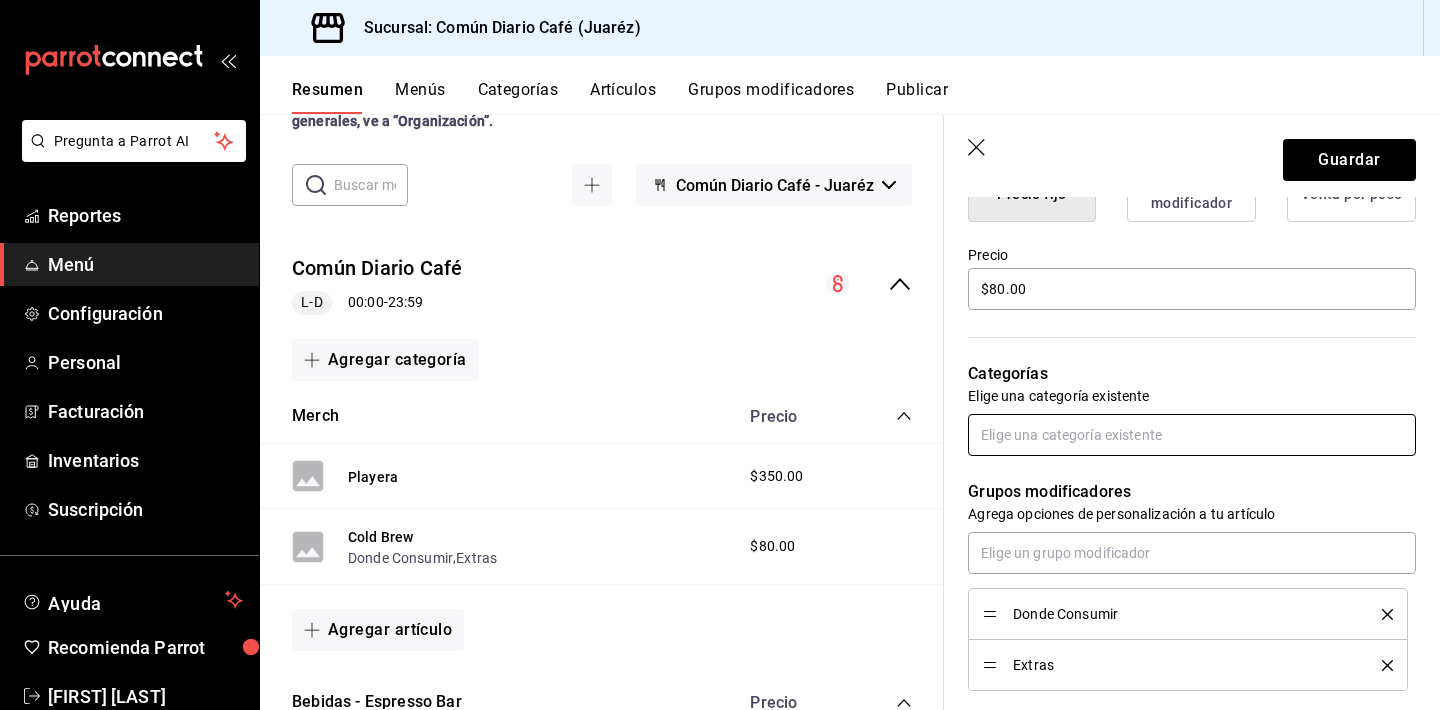 click at bounding box center (1192, 435) 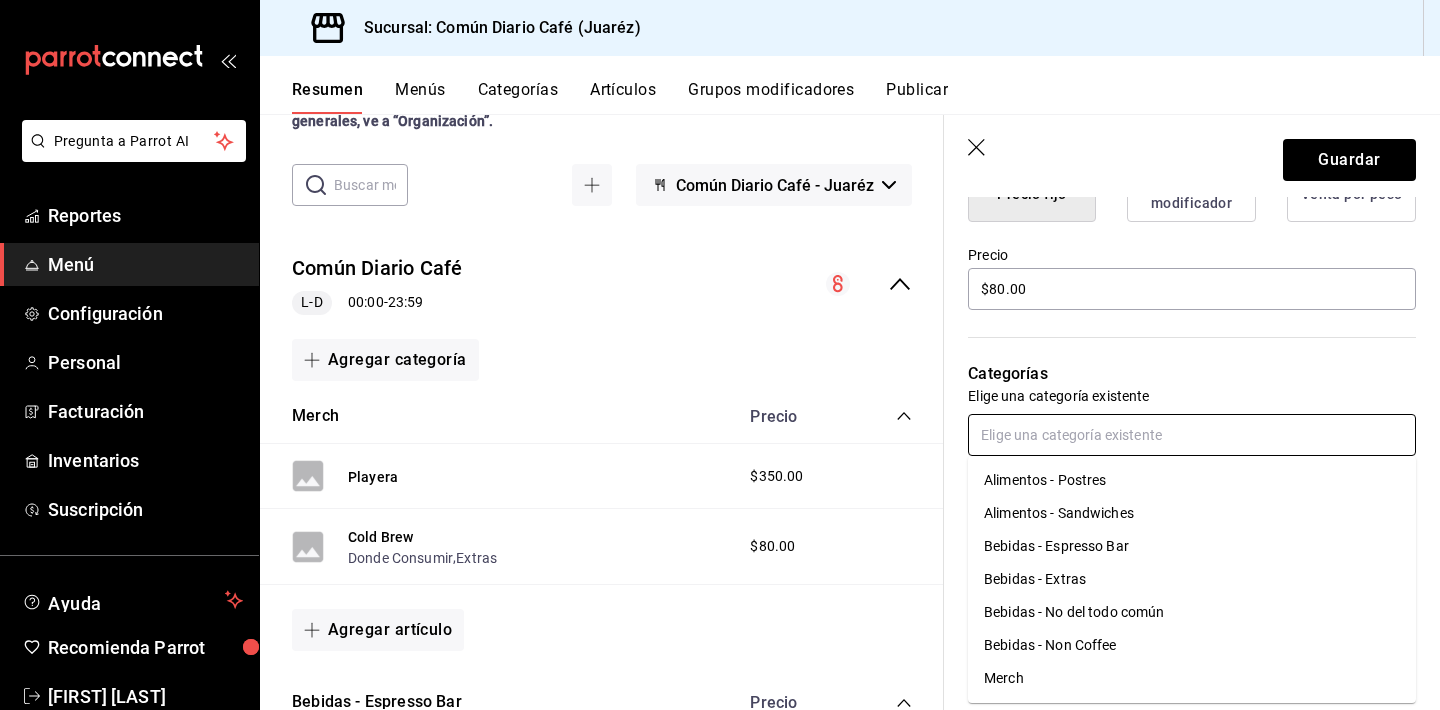 click on "Bebidas - Espresso Bar" at bounding box center (1192, 546) 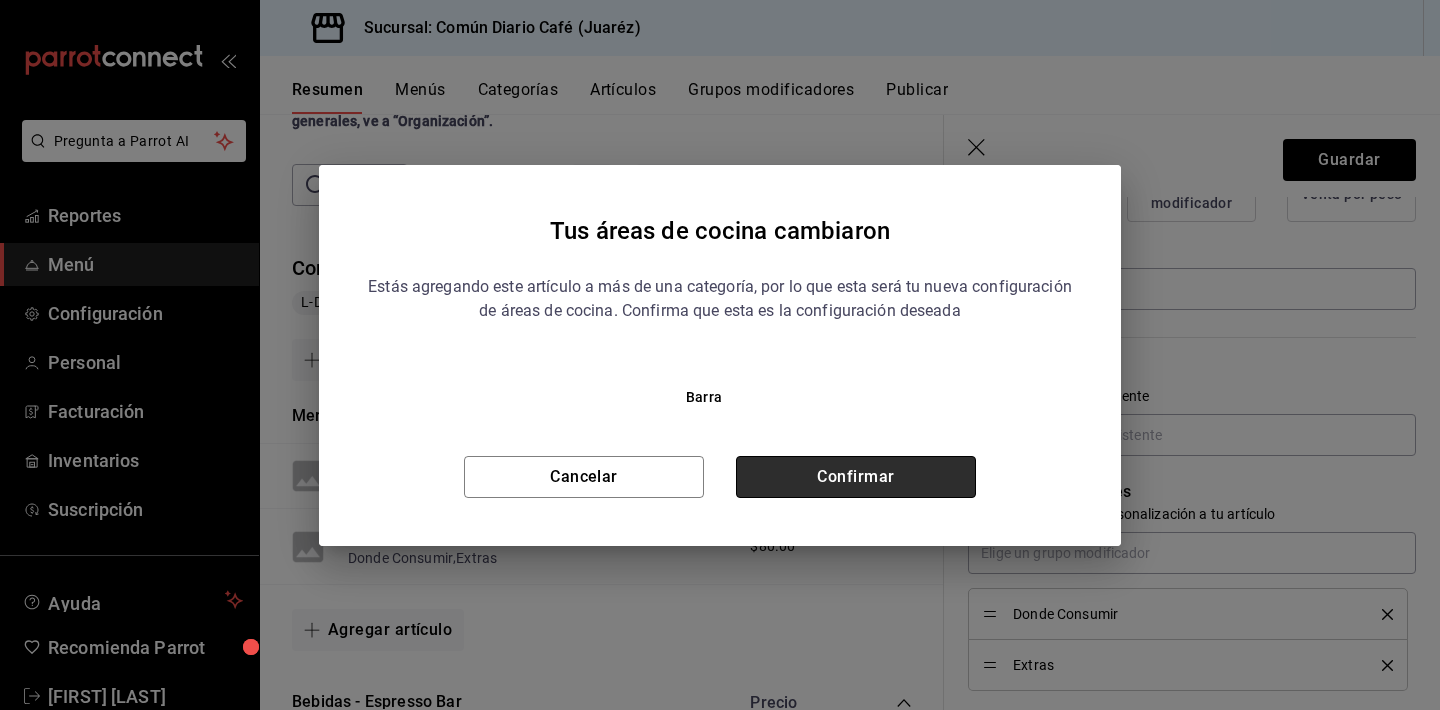 click on "Confirmar" at bounding box center (856, 477) 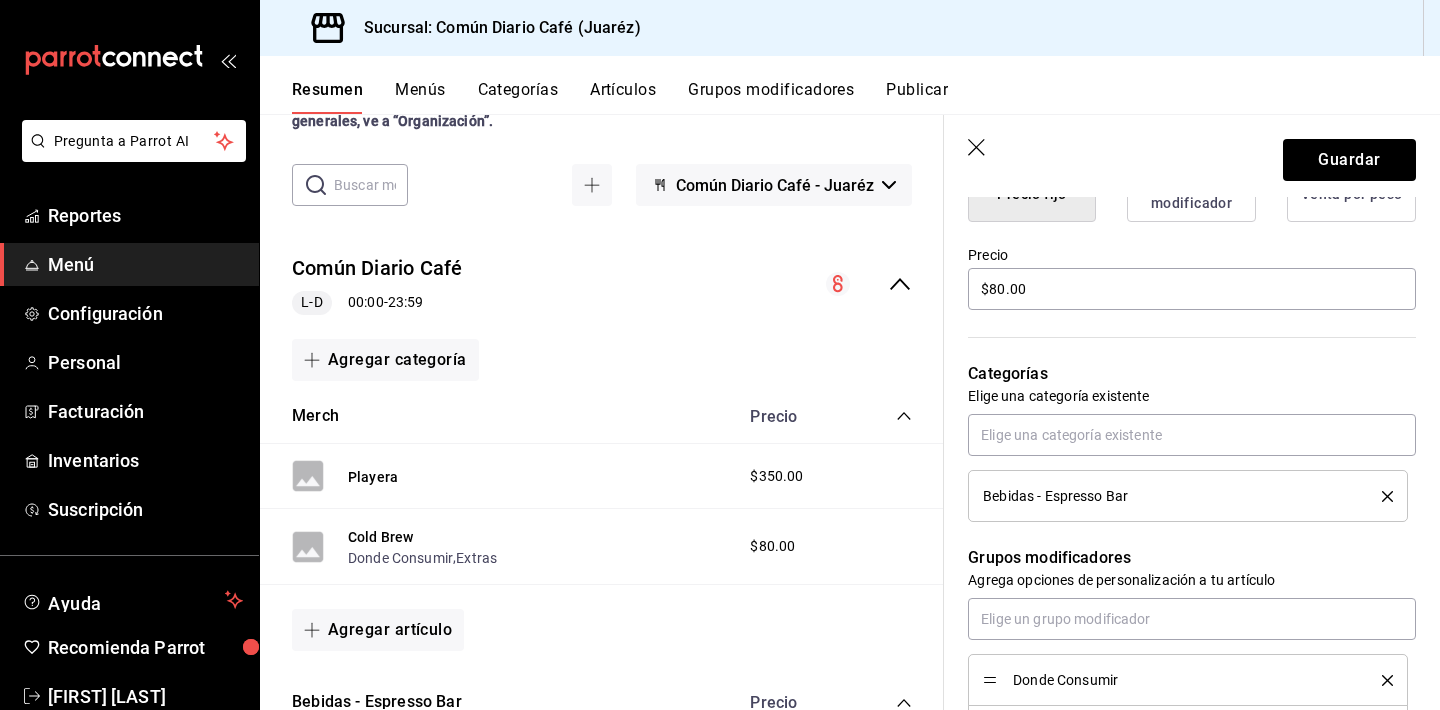 click on "Categorías" at bounding box center (1192, 374) 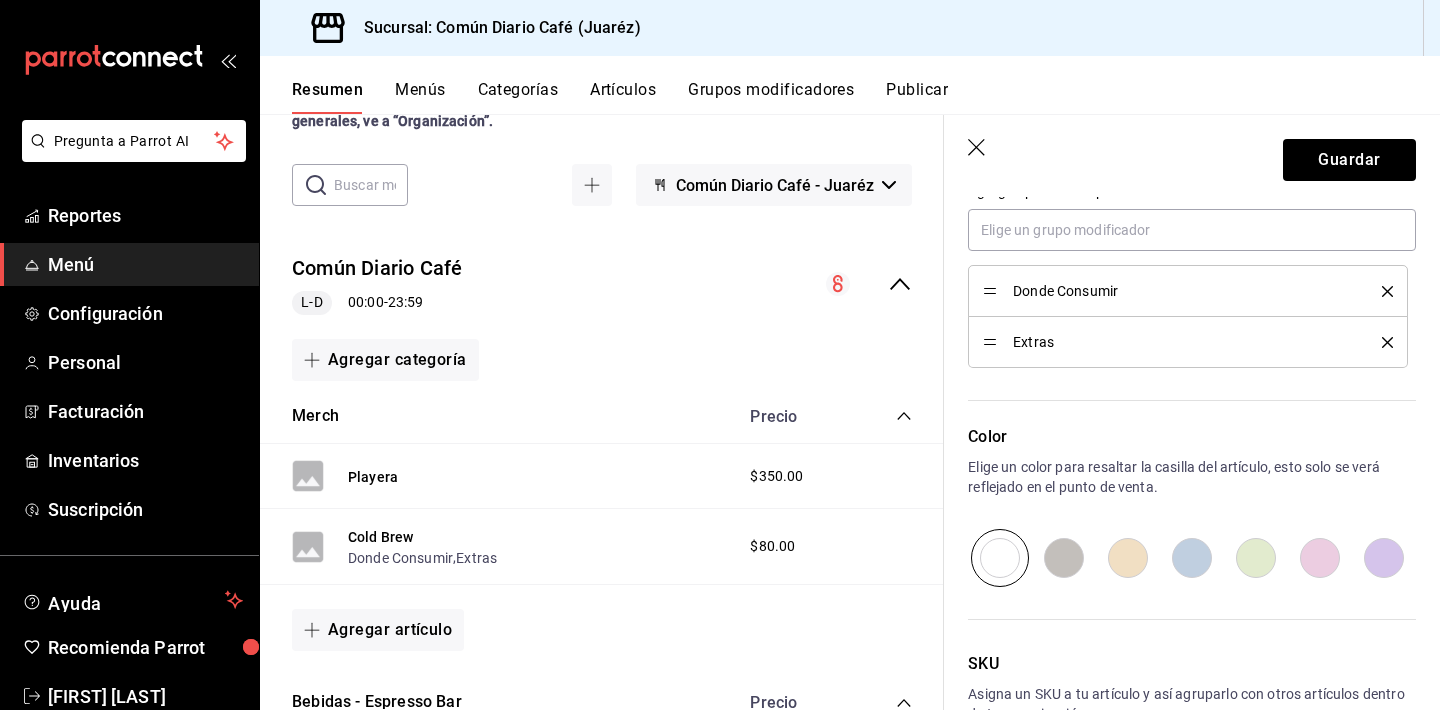 scroll, scrollTop: 993, scrollLeft: 0, axis: vertical 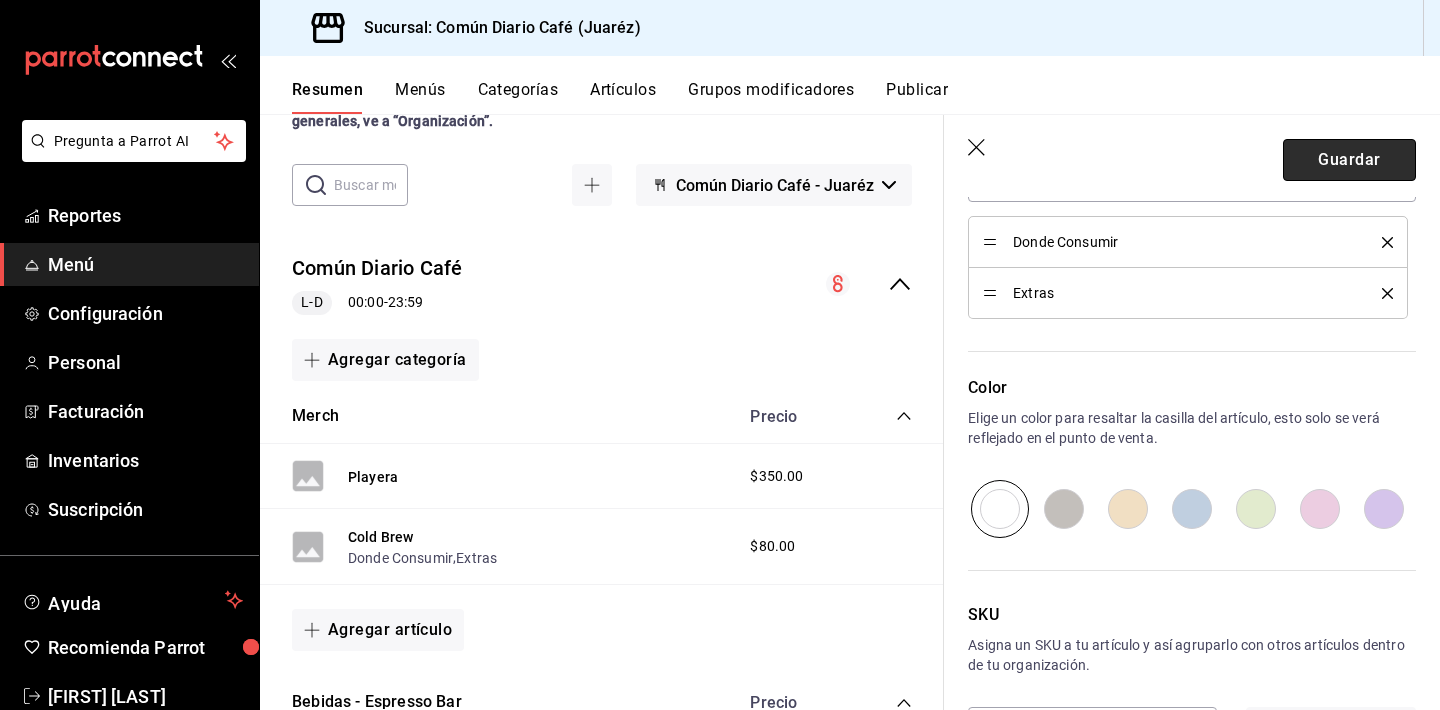 click on "Guardar" at bounding box center [1349, 160] 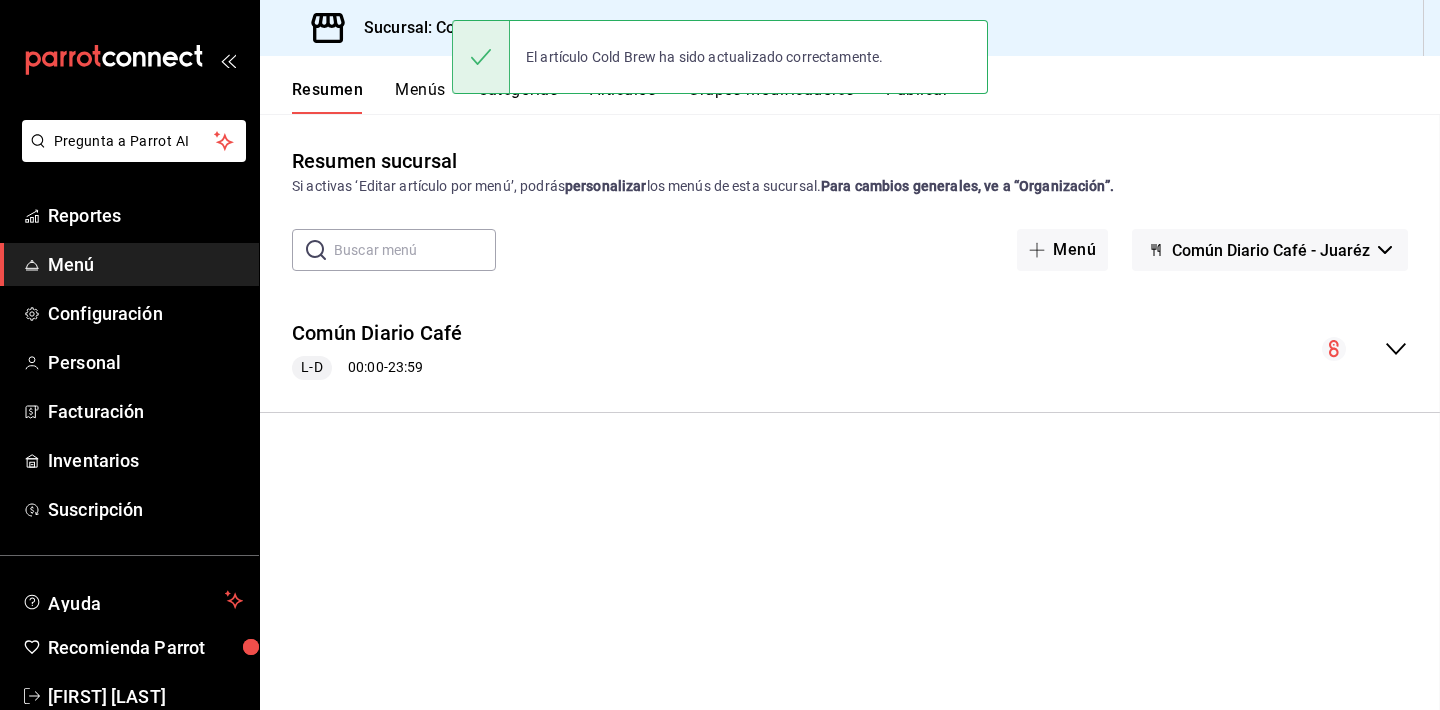 scroll, scrollTop: 0, scrollLeft: 0, axis: both 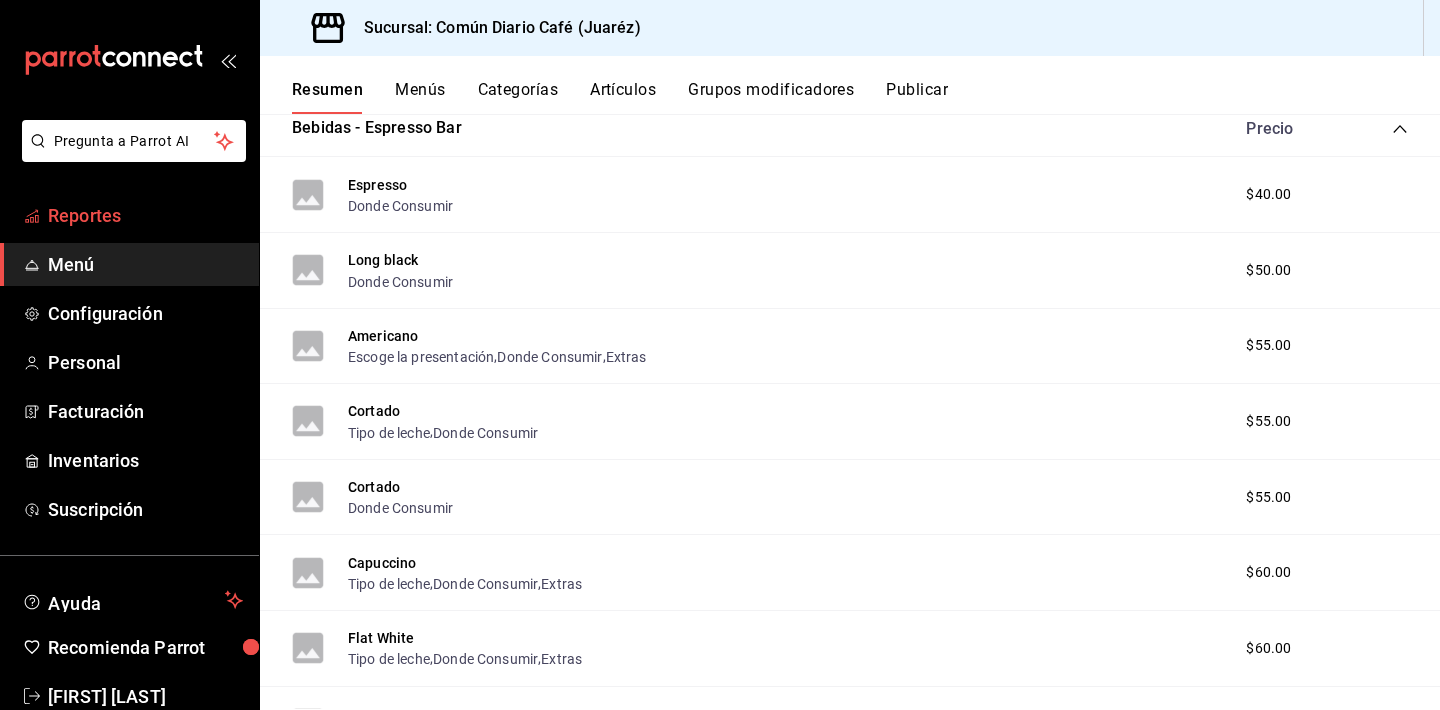 click on "Reportes" at bounding box center [145, 215] 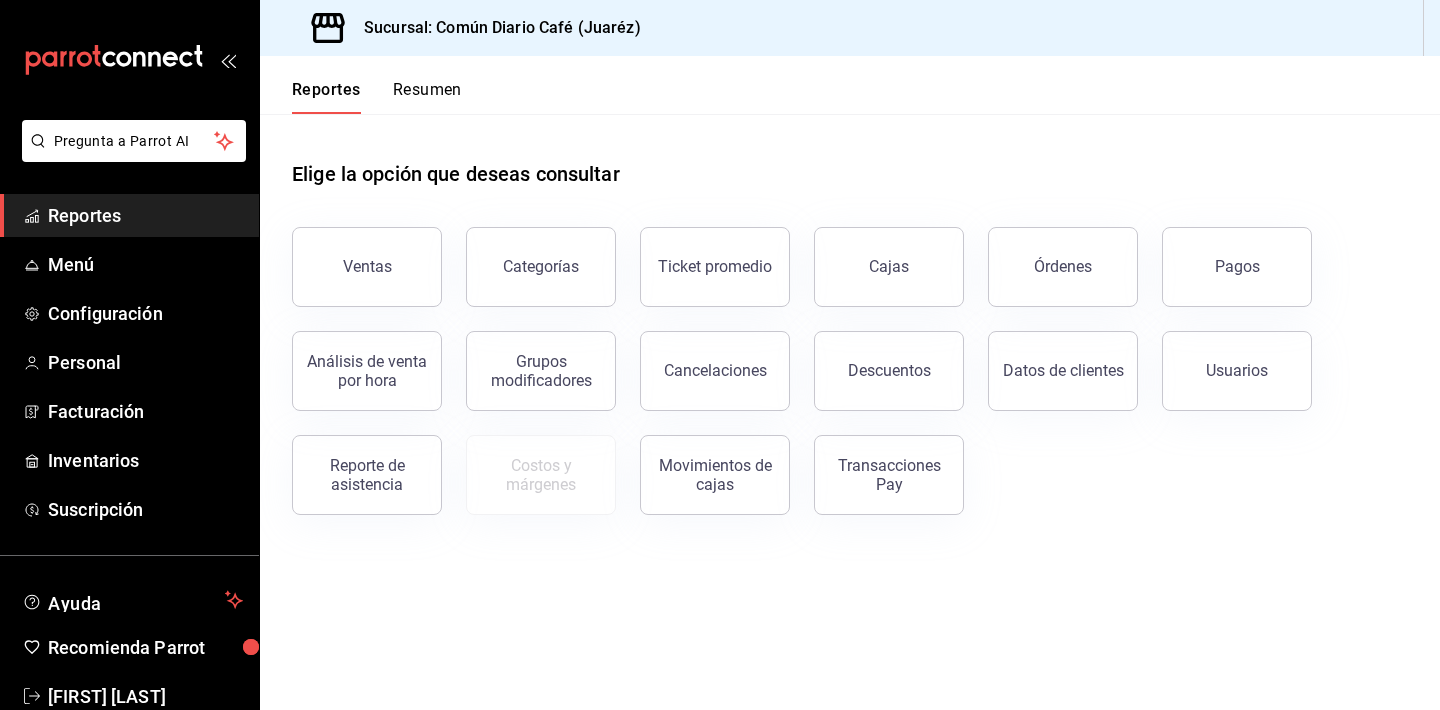 click on "Análisis de venta por hora" at bounding box center (355, 359) 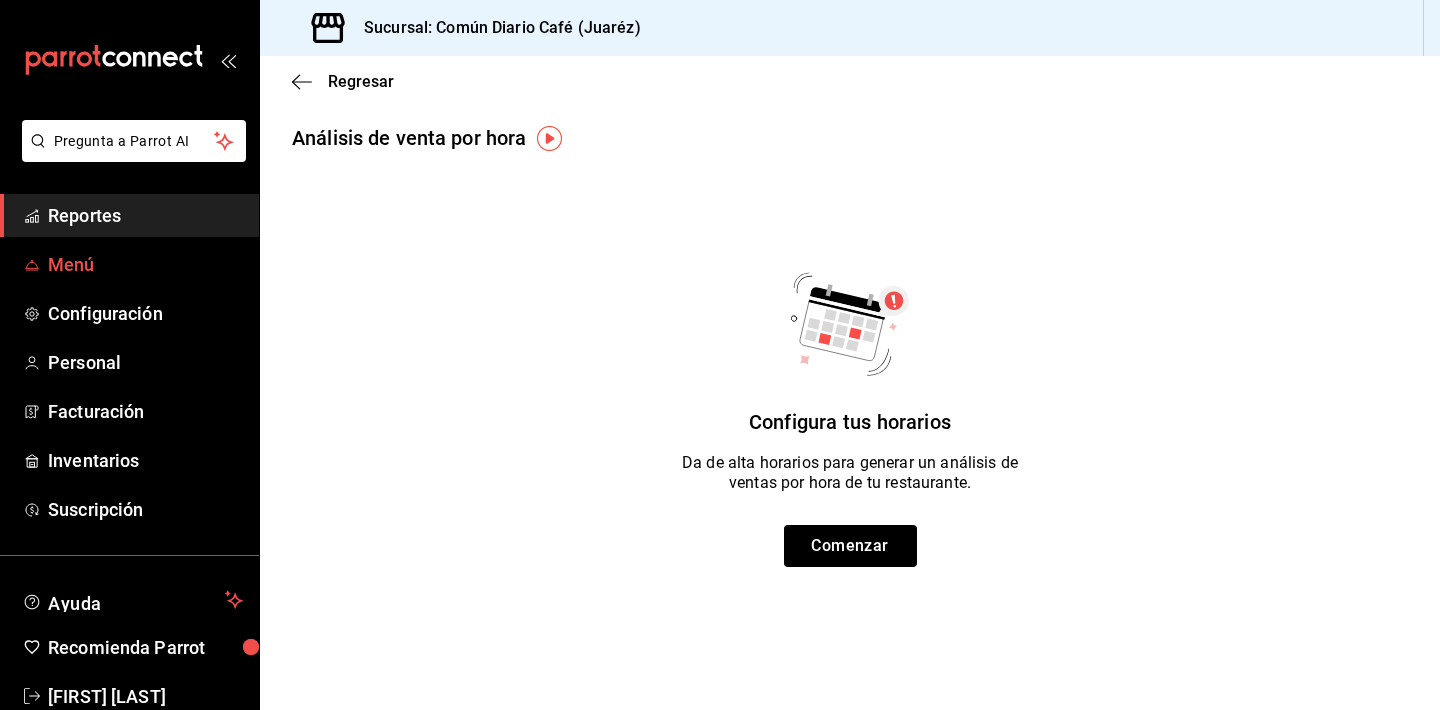 click on "Menú" at bounding box center (145, 264) 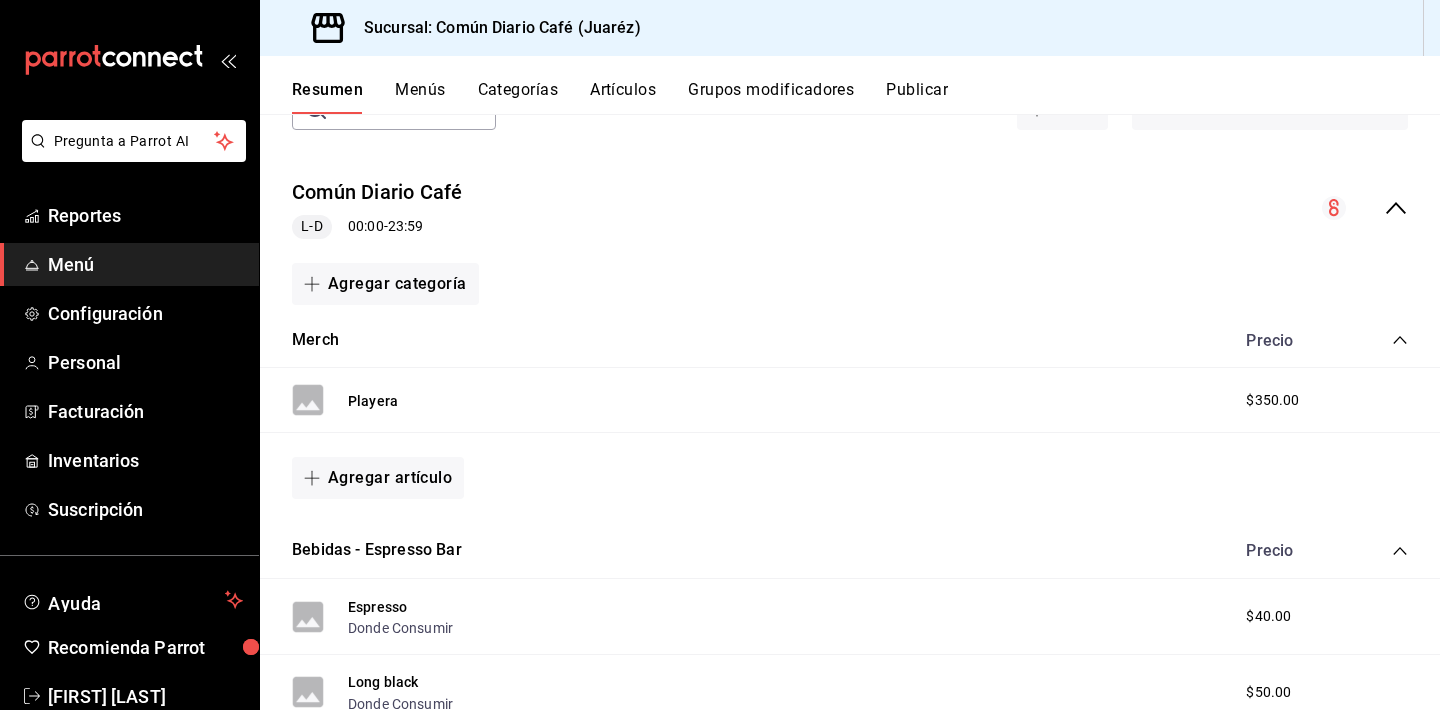 scroll, scrollTop: 183, scrollLeft: 0, axis: vertical 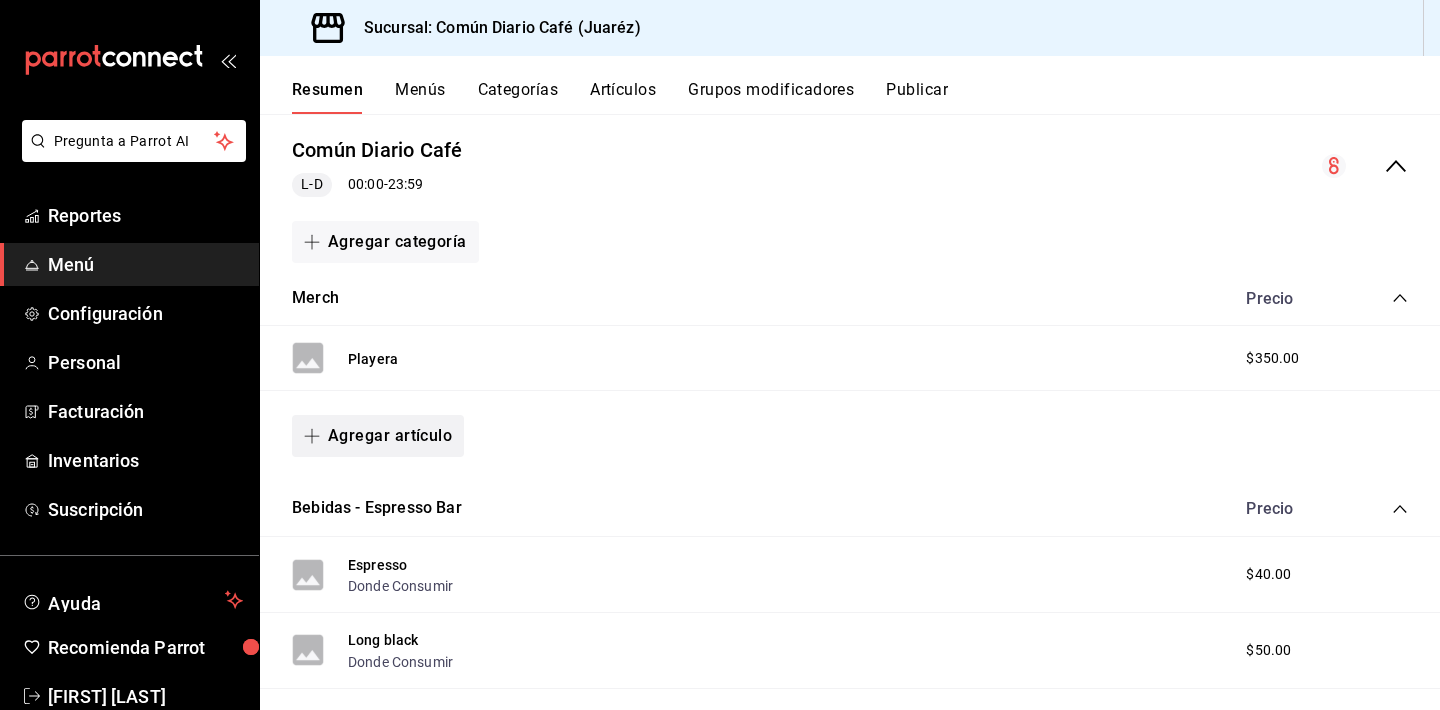 click on "Agregar artículo" at bounding box center (378, 436) 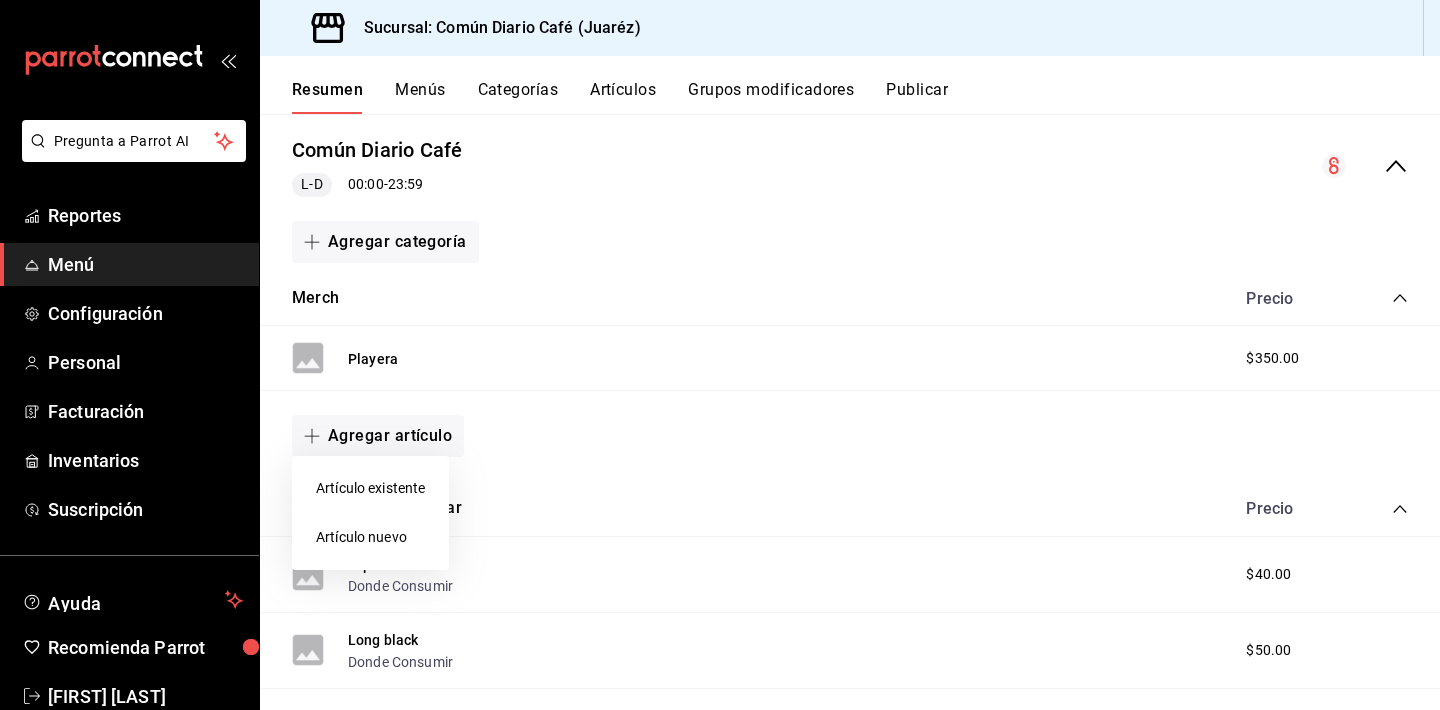 click on "Artículo nuevo" at bounding box center (370, 537) 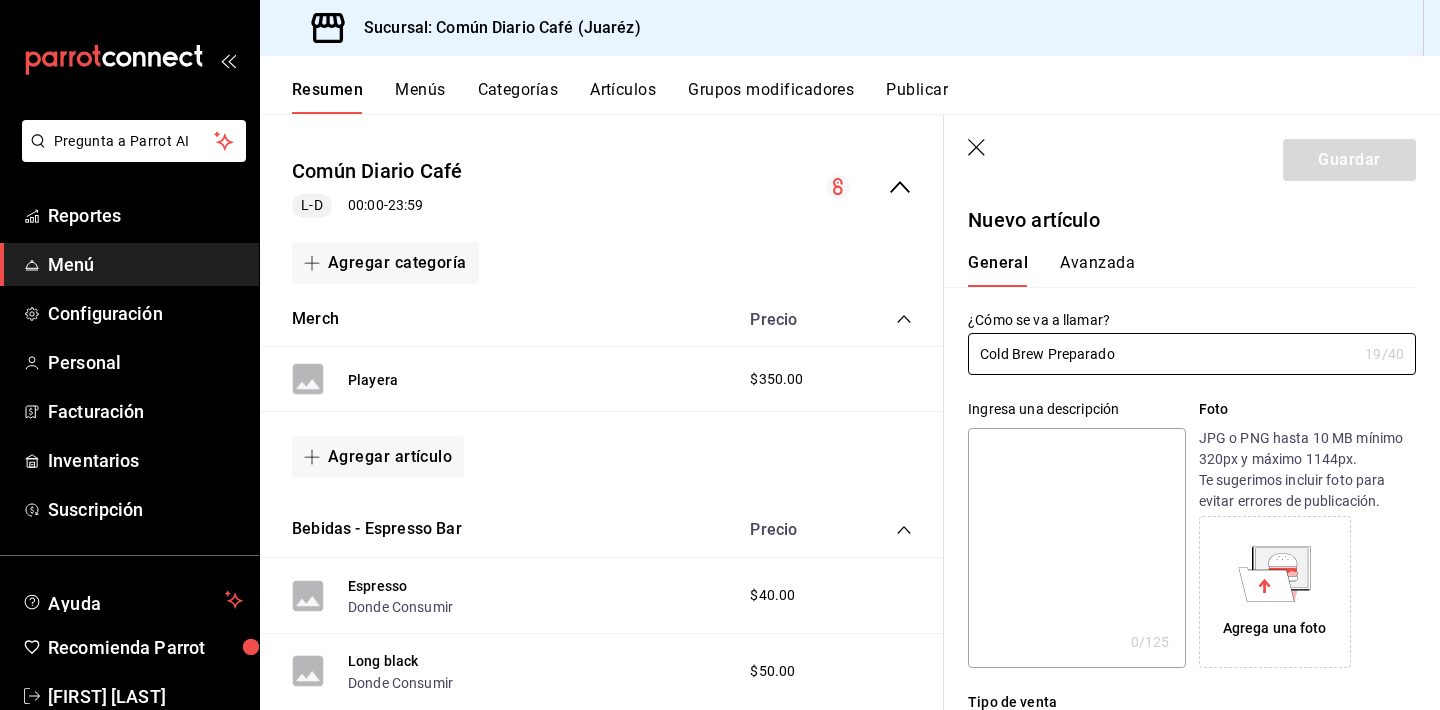 type on "Cold Brew Preparado" 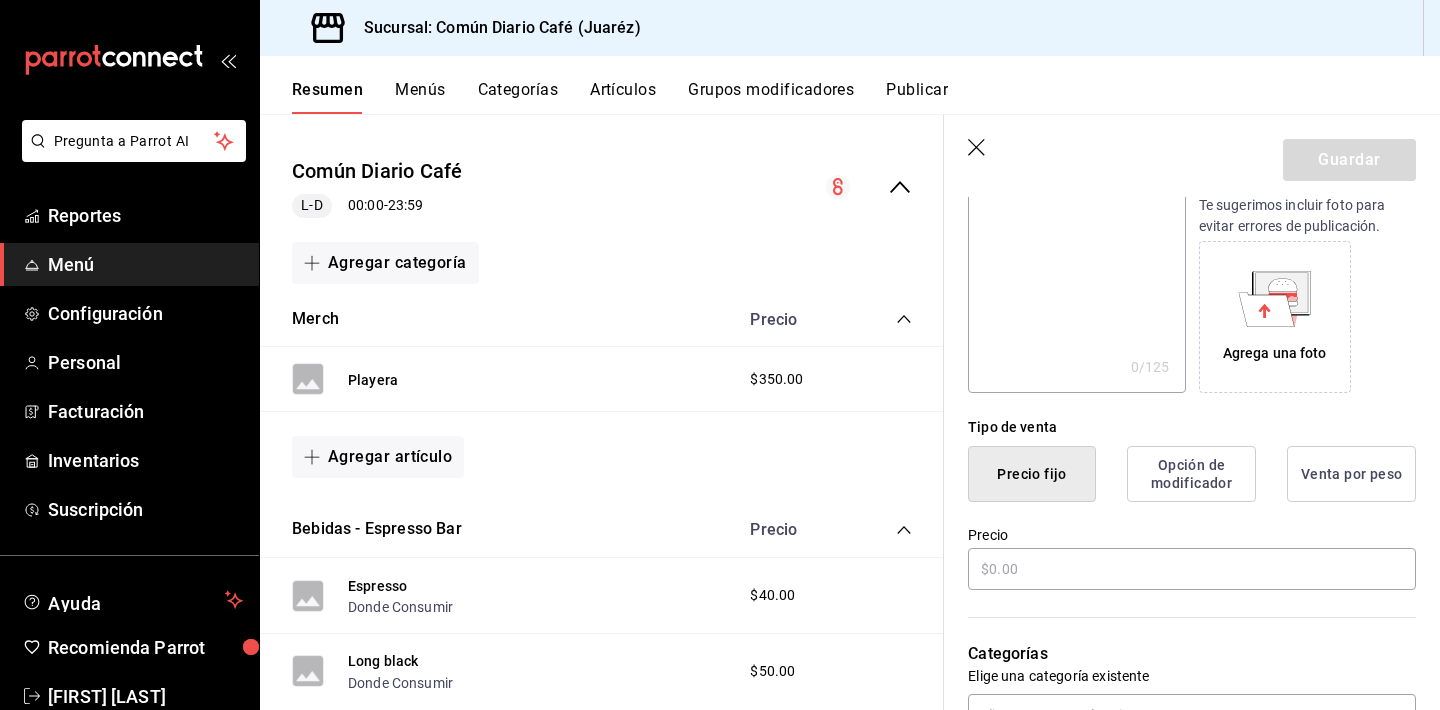 scroll, scrollTop: 302, scrollLeft: 0, axis: vertical 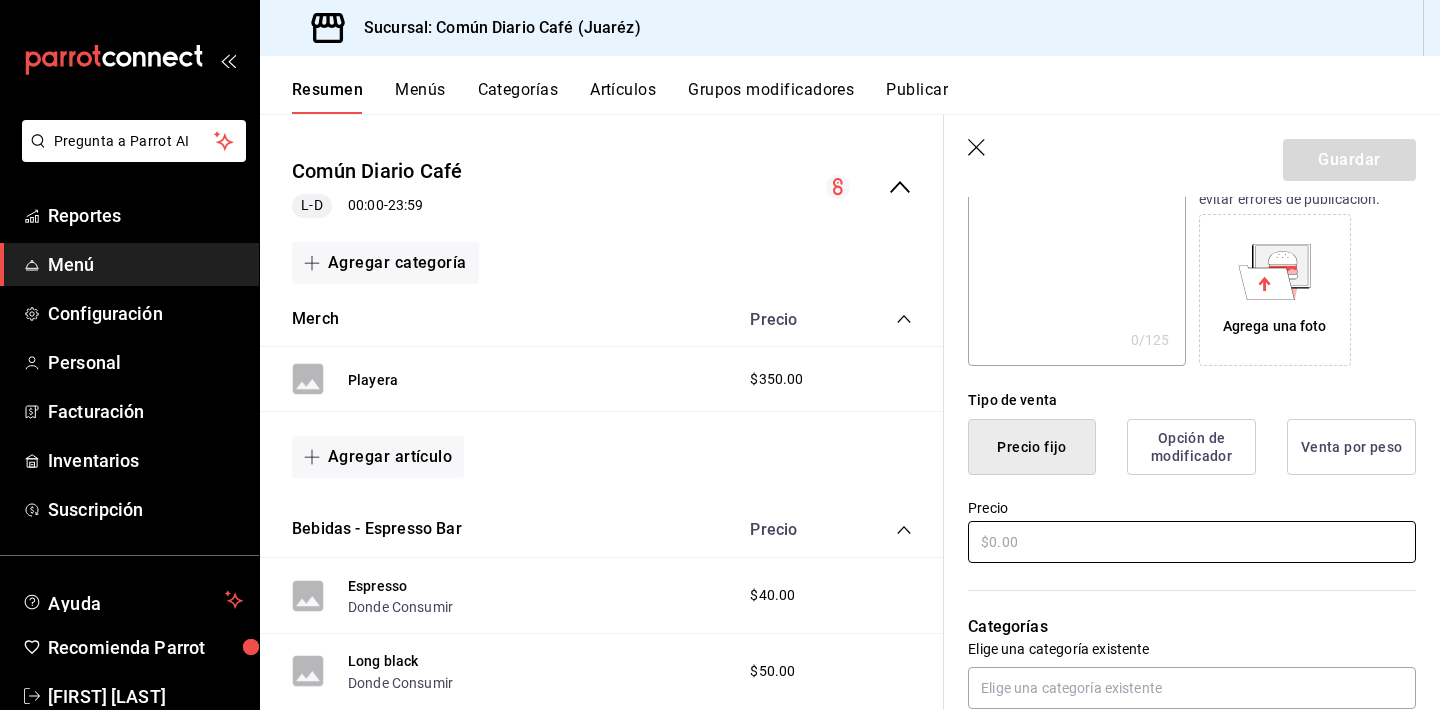 click at bounding box center [1192, 542] 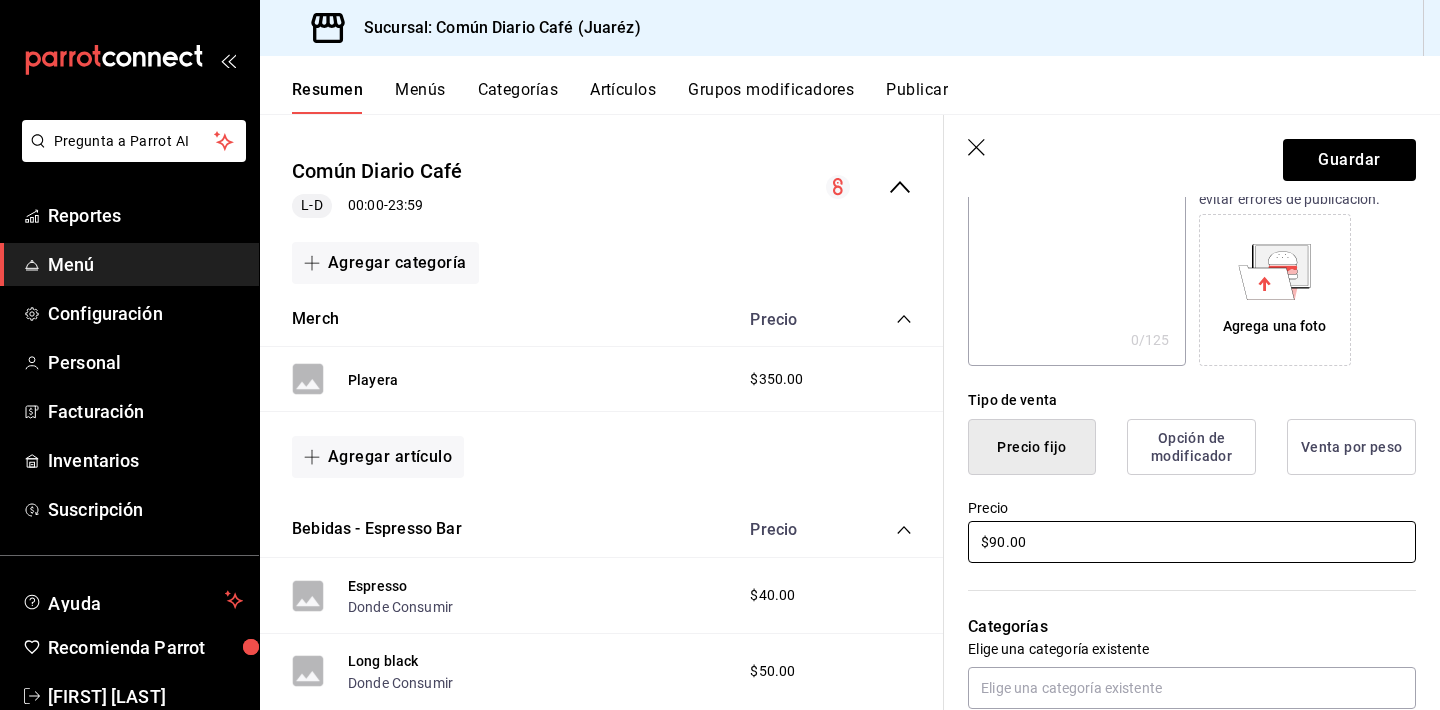 type on "$90.00" 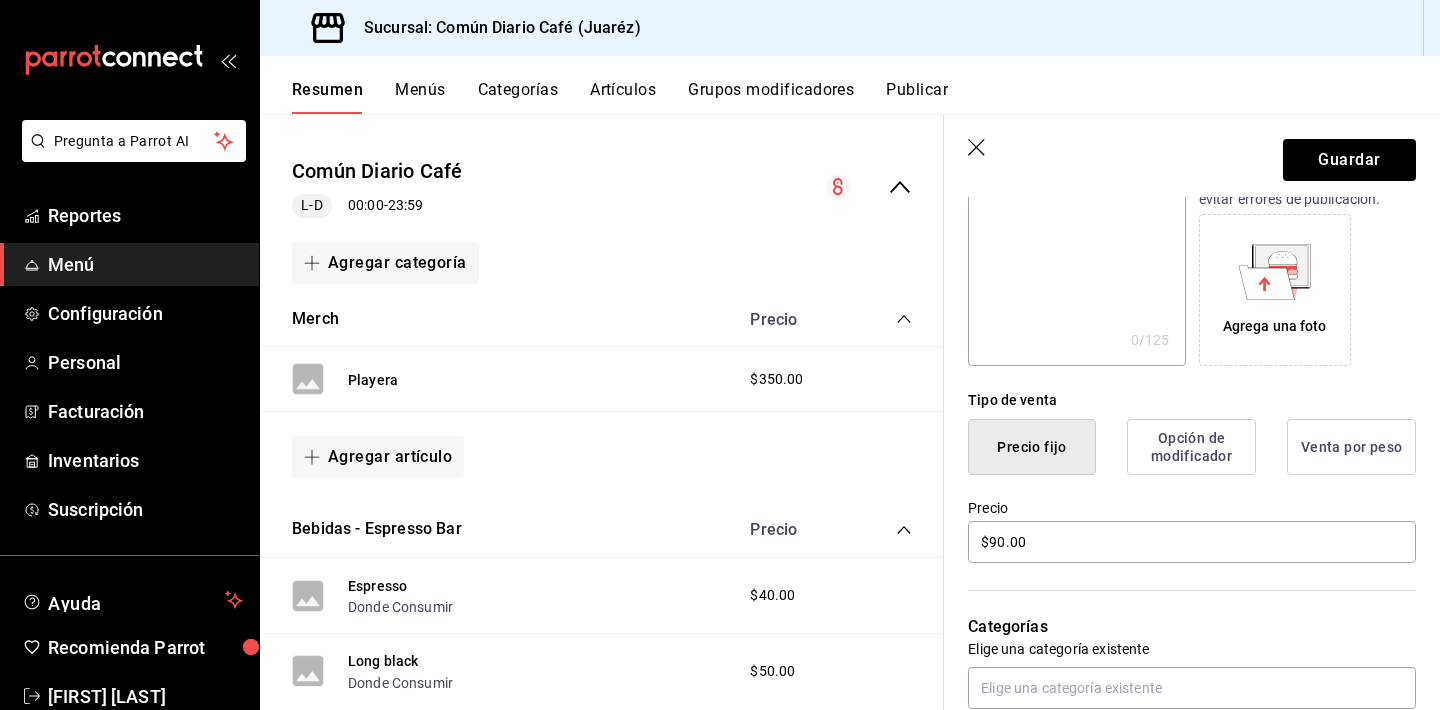 click on "Categorías Elige una categoría existente Merch" at bounding box center [1180, 670] 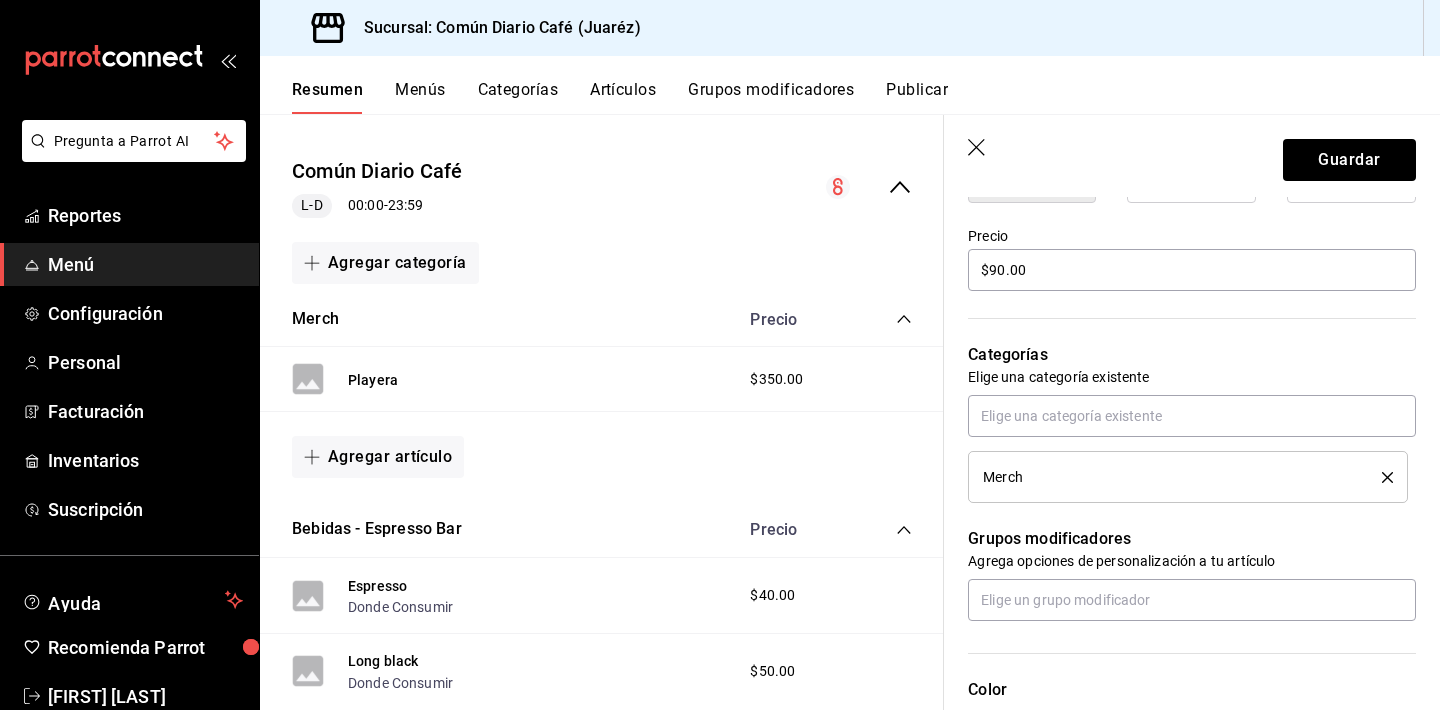 scroll, scrollTop: 583, scrollLeft: 0, axis: vertical 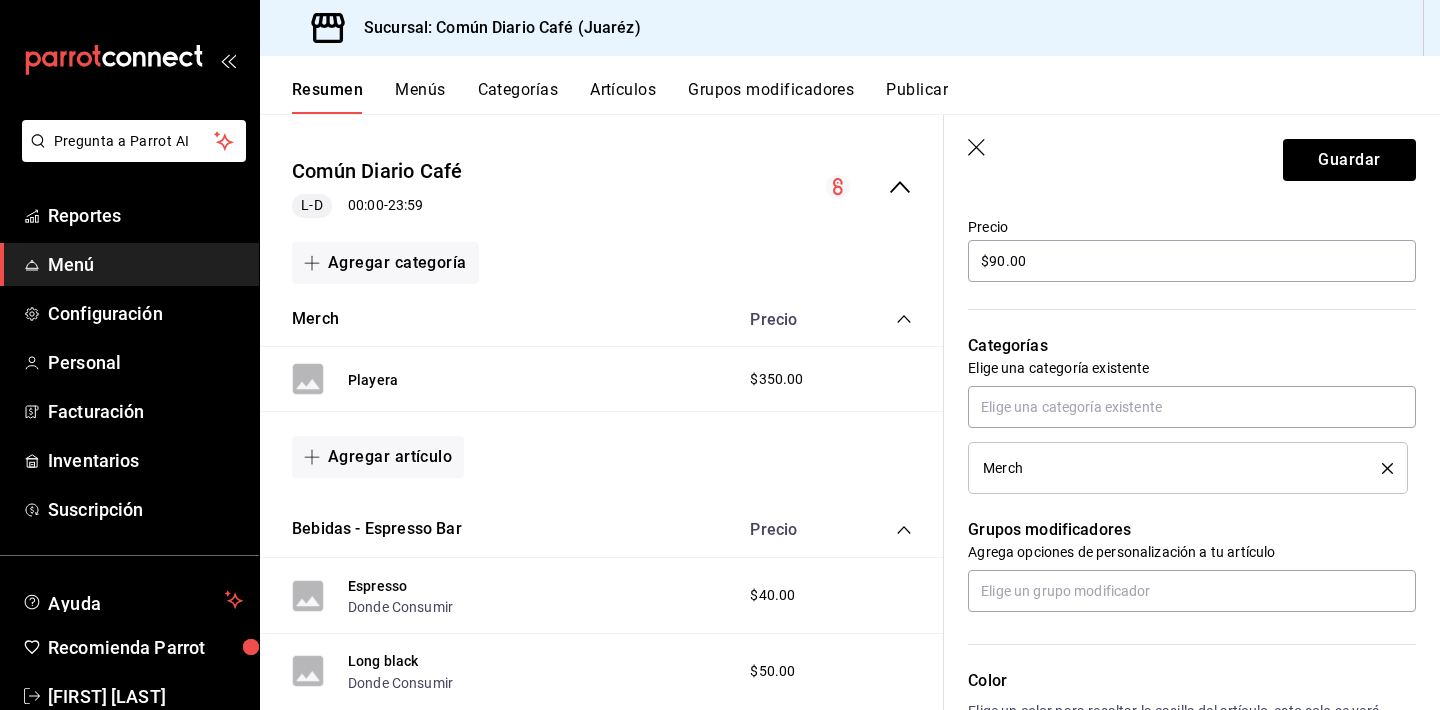 click on "Merch" at bounding box center [1167, 468] 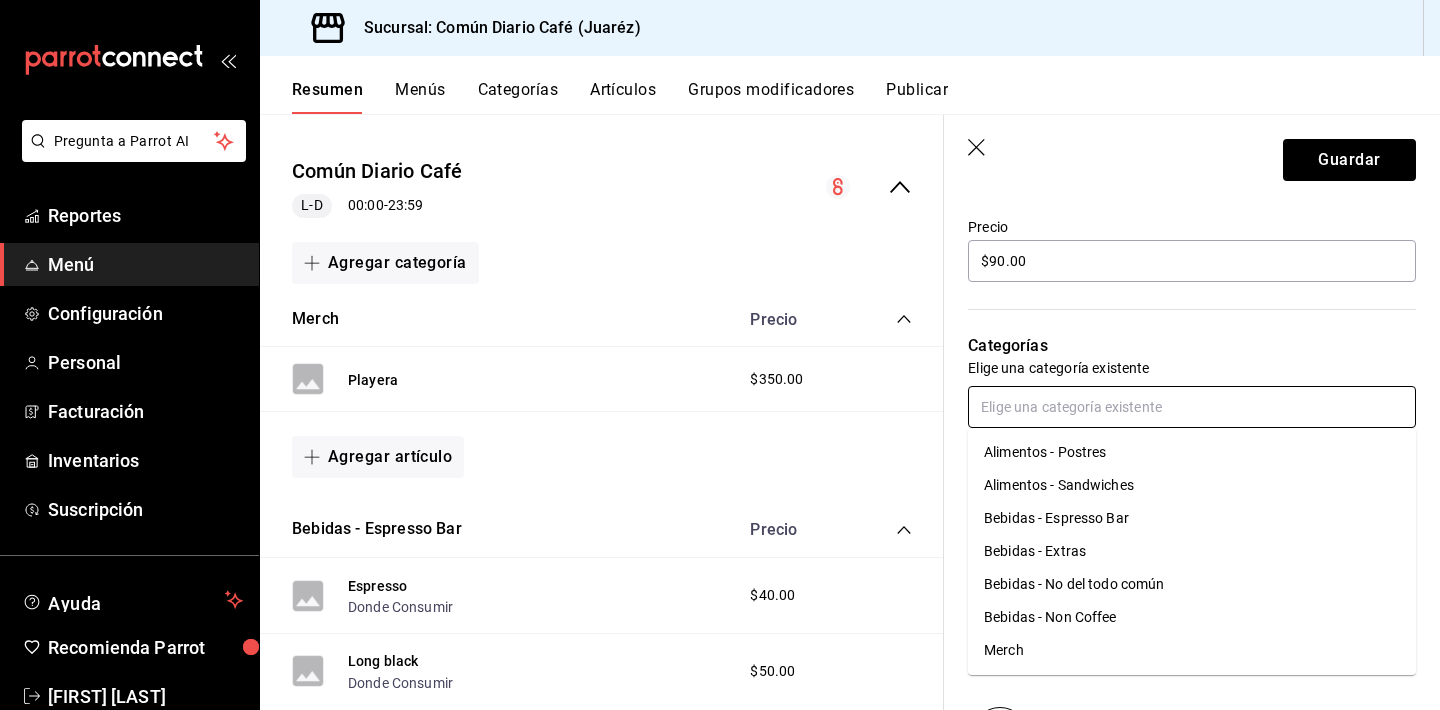 click at bounding box center (1192, 407) 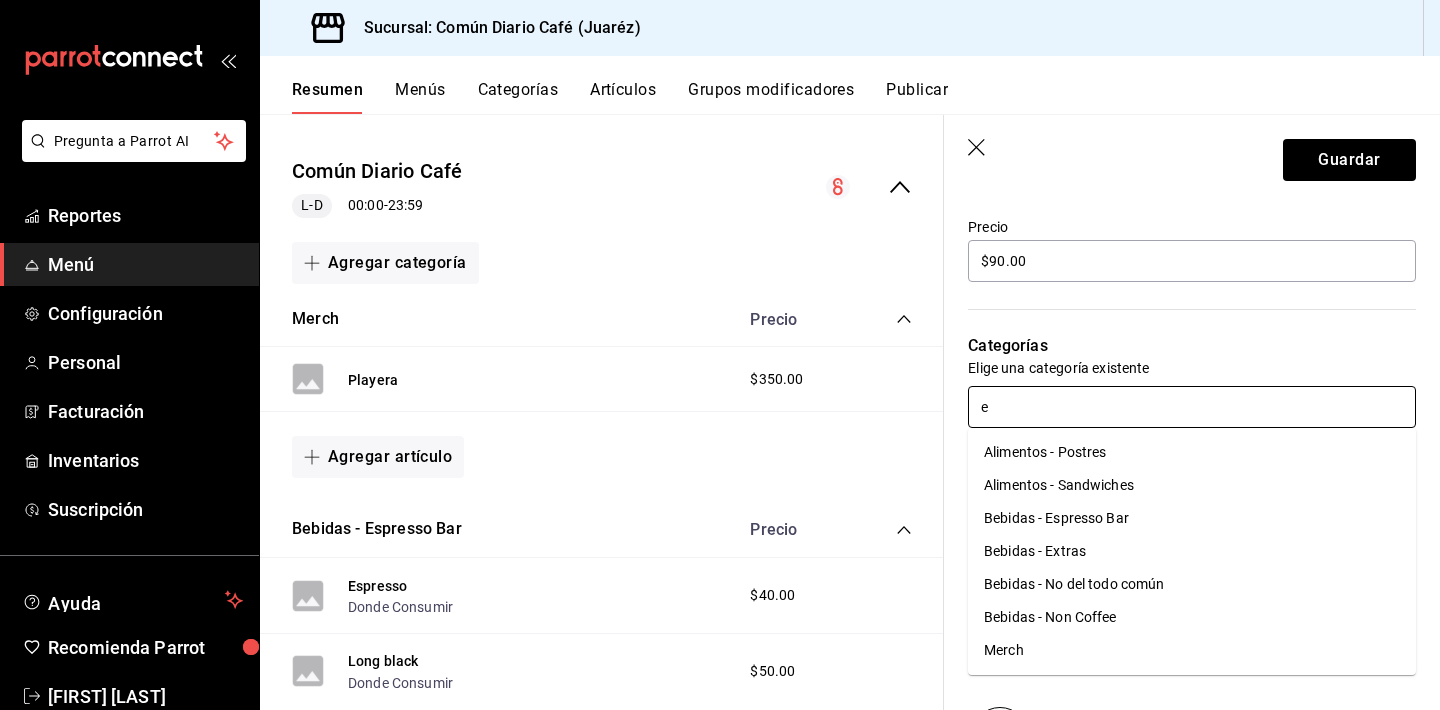 type on "es" 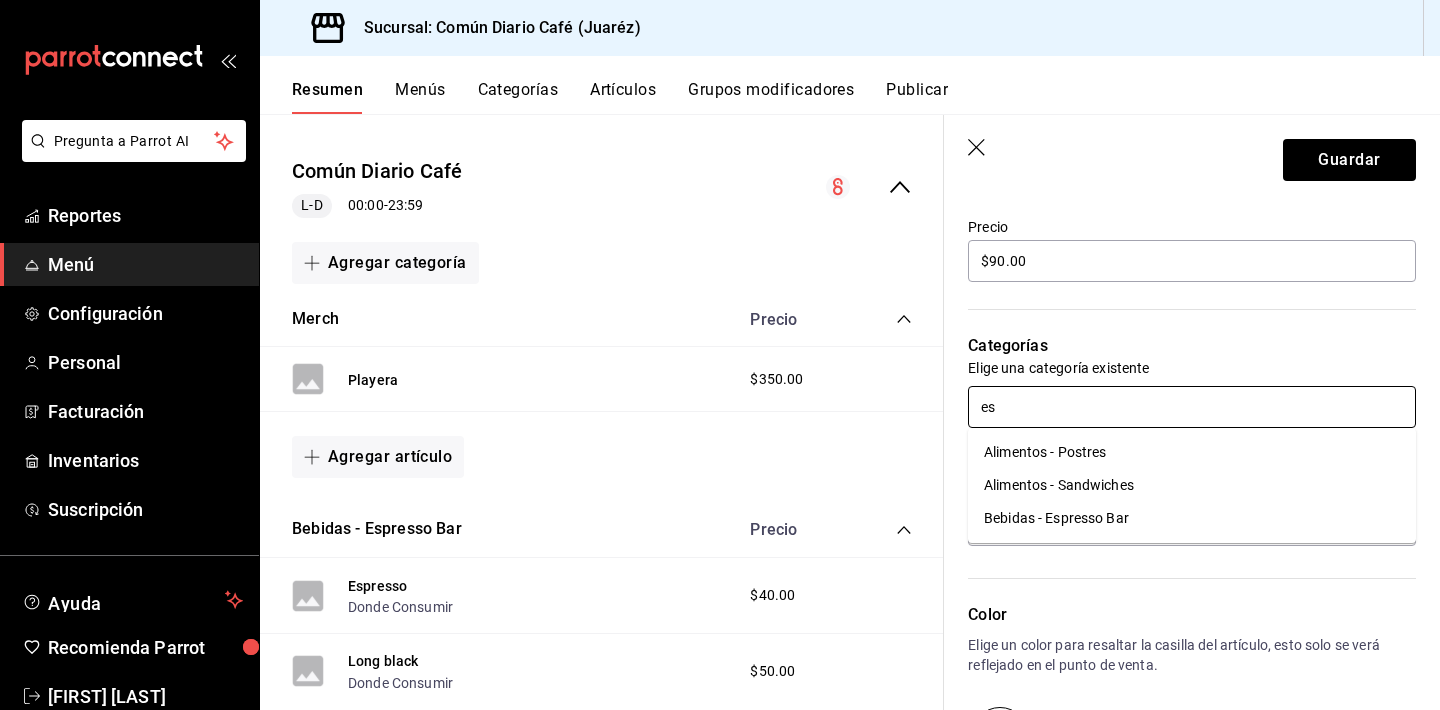 click on "Bebidas - Espresso Bar" at bounding box center [1192, 518] 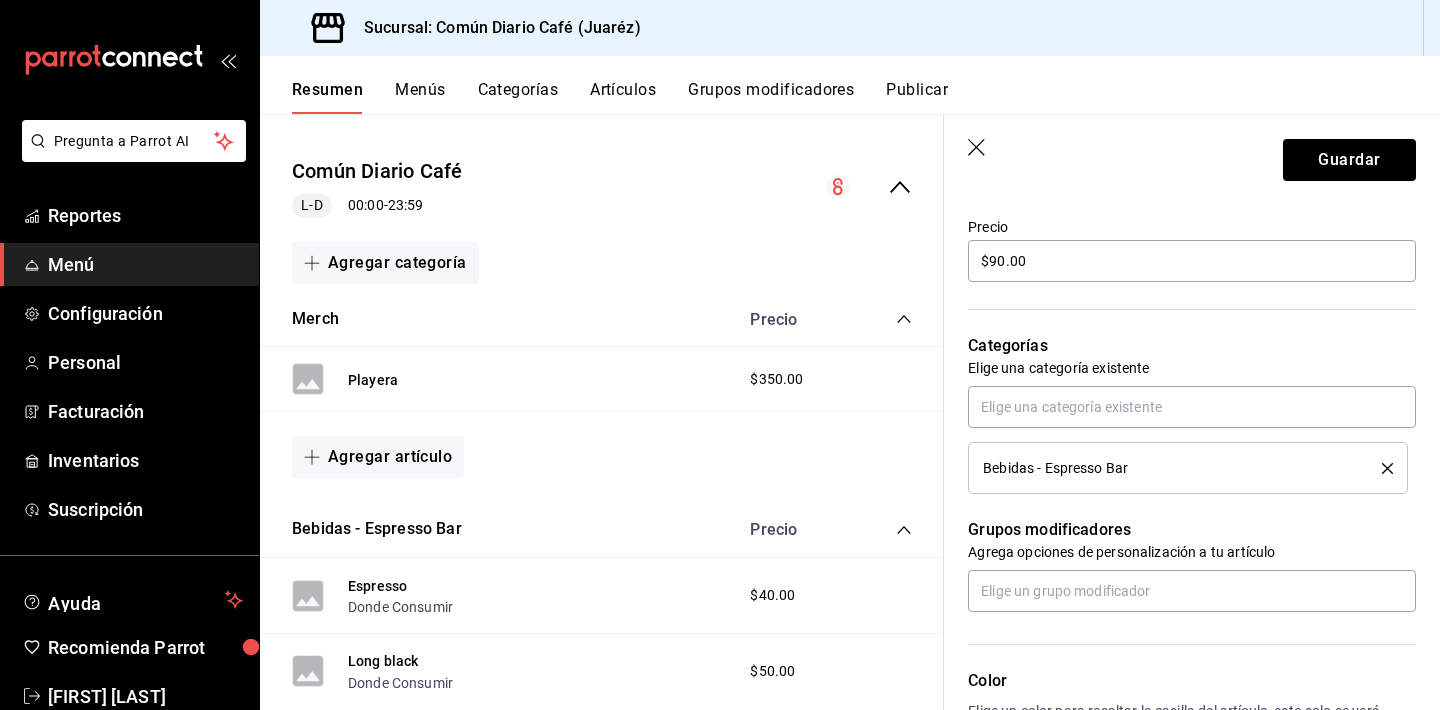click on "Grupos modificadores Agrega opciones de personalización a tu artículo" at bounding box center (1180, 553) 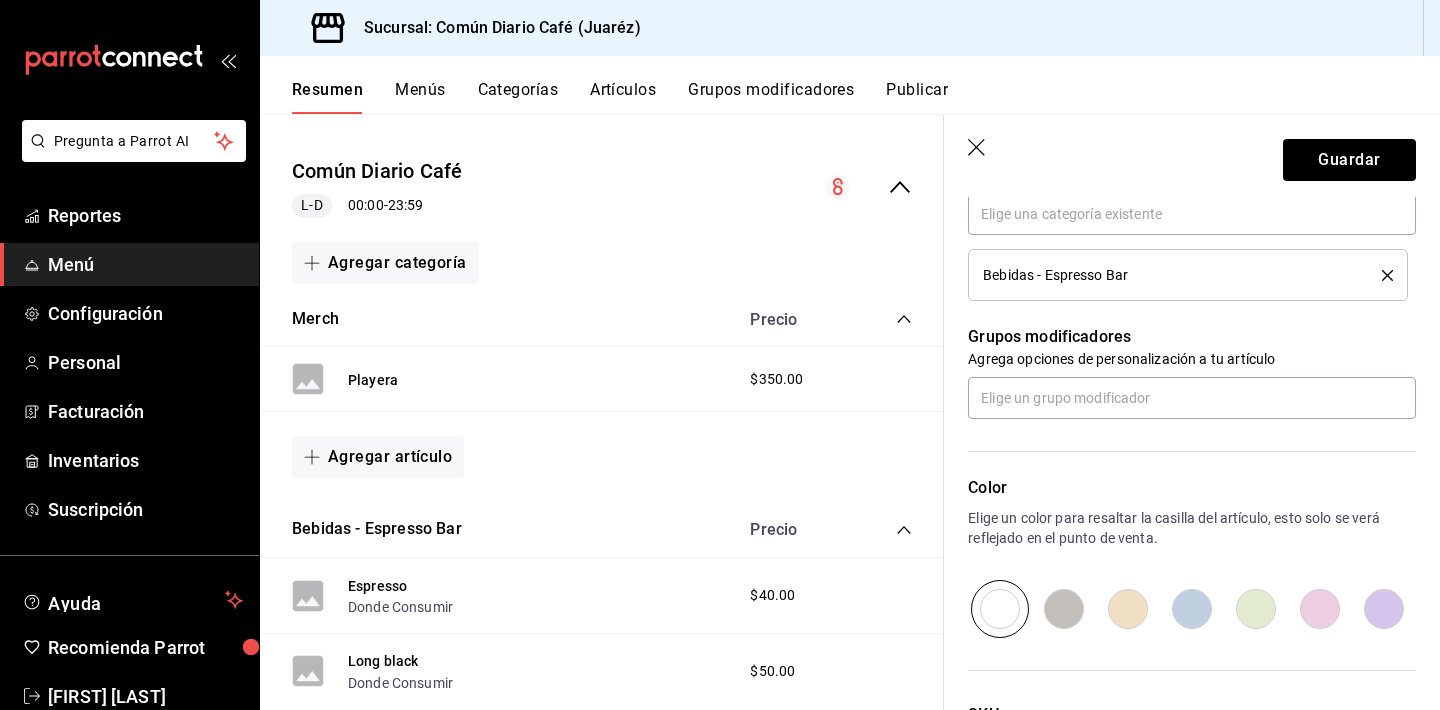 scroll, scrollTop: 777, scrollLeft: 0, axis: vertical 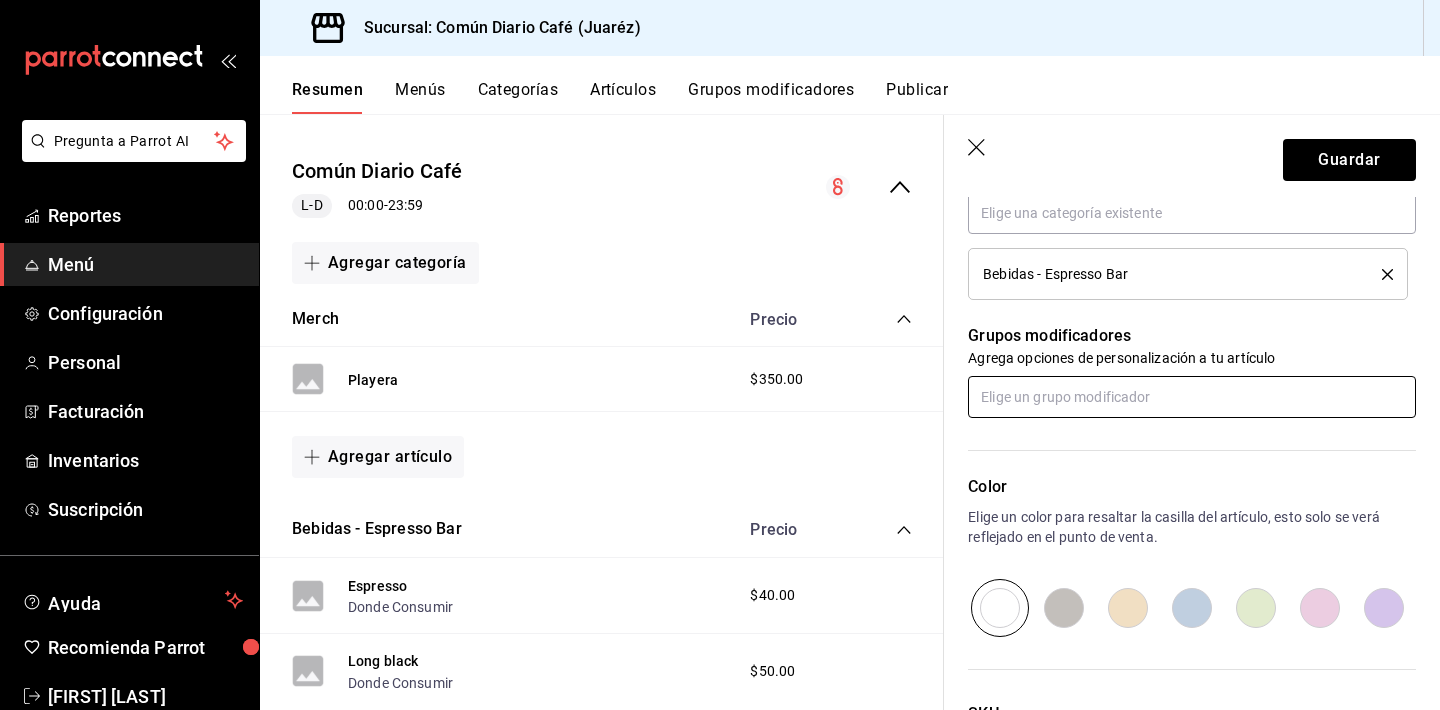 click at bounding box center [1192, 397] 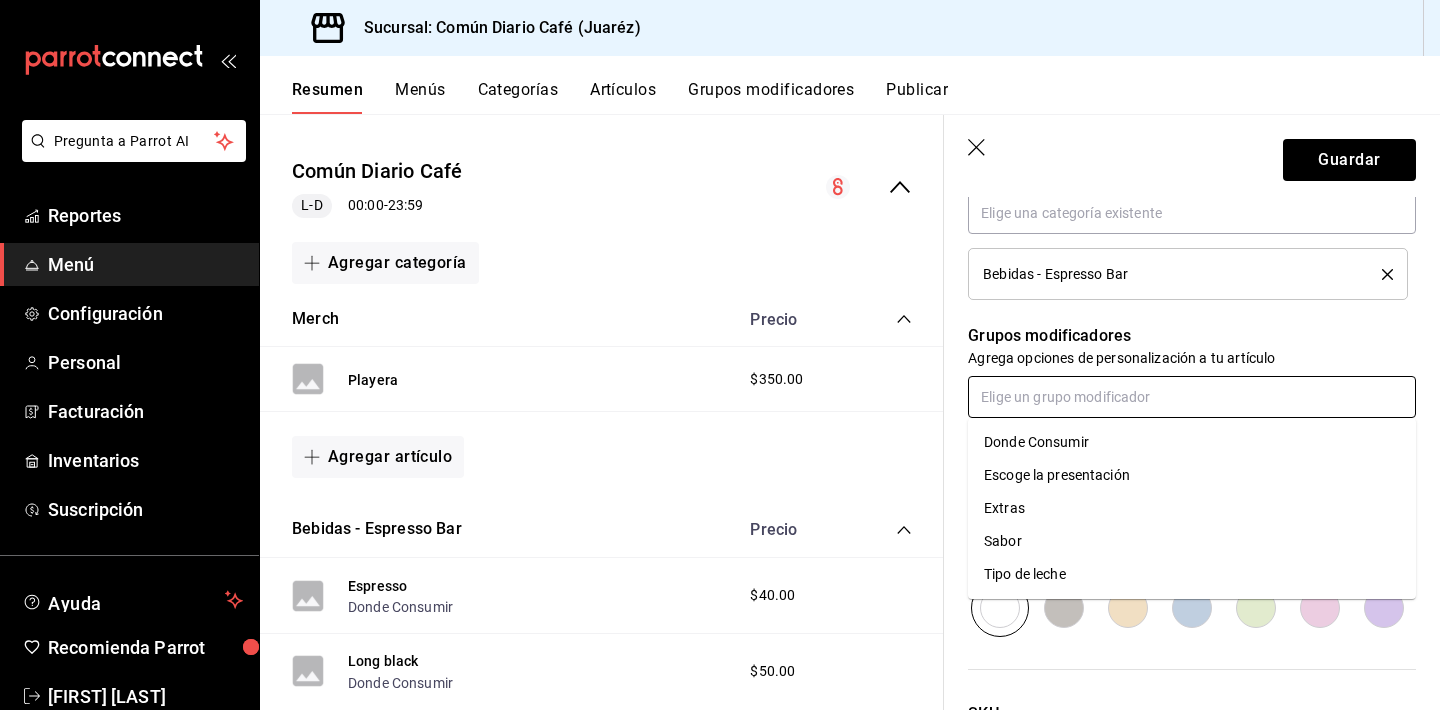 click on "Donde Consumir" at bounding box center [1036, 442] 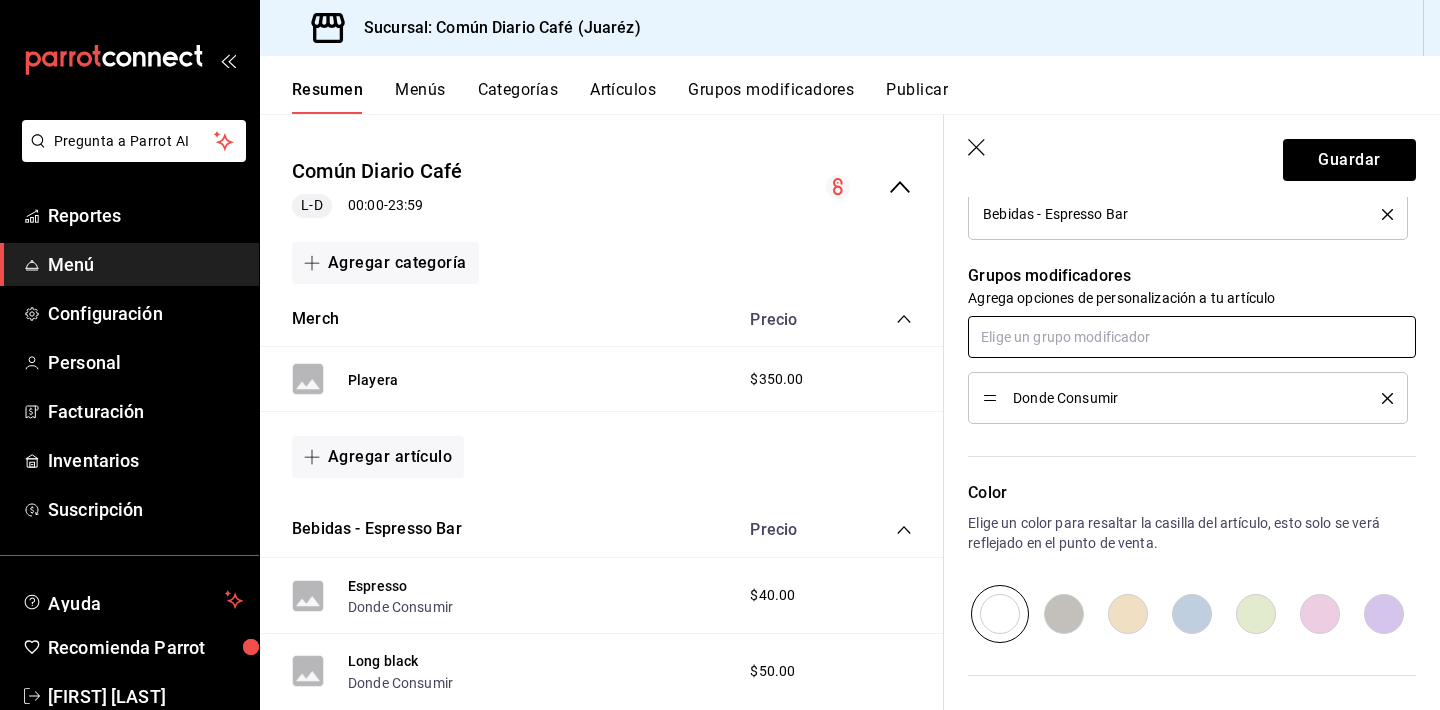 scroll, scrollTop: 838, scrollLeft: 0, axis: vertical 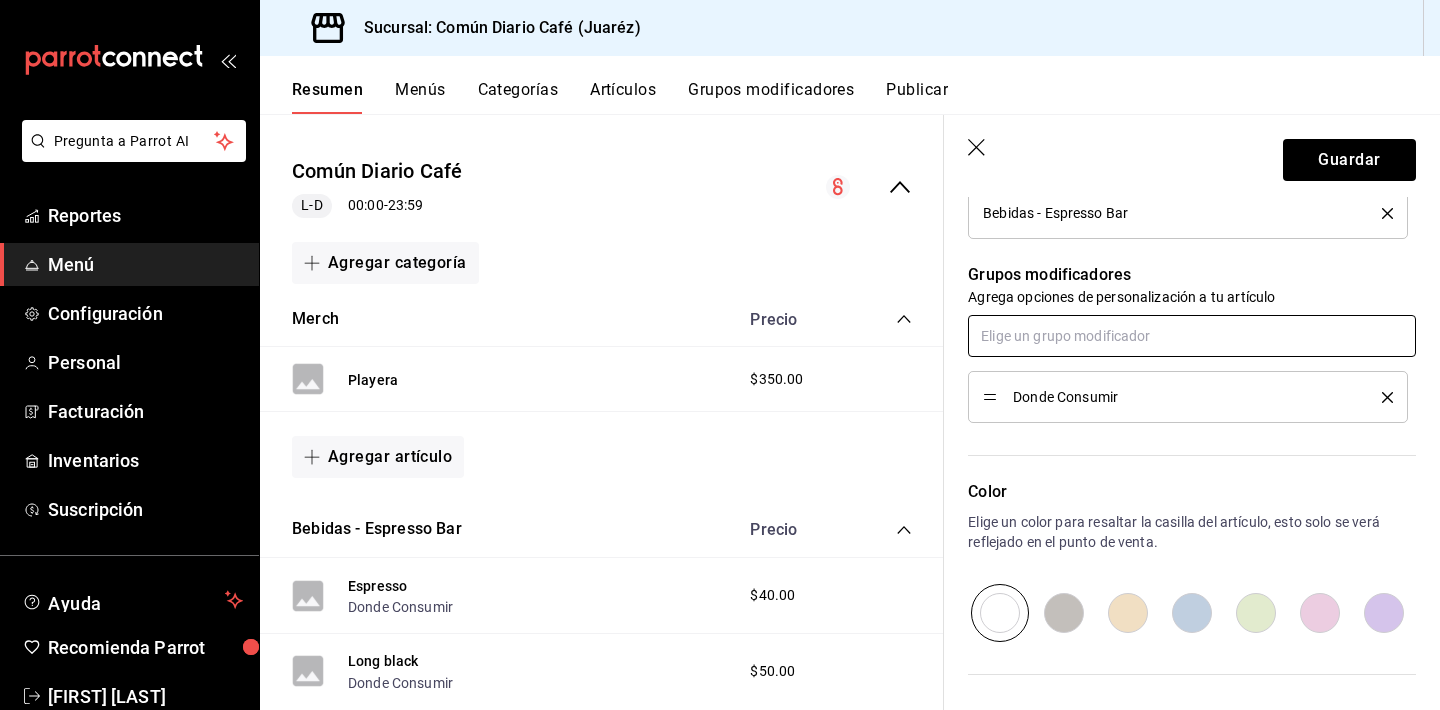 click at bounding box center [1192, 336] 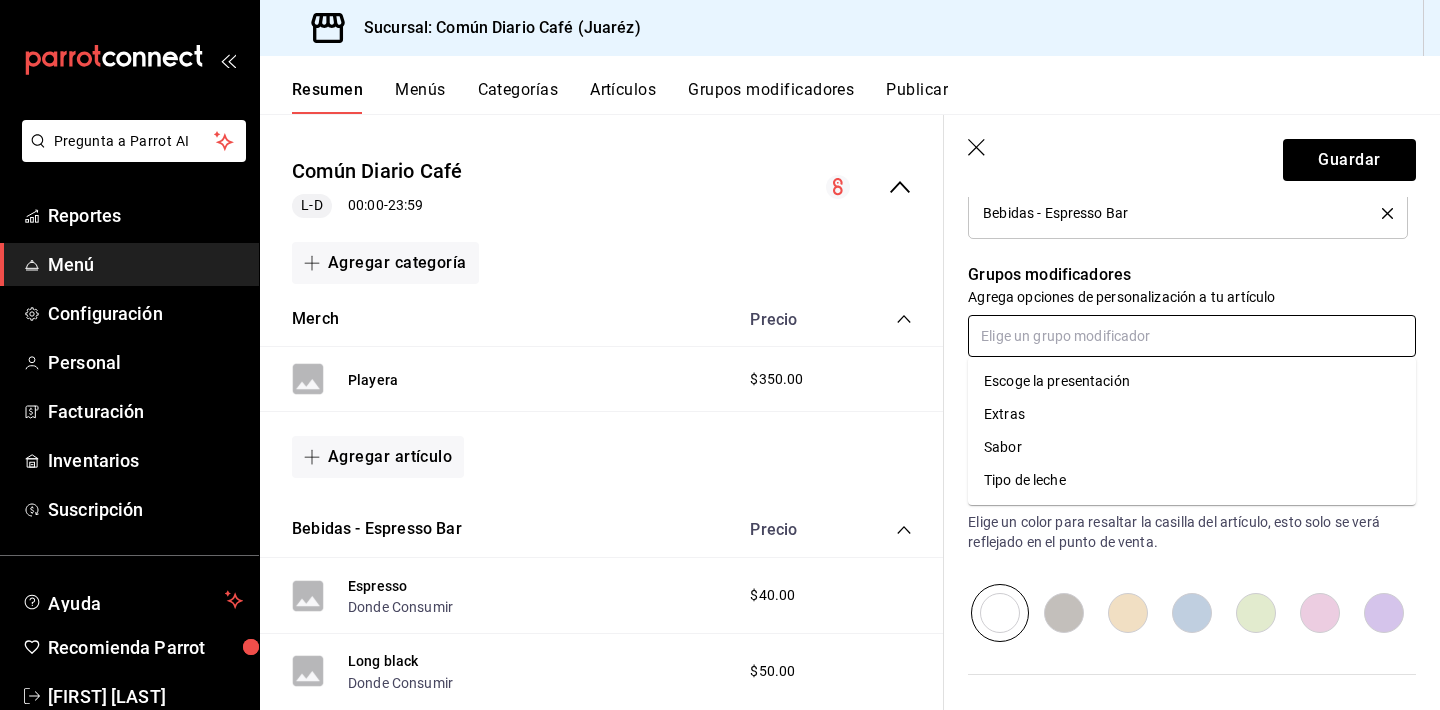 click on "Extras" at bounding box center [1192, 414] 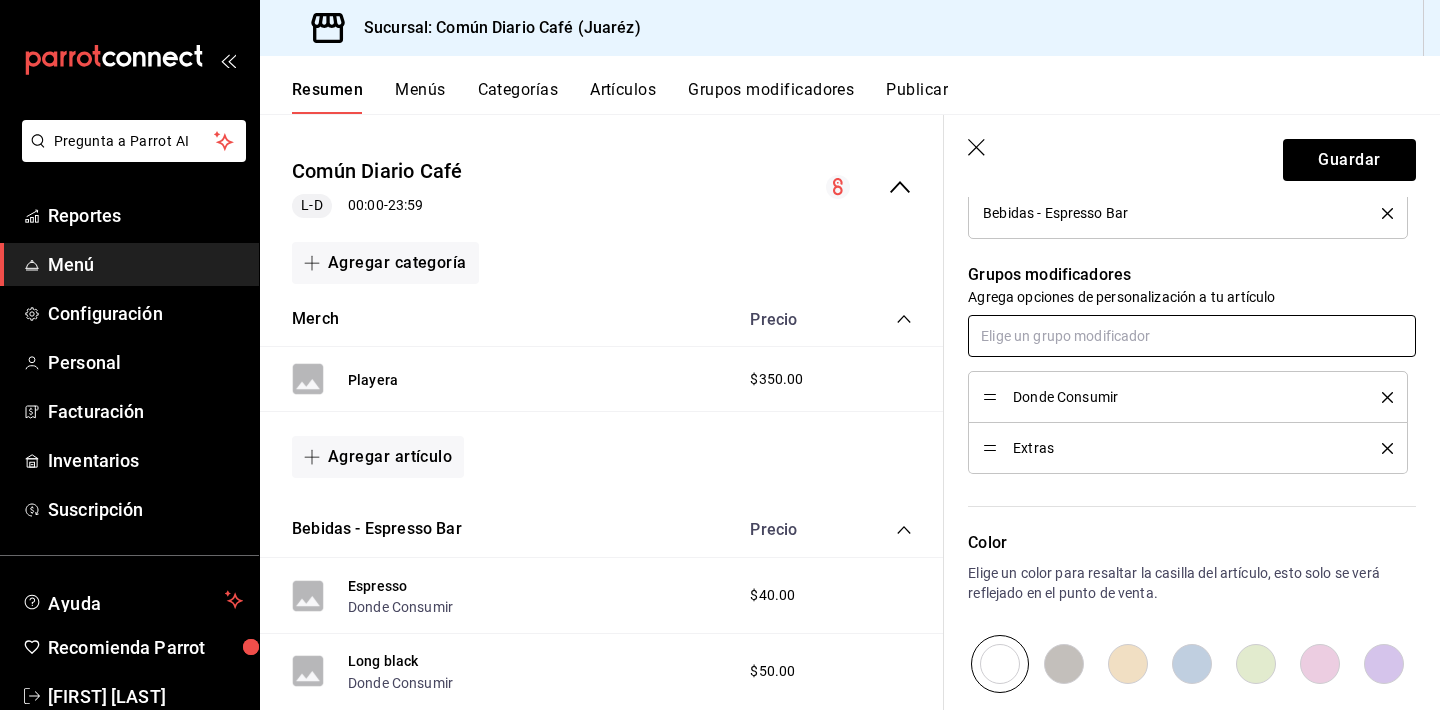 click at bounding box center [1192, 336] 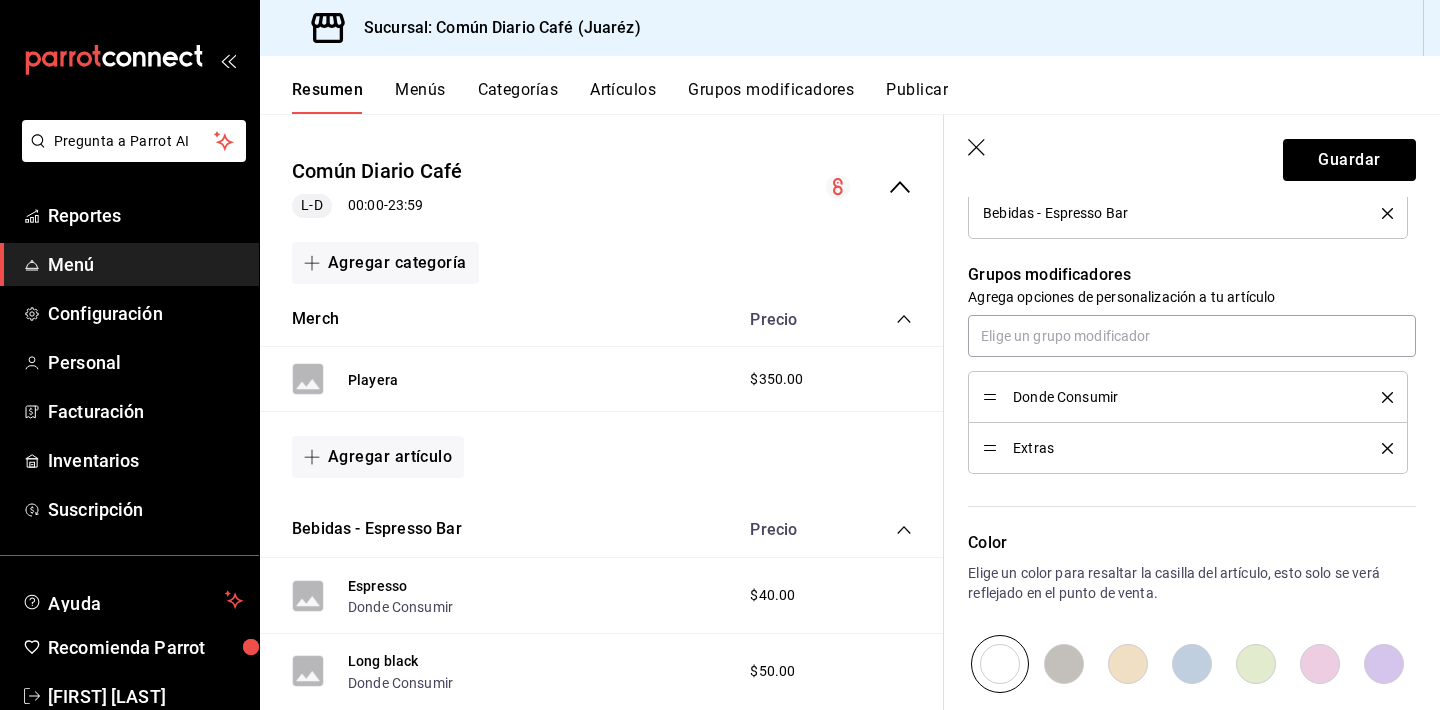 click on "Color Elige un color para resaltar la casilla del artículo, esto solo se verá reflejado en el punto de venta." at bounding box center (1180, 583) 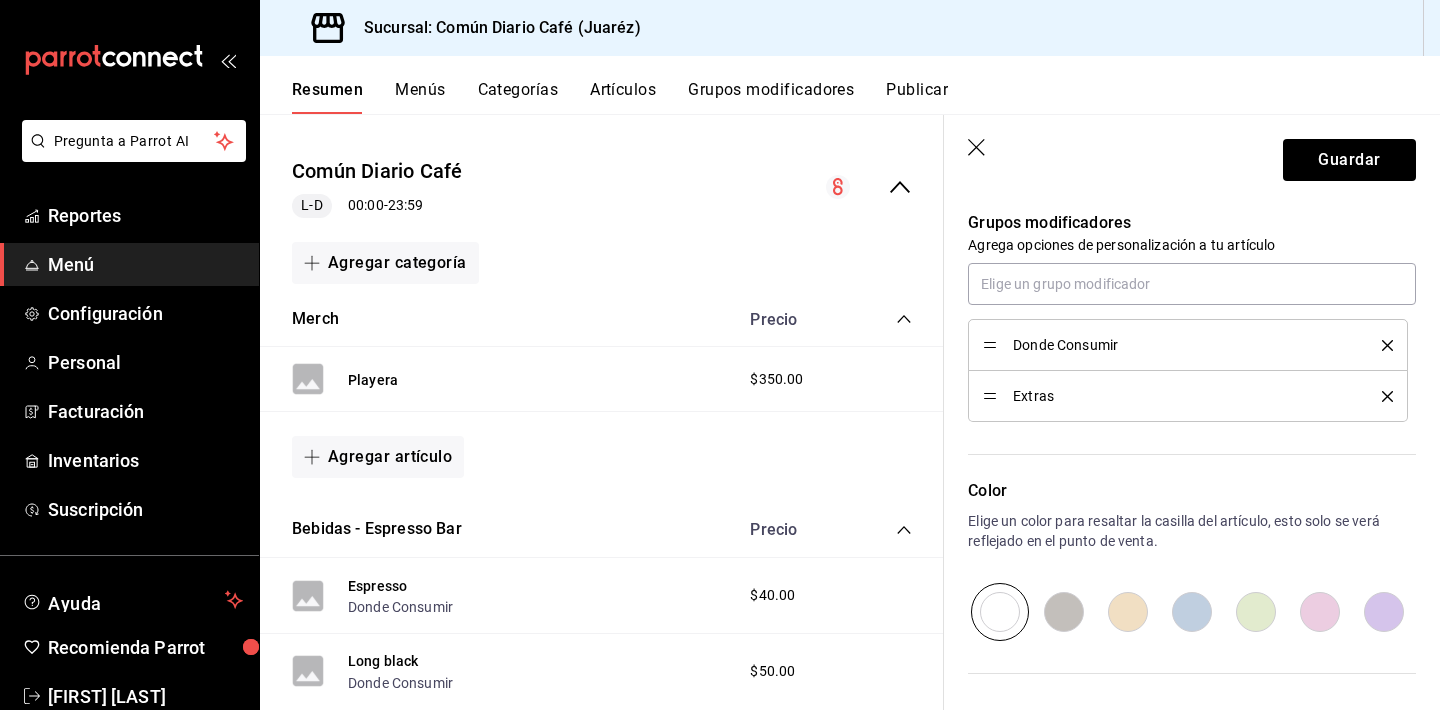 scroll, scrollTop: 875, scrollLeft: 0, axis: vertical 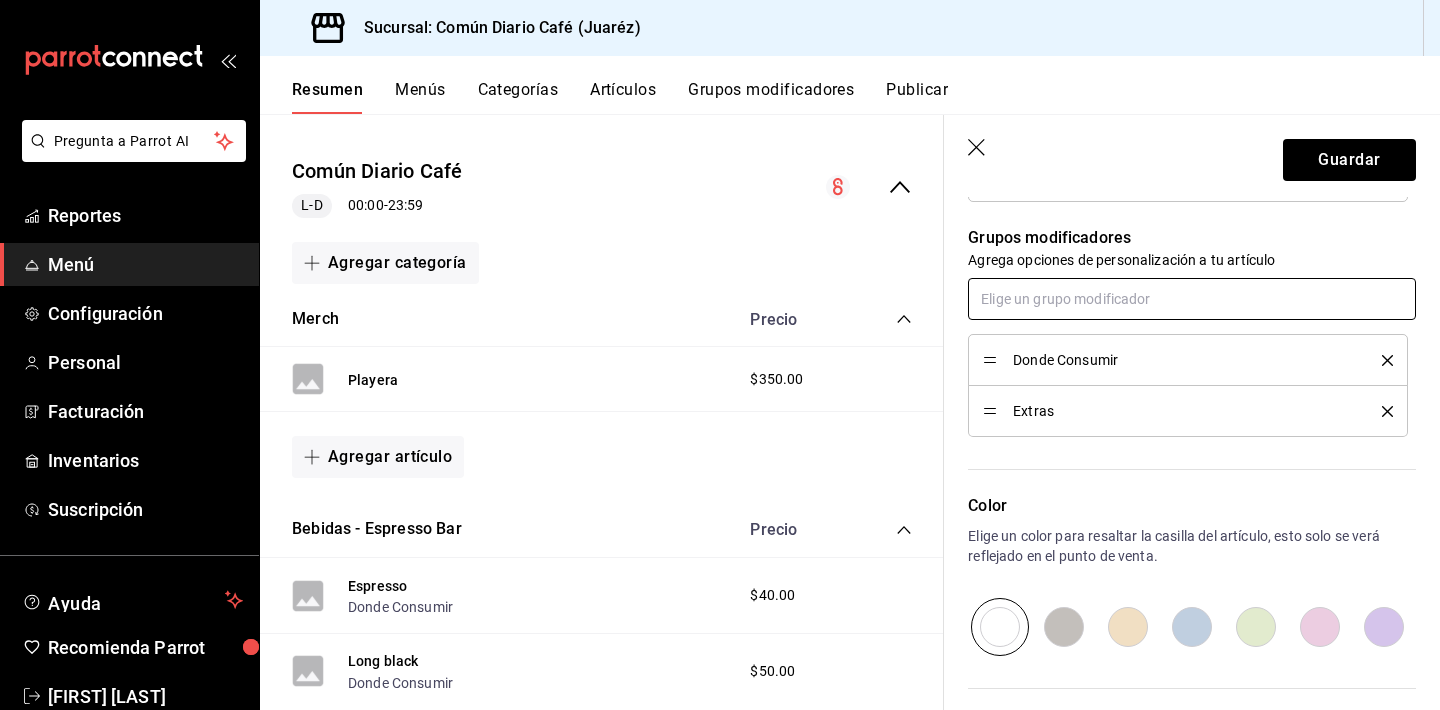 click at bounding box center [1192, 299] 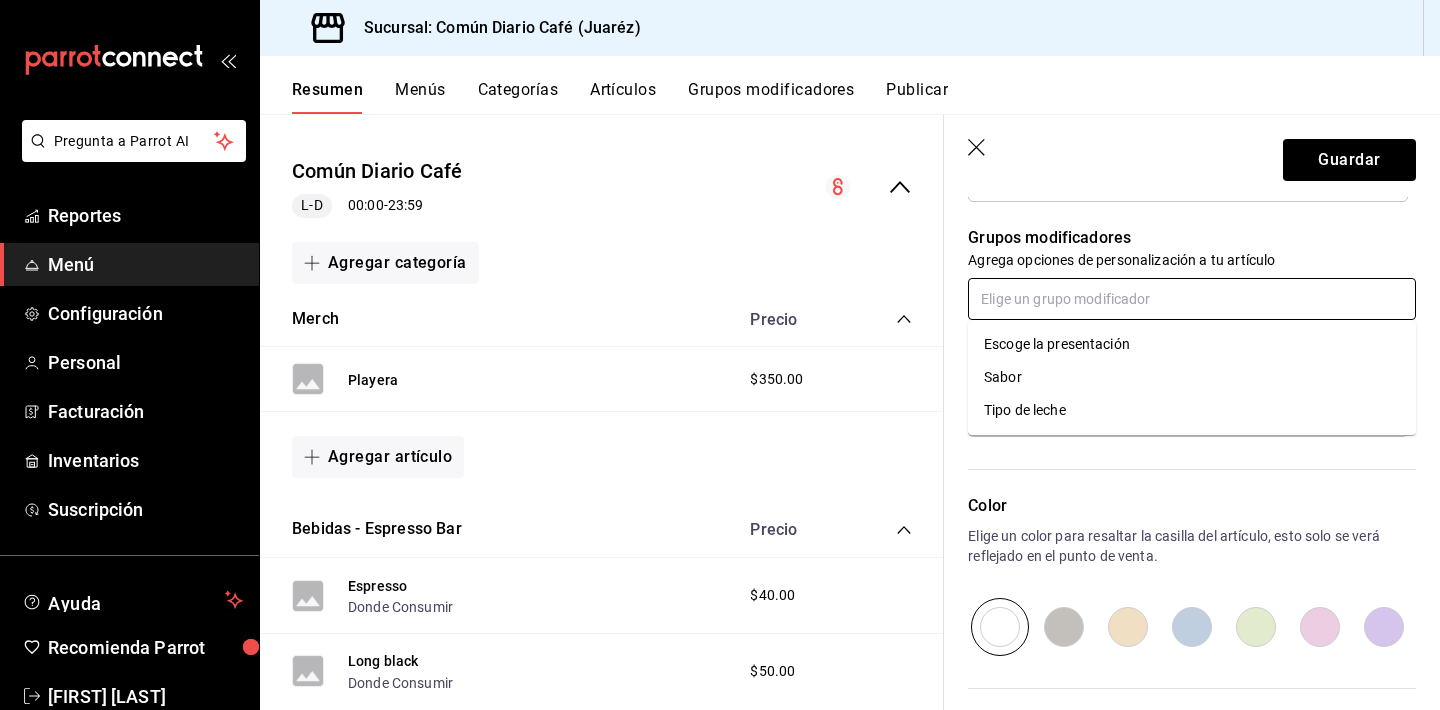 click on "Tipo de leche" at bounding box center [1025, 410] 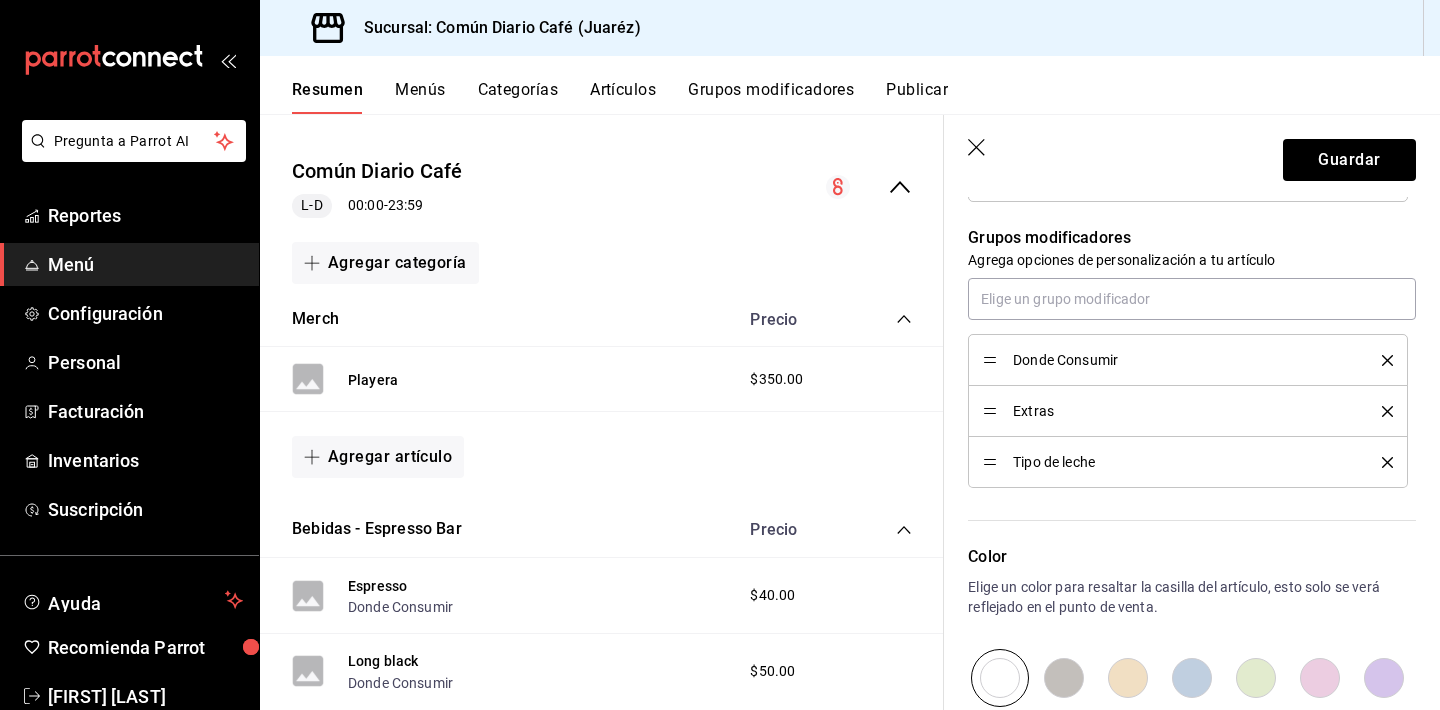 click on "Color Elige un color para resaltar la casilla del artículo, esto solo se verá reflejado en el punto de venta." at bounding box center [1180, 597] 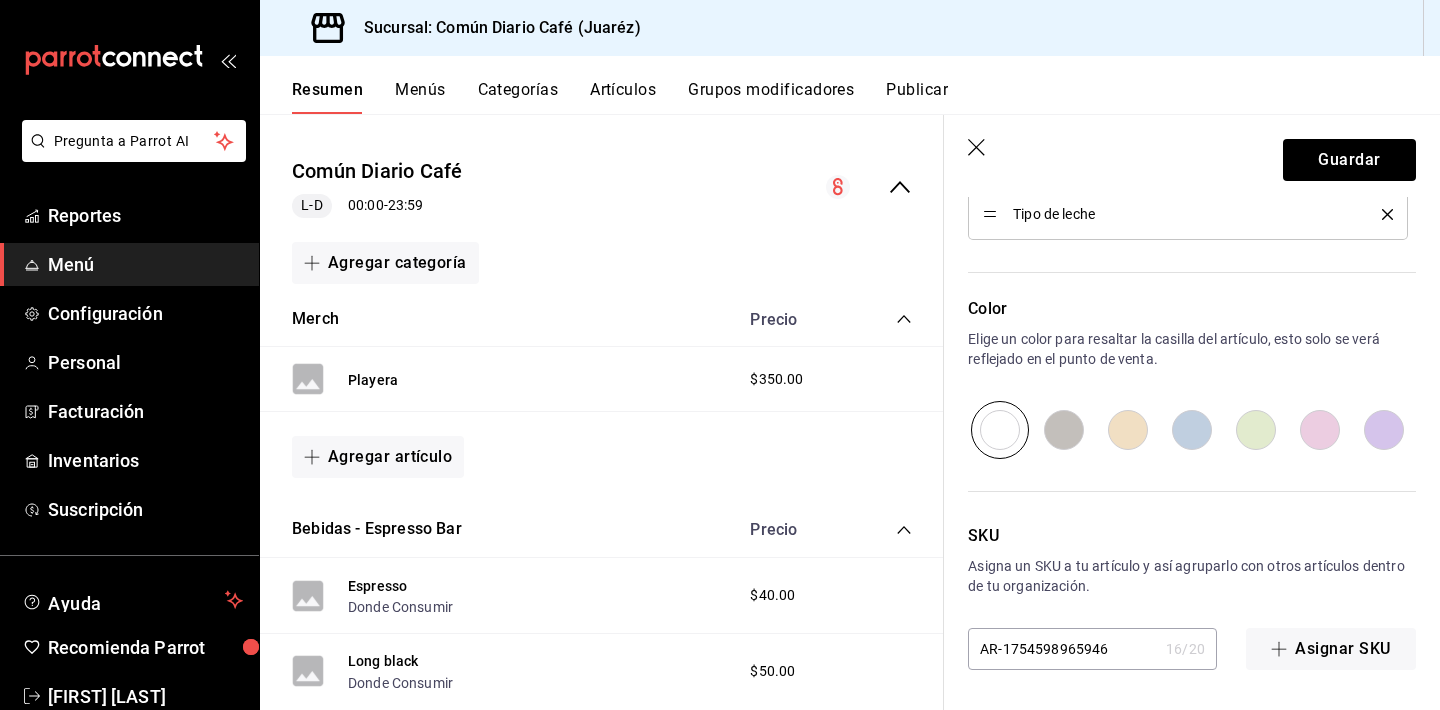 scroll, scrollTop: 1123, scrollLeft: 0, axis: vertical 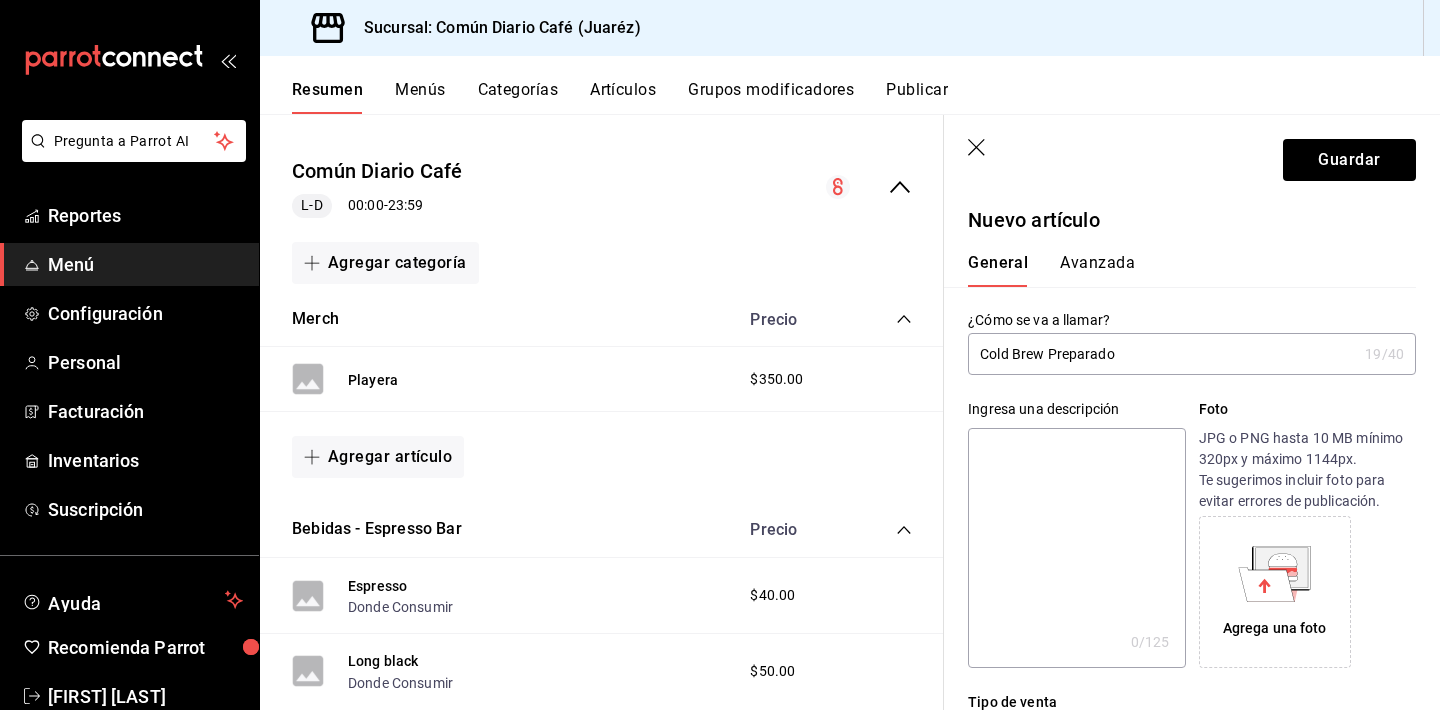 click on "Avanzada" at bounding box center [1097, 270] 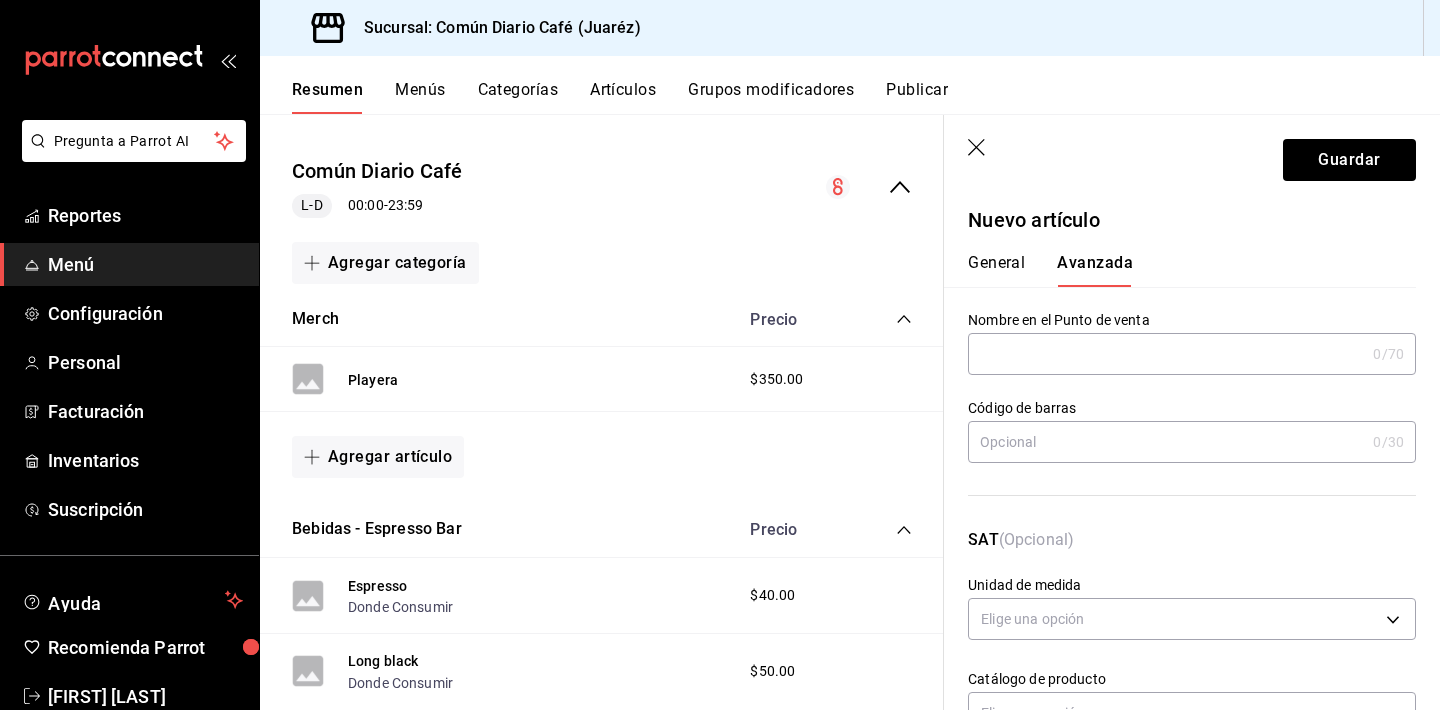 scroll, scrollTop: 0, scrollLeft: 0, axis: both 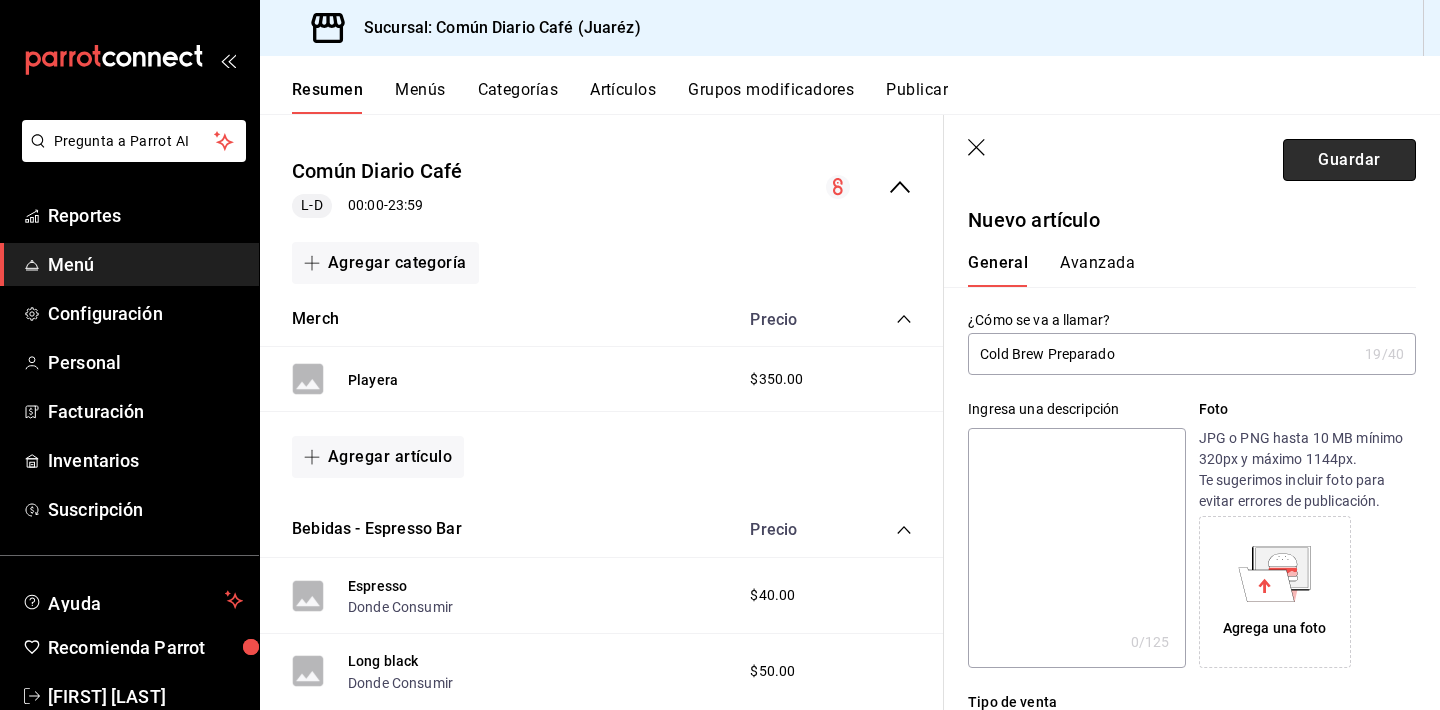 click on "Guardar" at bounding box center [1349, 160] 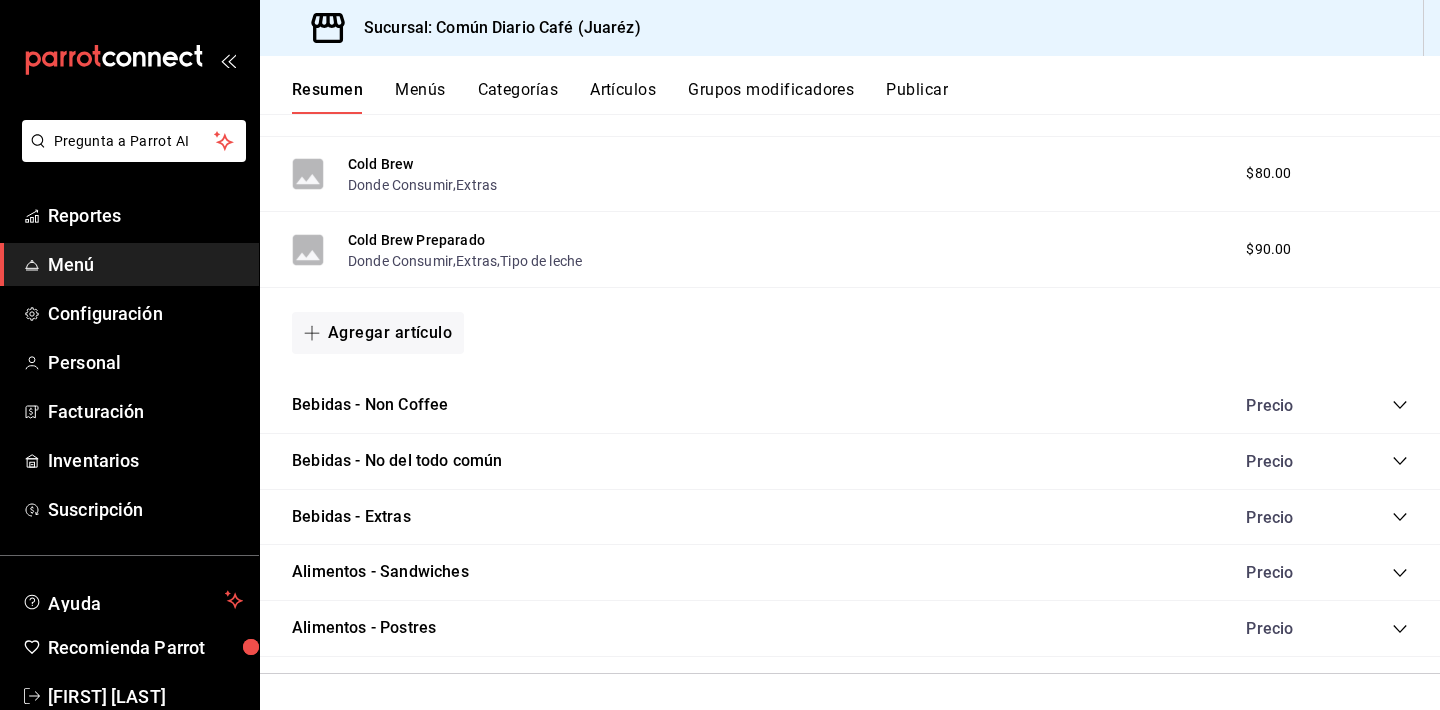 scroll, scrollTop: 1641, scrollLeft: 0, axis: vertical 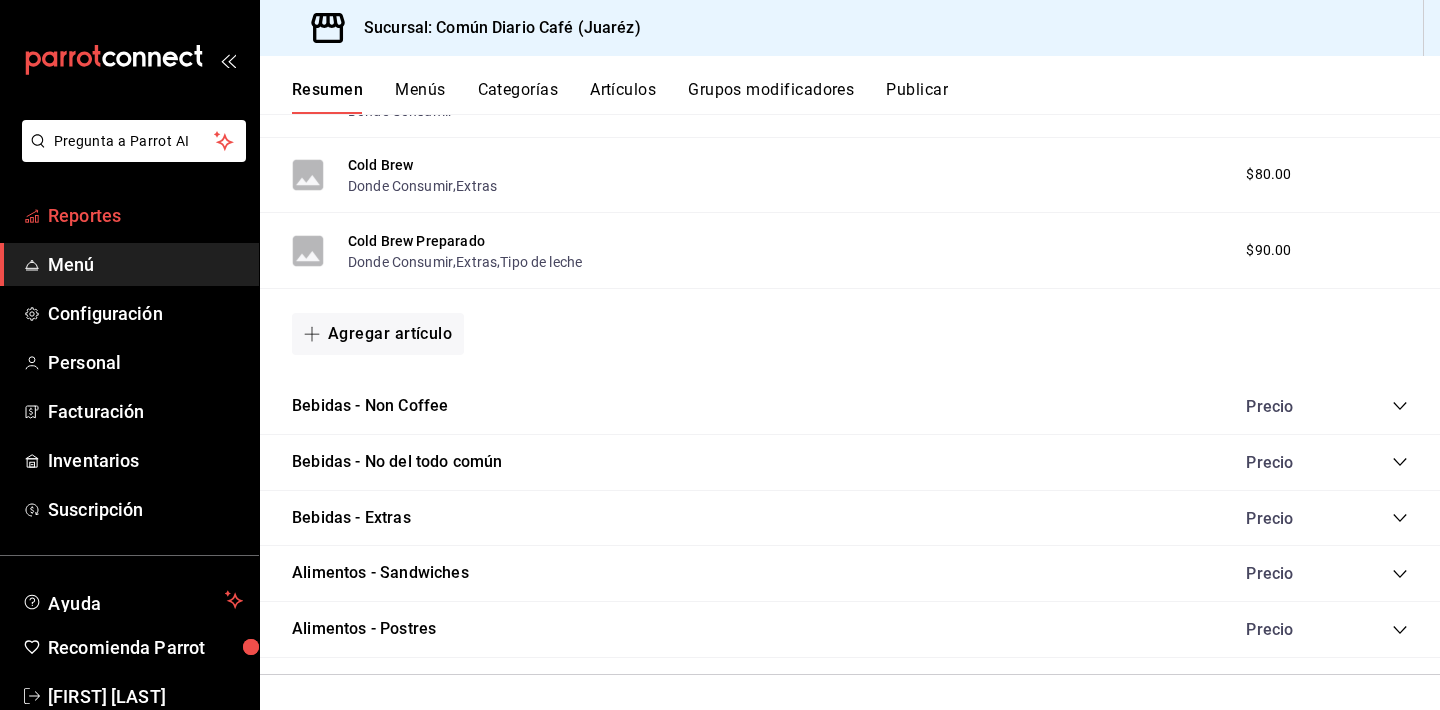 click on "Reportes" at bounding box center [145, 215] 